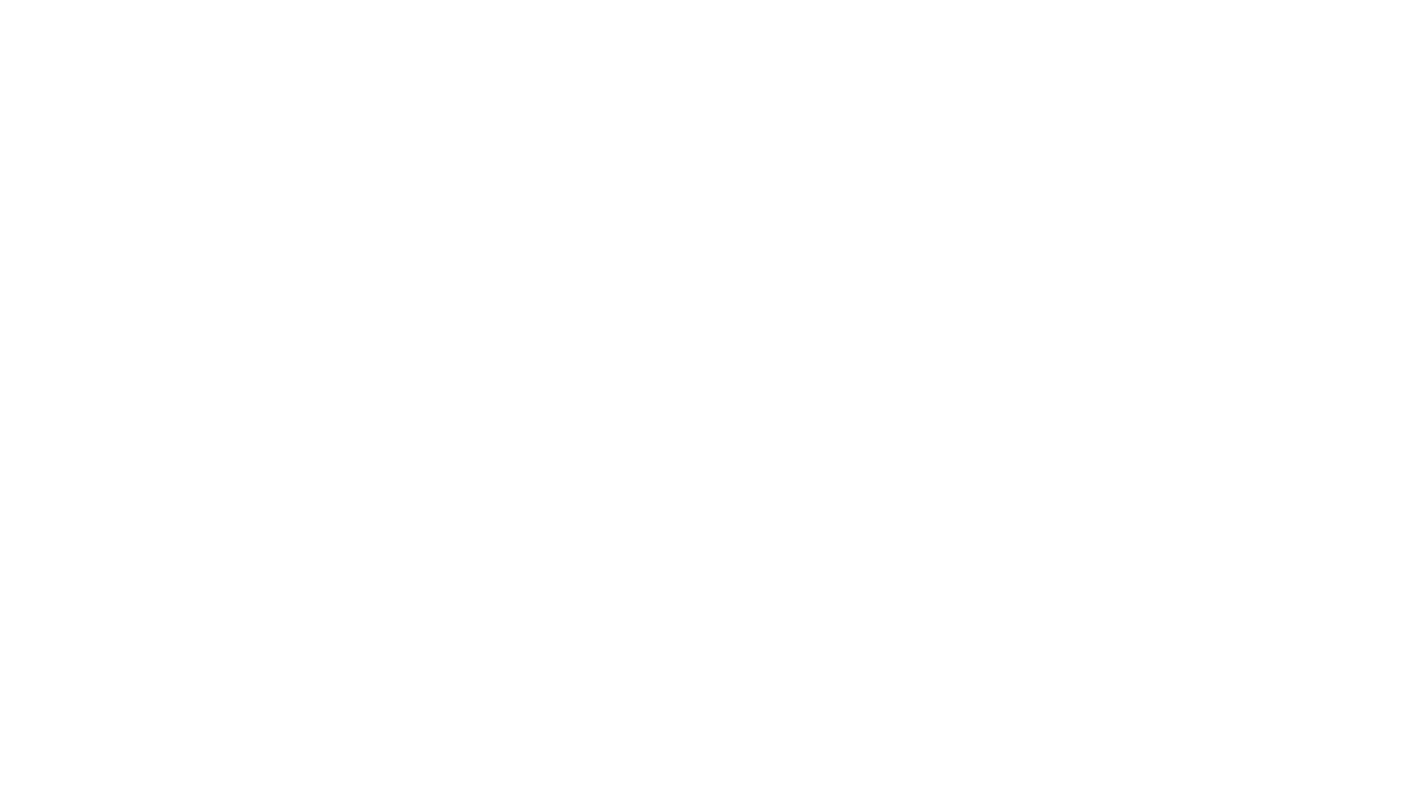 scroll, scrollTop: 0, scrollLeft: 0, axis: both 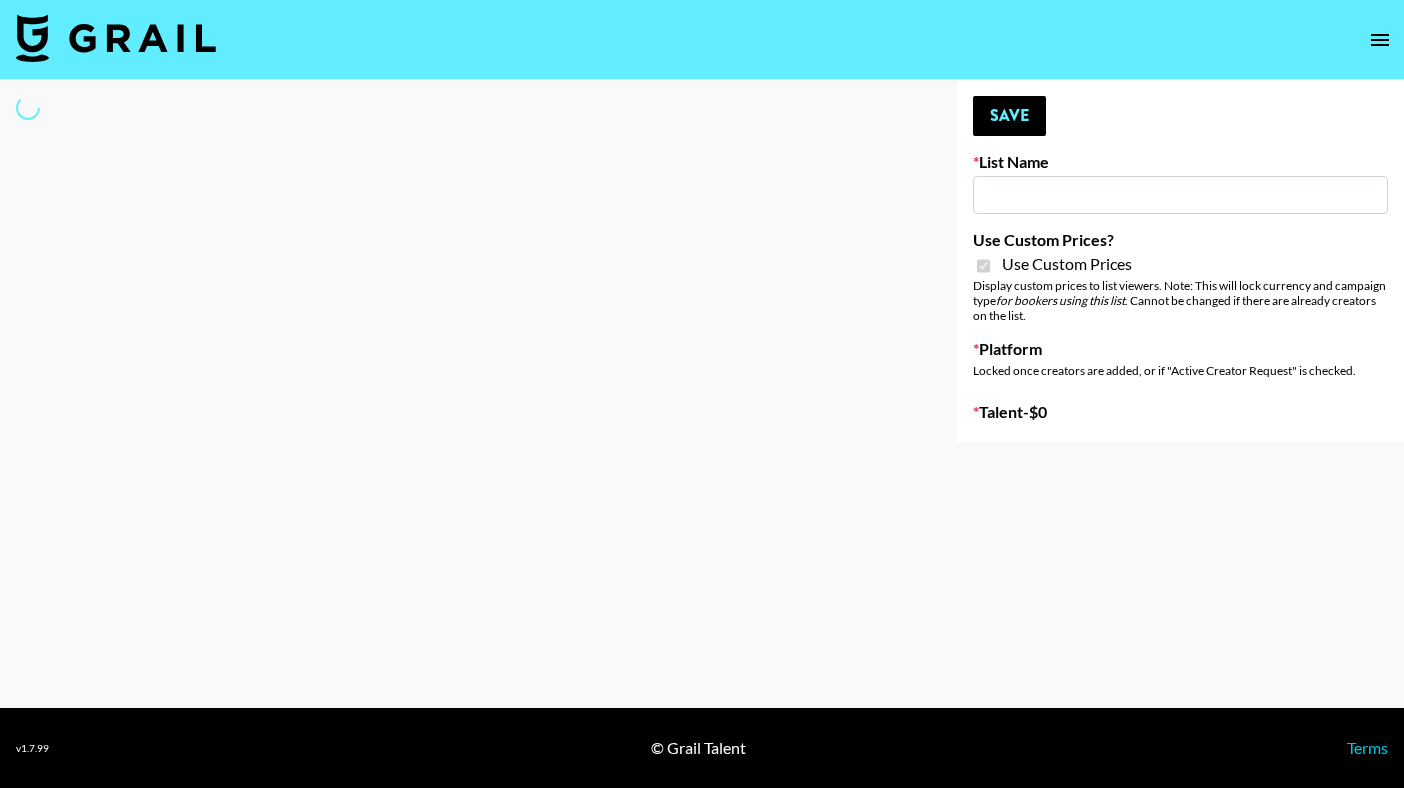type on "Instacart (5th Aug)" 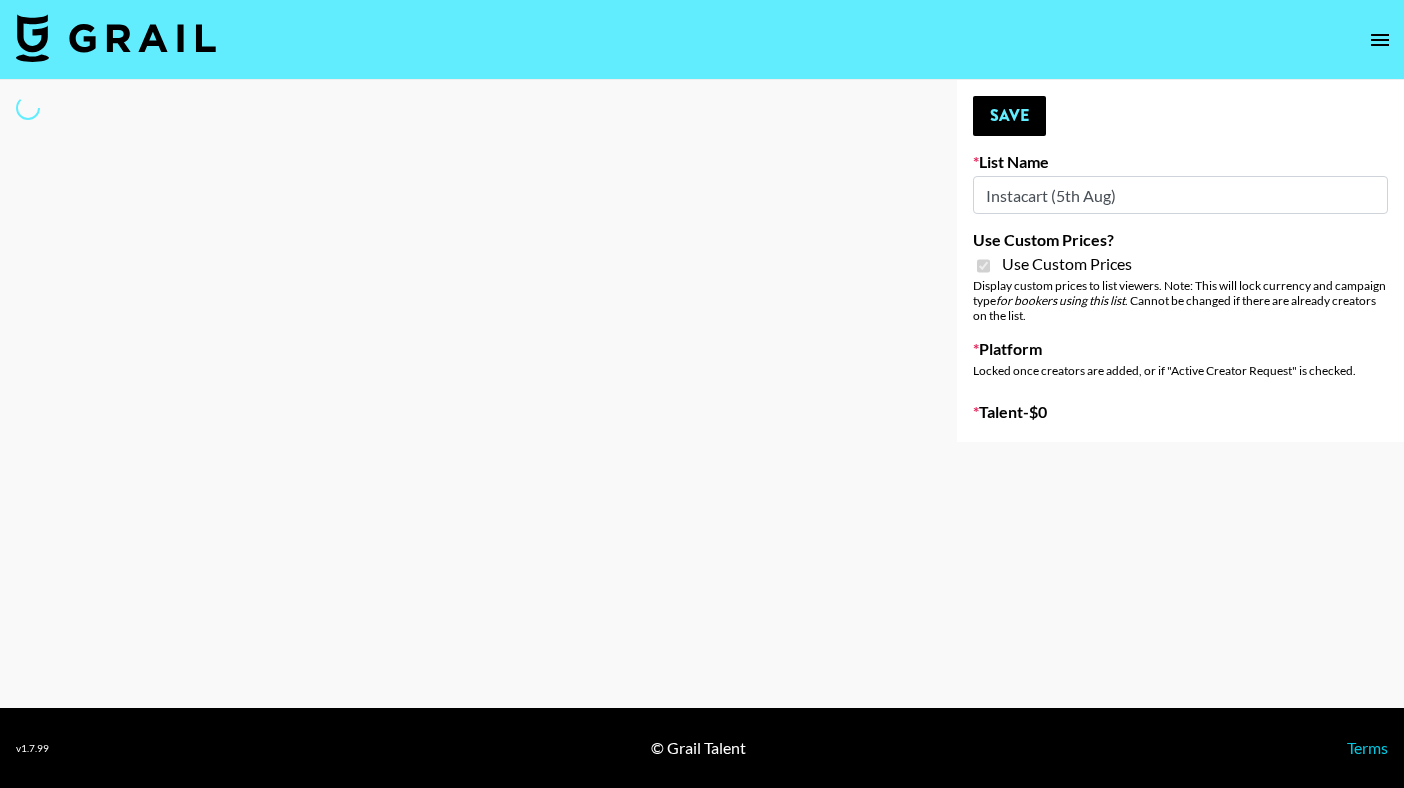 select on "Brand" 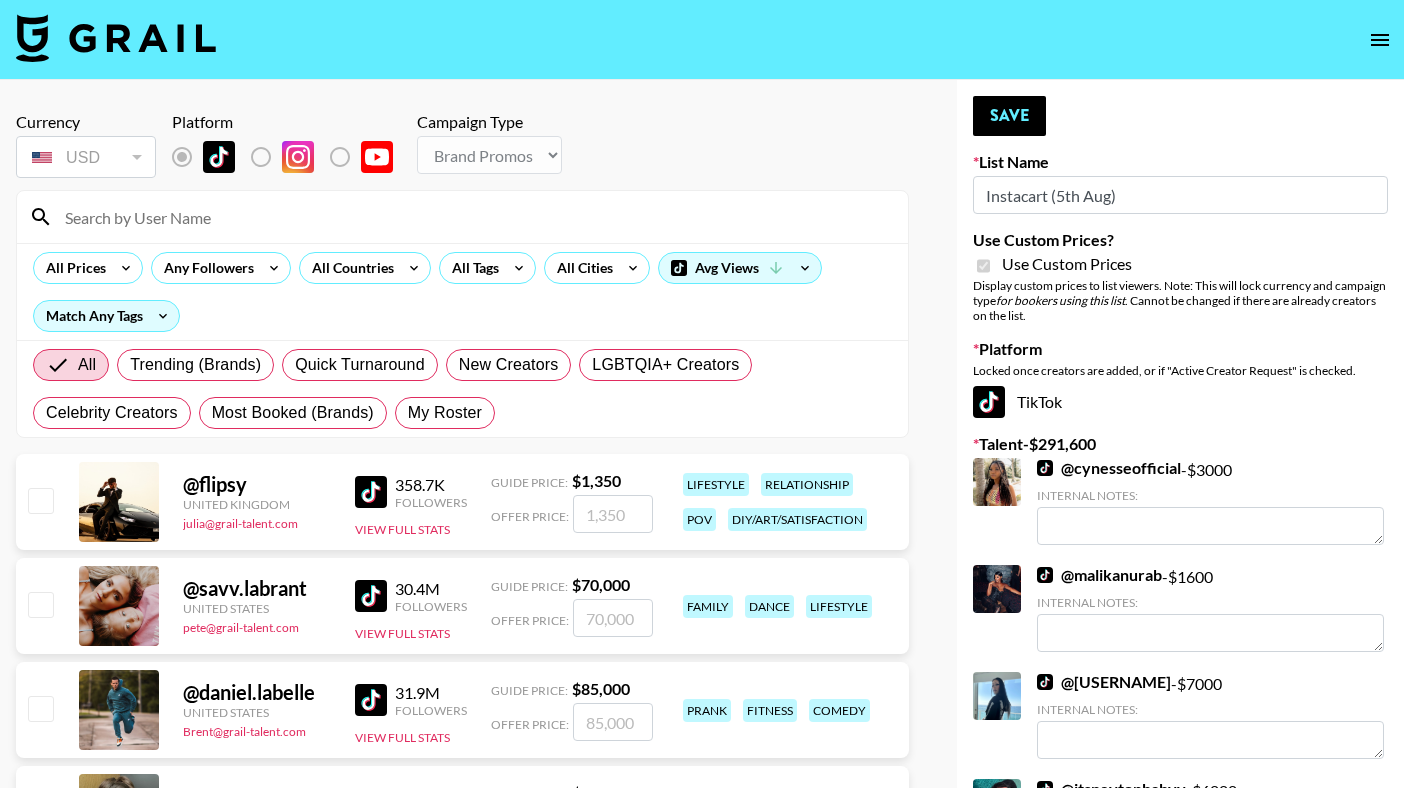 click at bounding box center (116, 38) 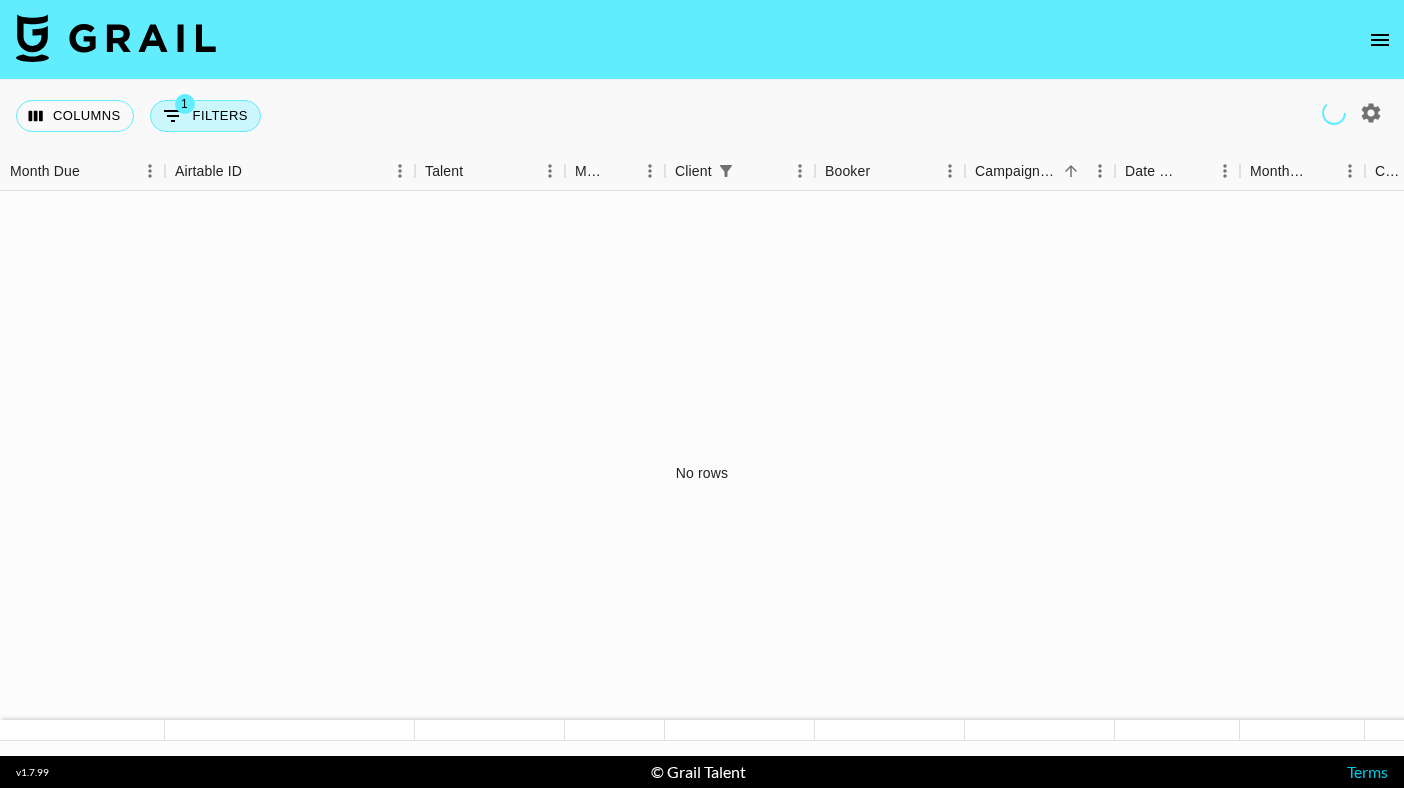 click on "1 Filters" at bounding box center (205, 116) 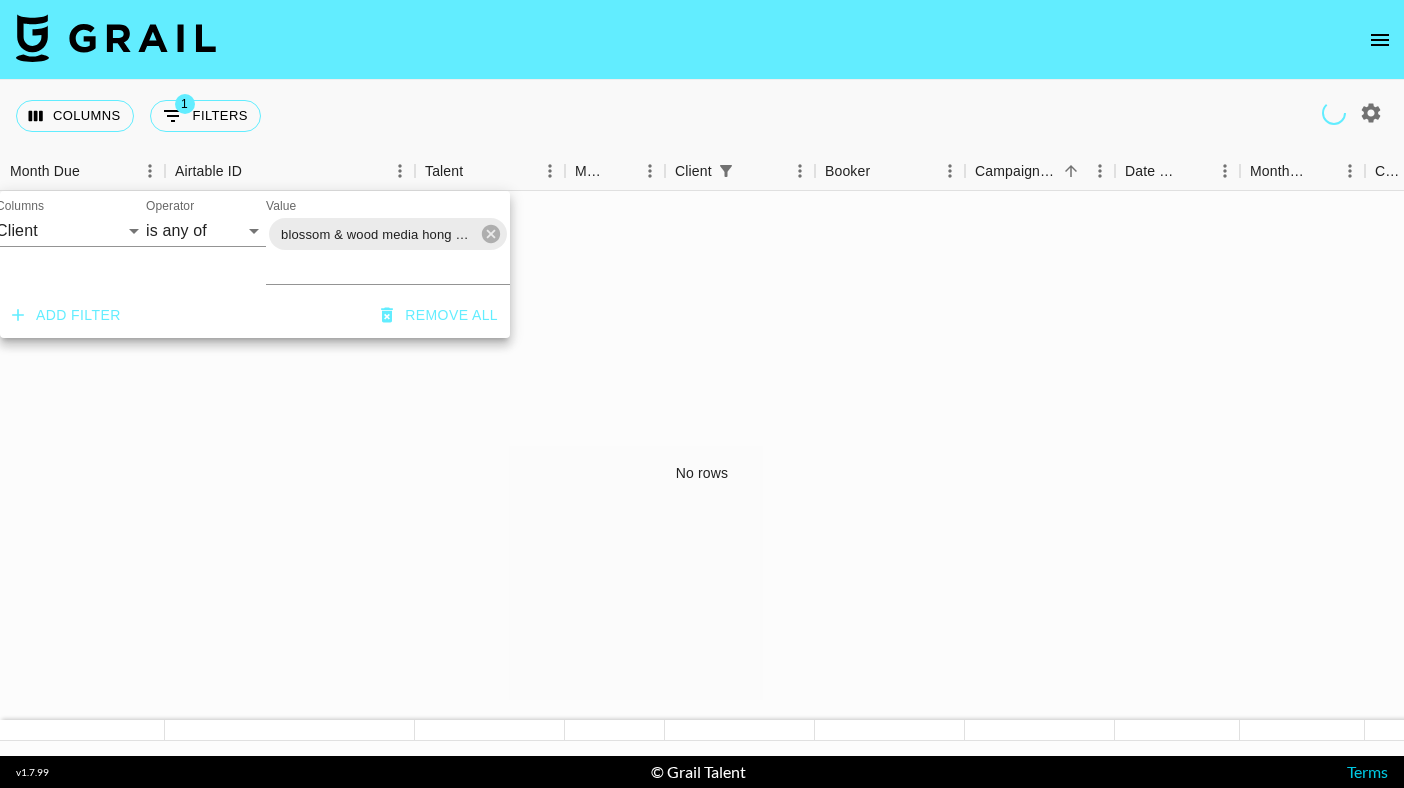 scroll, scrollTop: 0, scrollLeft: 104, axis: horizontal 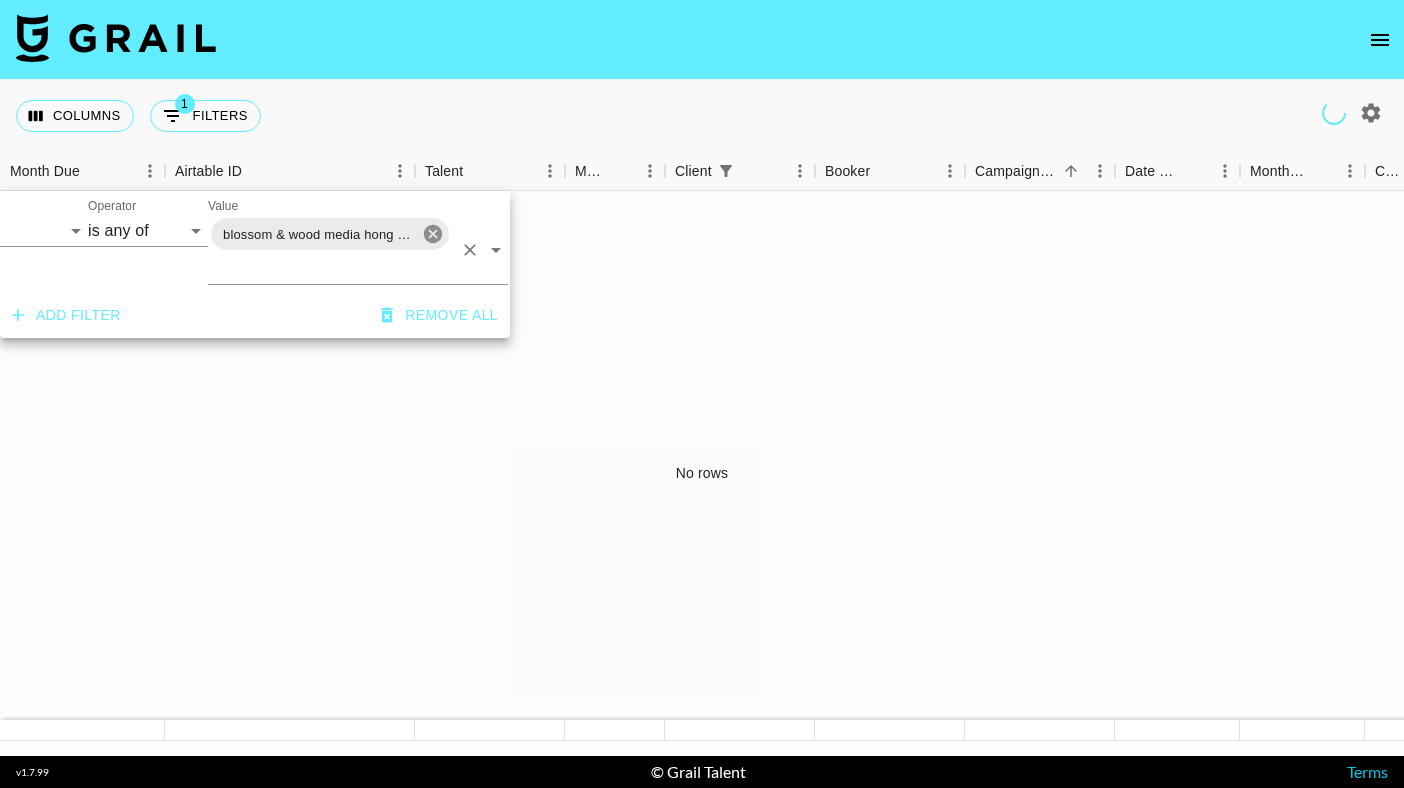 click 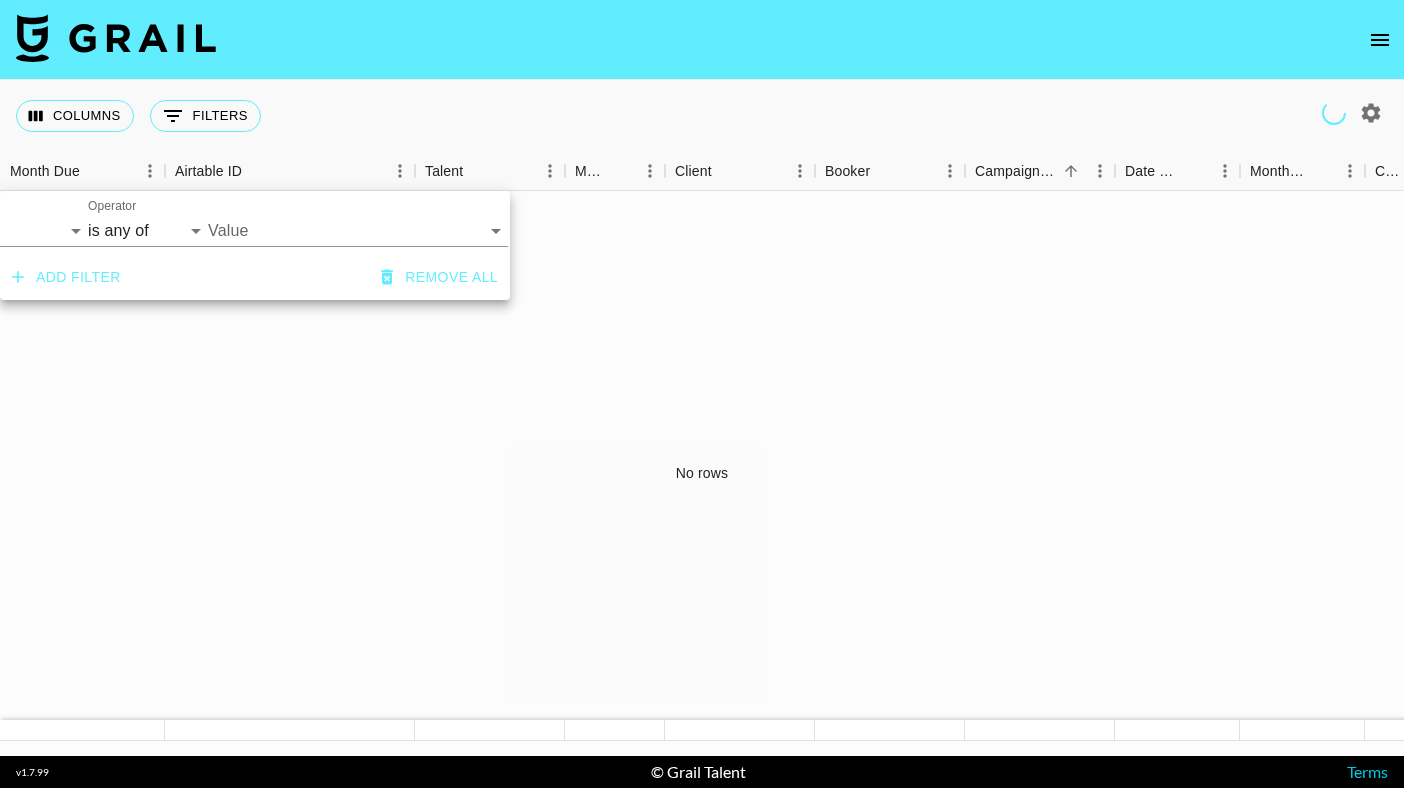 click 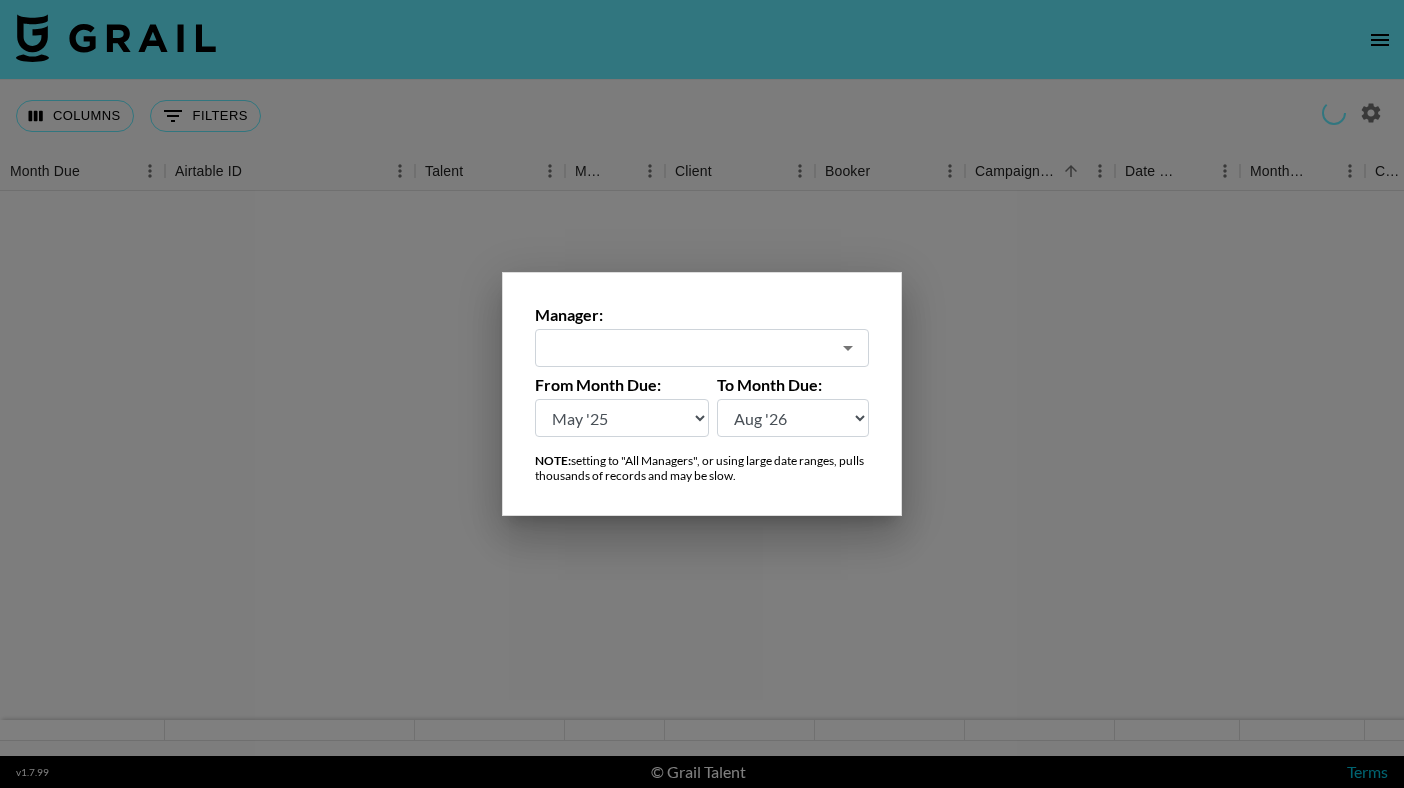 click on "Aug '26 Jul '26 Jun '26 May '26 Apr '26 Mar '26 Feb '26 Jan '26 Dec '25 Nov '25 Oct '25 Sep '25 Aug '25 Jul '25 Jun '25 May '25 Apr '25 Mar '25 Feb '25 Jan '25 Dec '24 Nov '24 Oct '24 Sep '24 Aug '24" at bounding box center [622, 418] 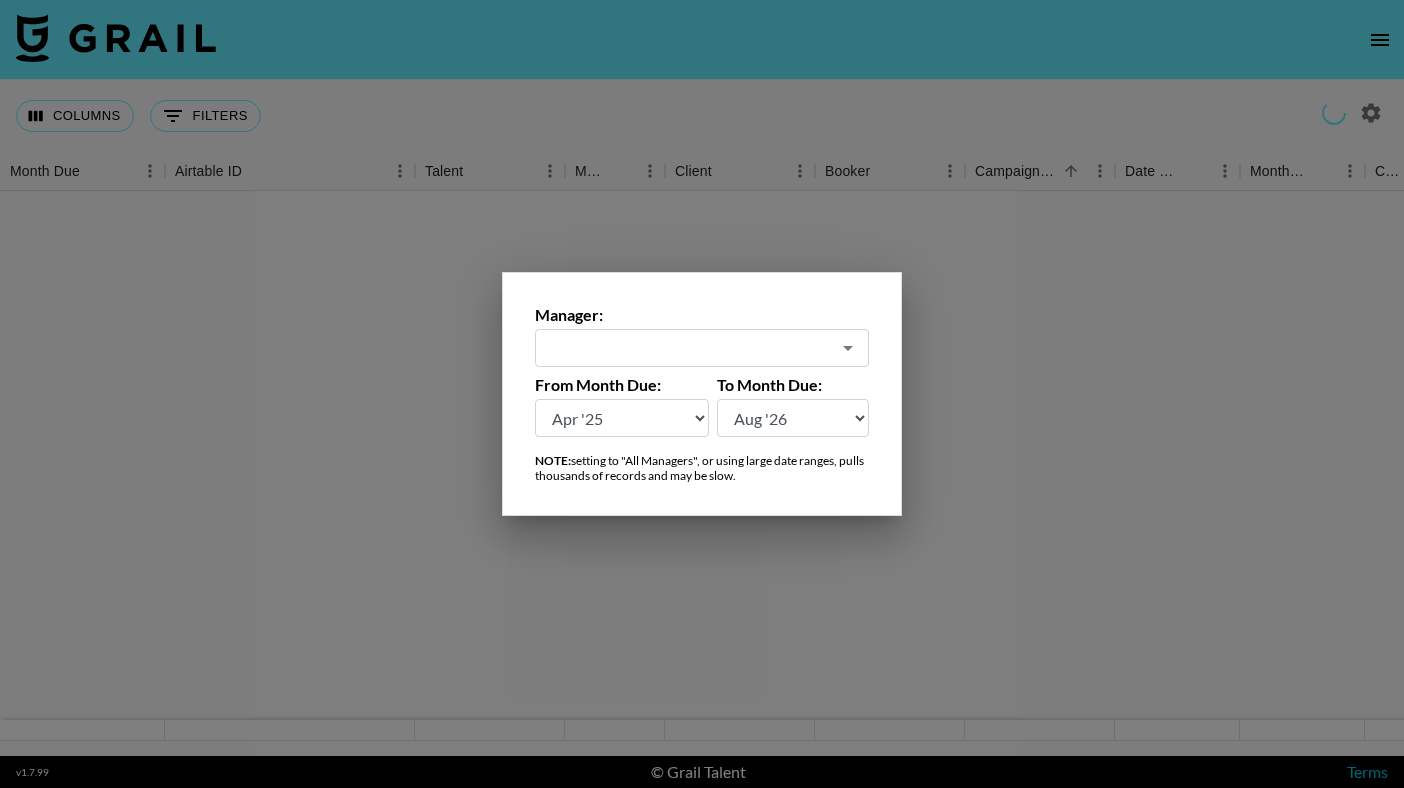 click at bounding box center (688, 348) 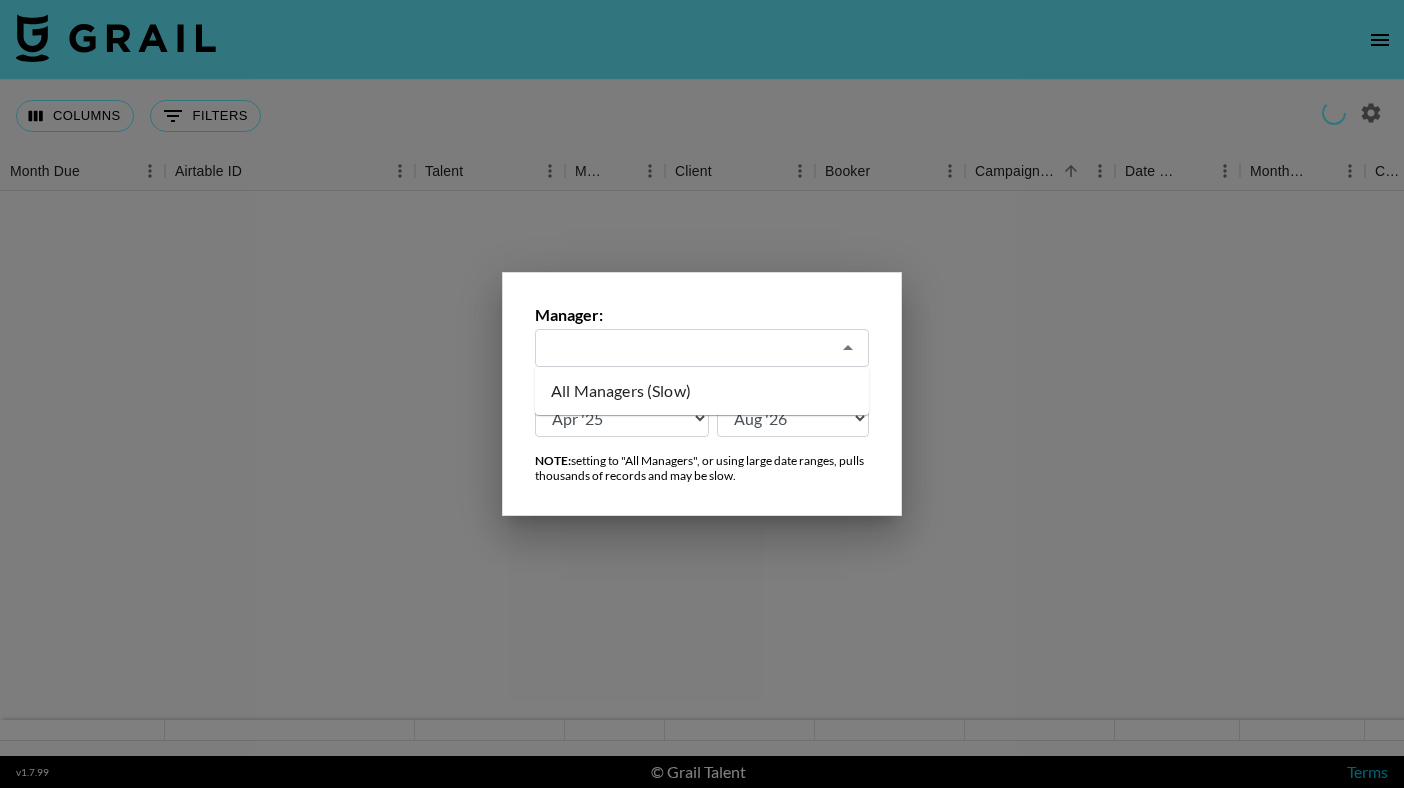 click on "All Managers (Slow)" at bounding box center (702, 391) 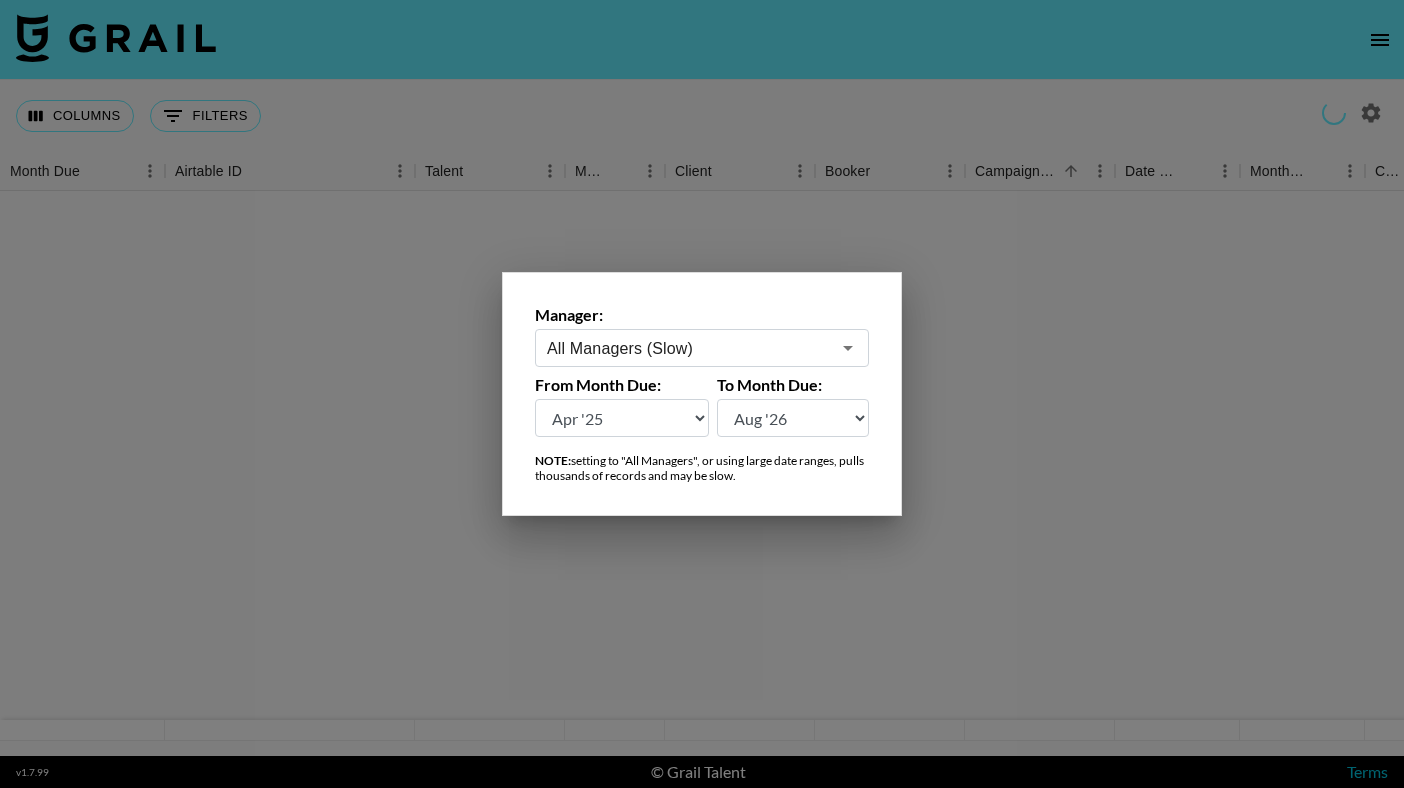 click at bounding box center (702, 394) 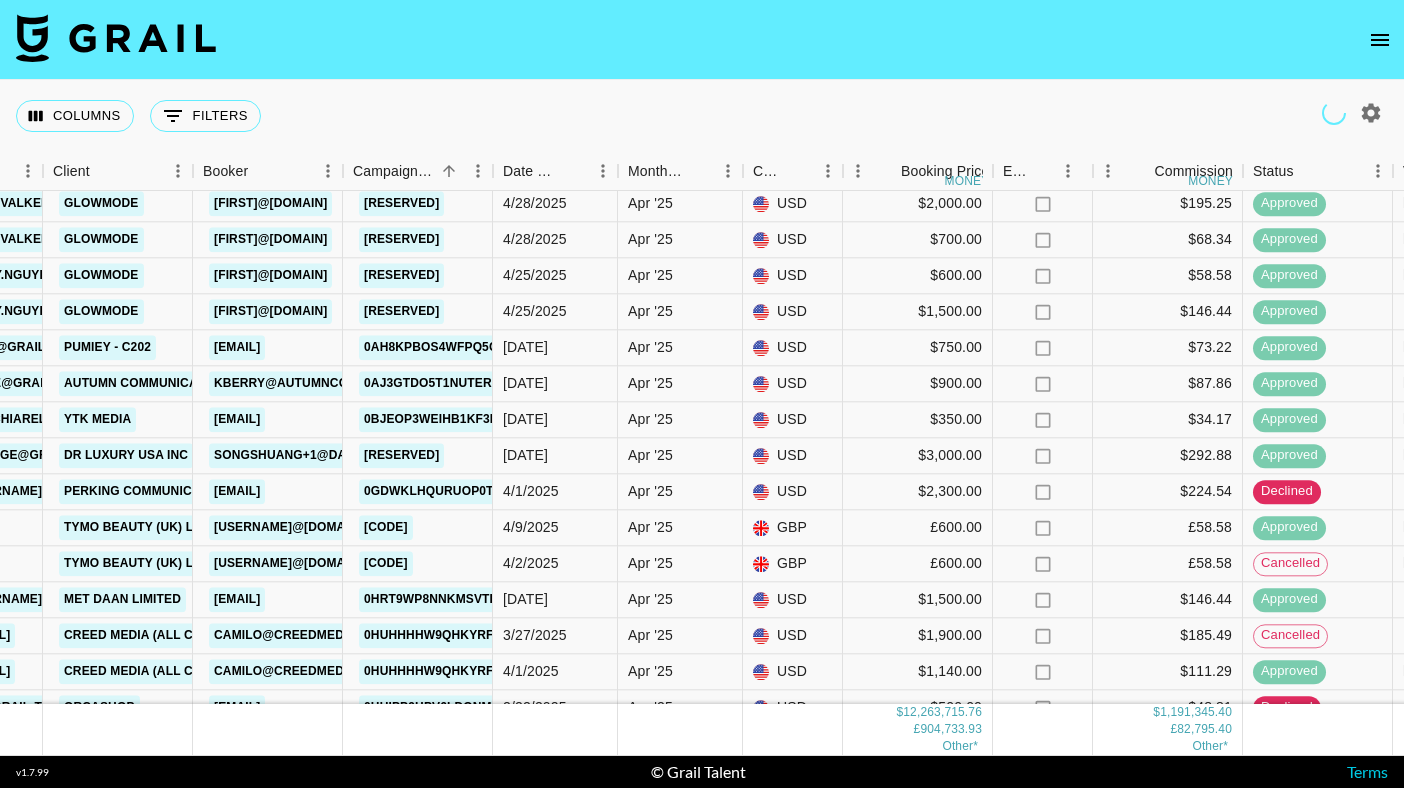 scroll, scrollTop: 160, scrollLeft: 622, axis: both 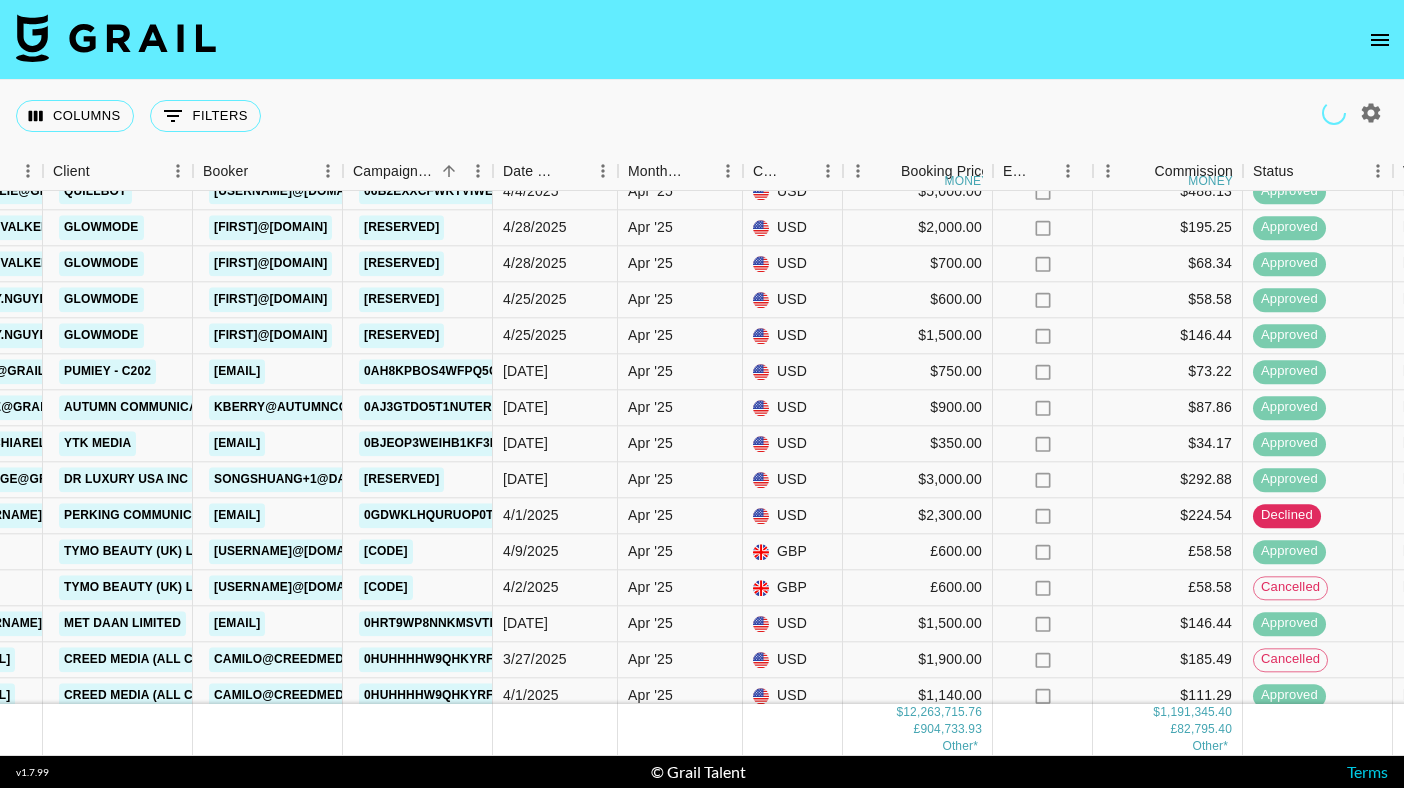 click at bounding box center [702, 40] 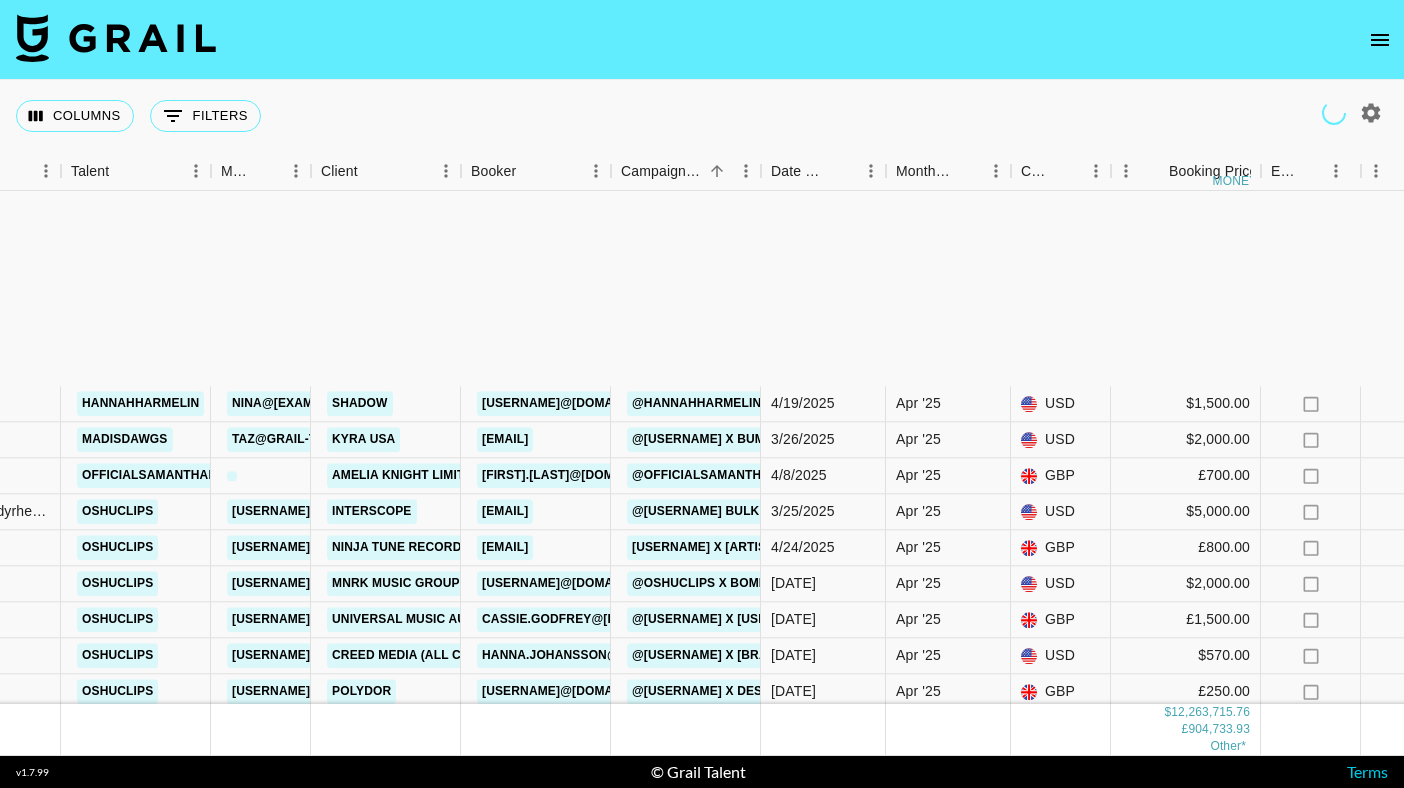 scroll, scrollTop: 1369, scrollLeft: 354, axis: both 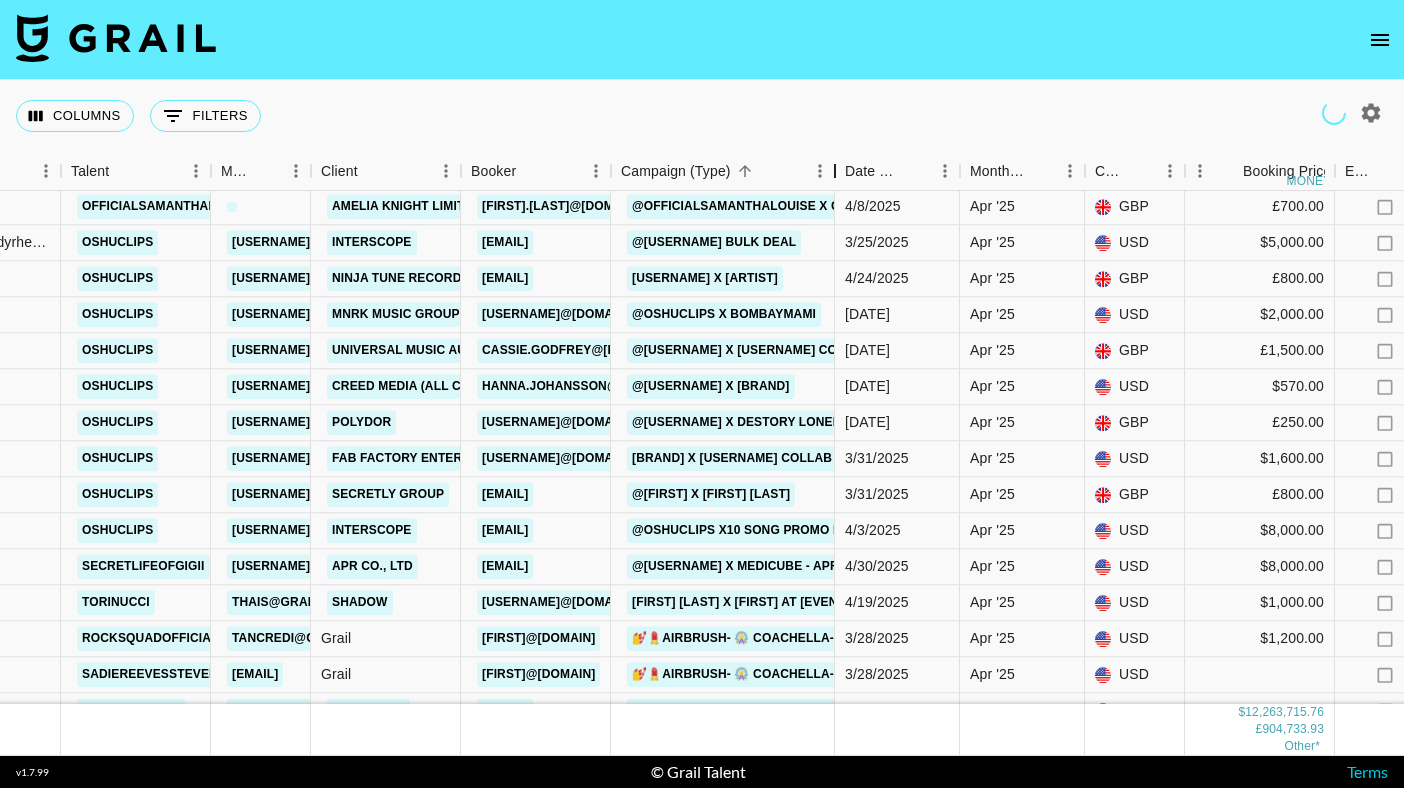 drag, startPoint x: 761, startPoint y: 176, endPoint x: 834, endPoint y: 185, distance: 73.552704 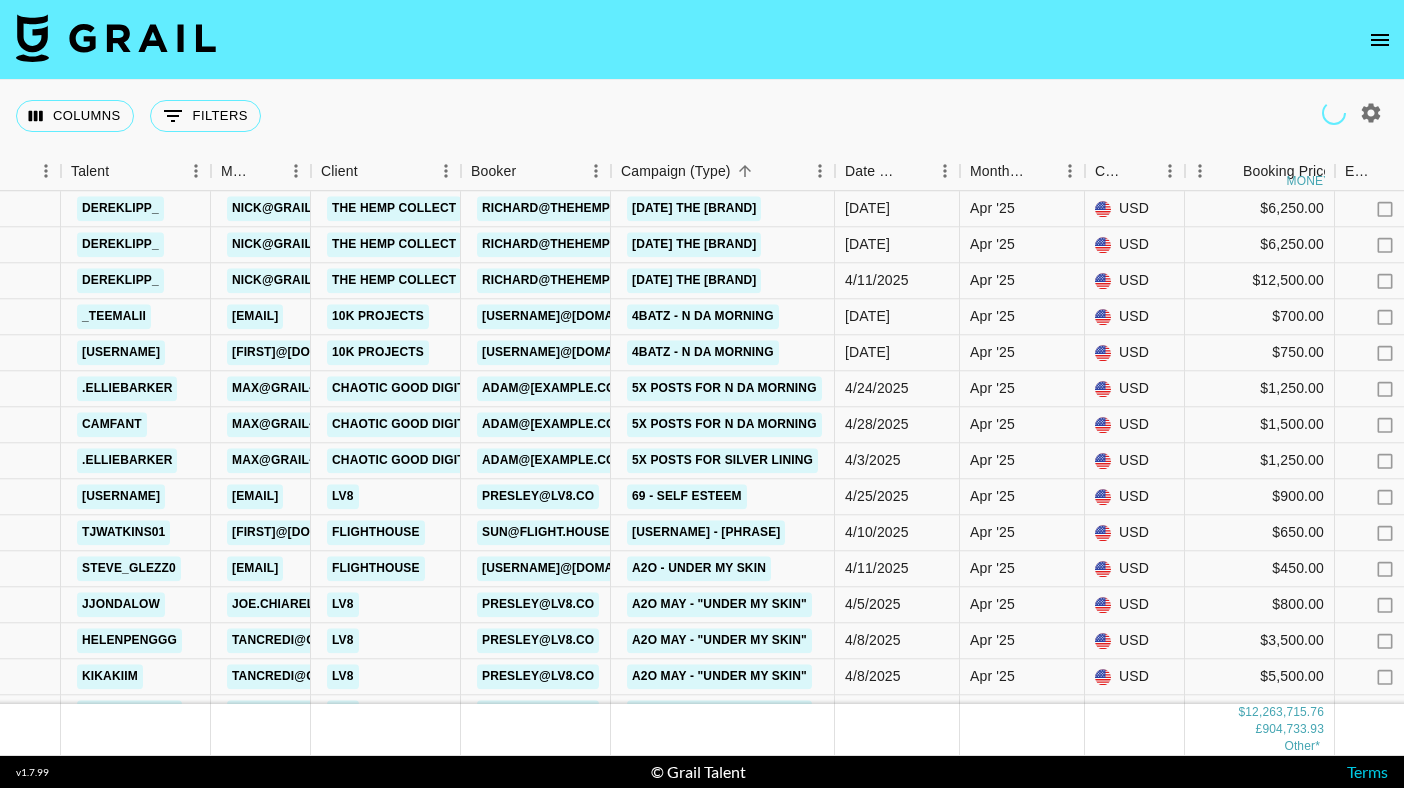 scroll, scrollTop: 2340, scrollLeft: 354, axis: both 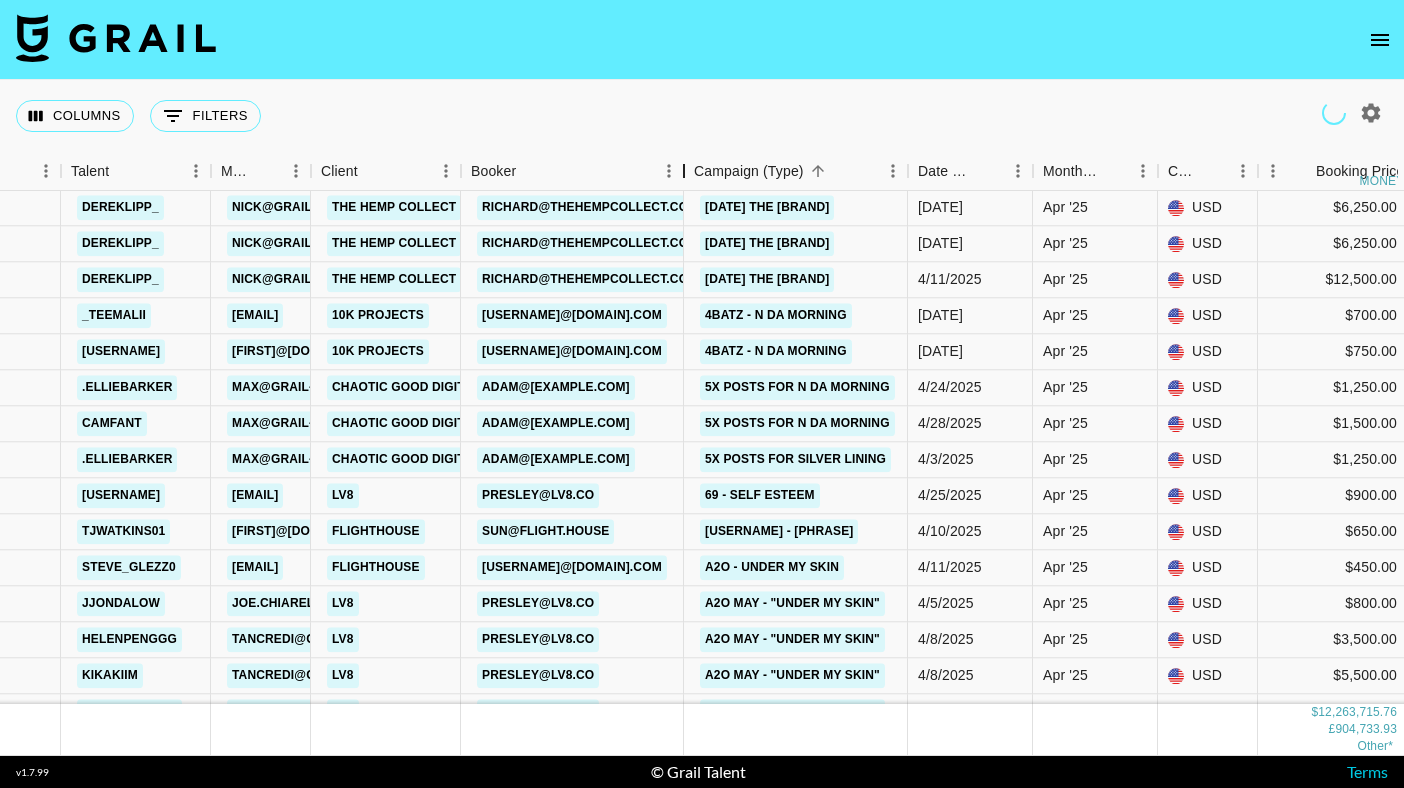 drag, startPoint x: 612, startPoint y: 168, endPoint x: 682, endPoint y: 183, distance: 71.5891 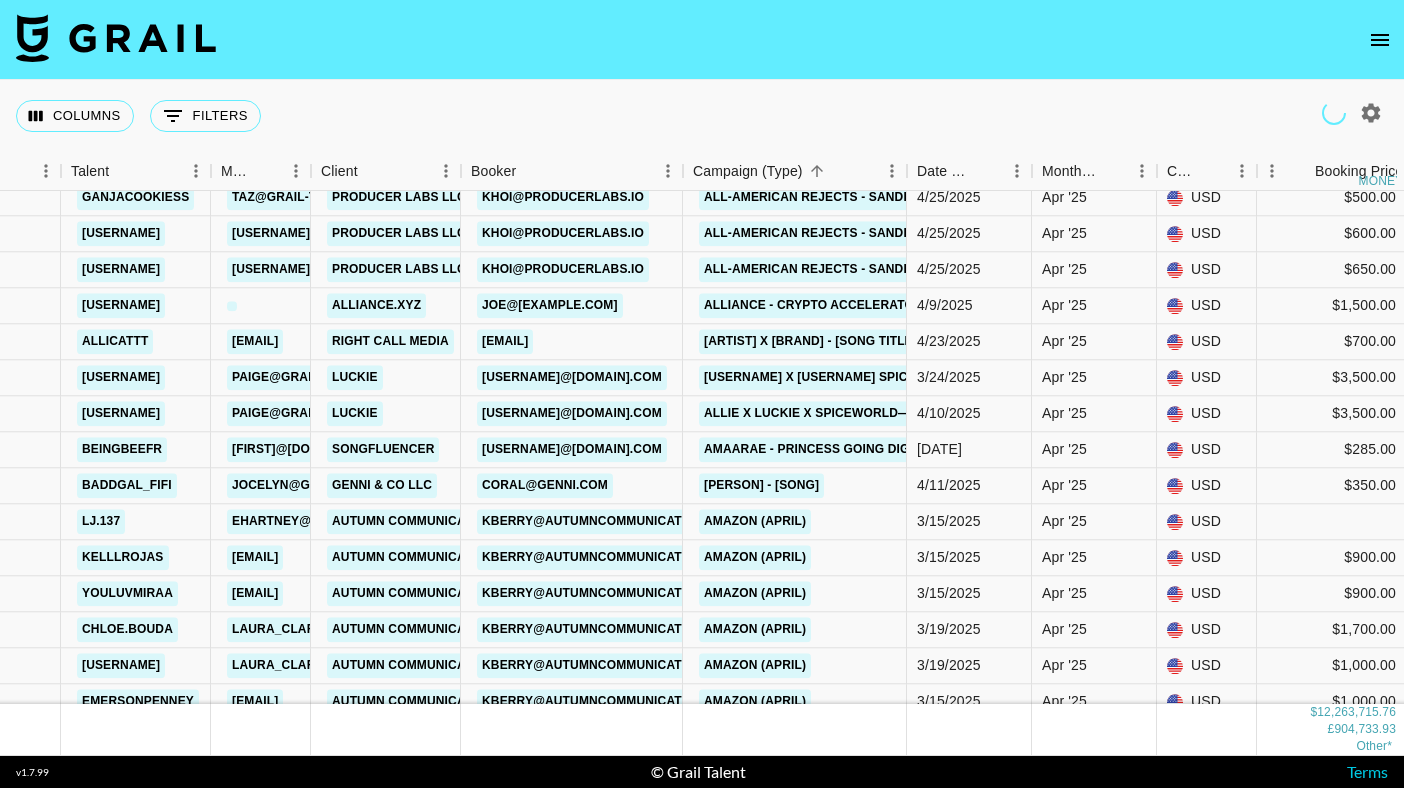 scroll, scrollTop: 5035, scrollLeft: 354, axis: both 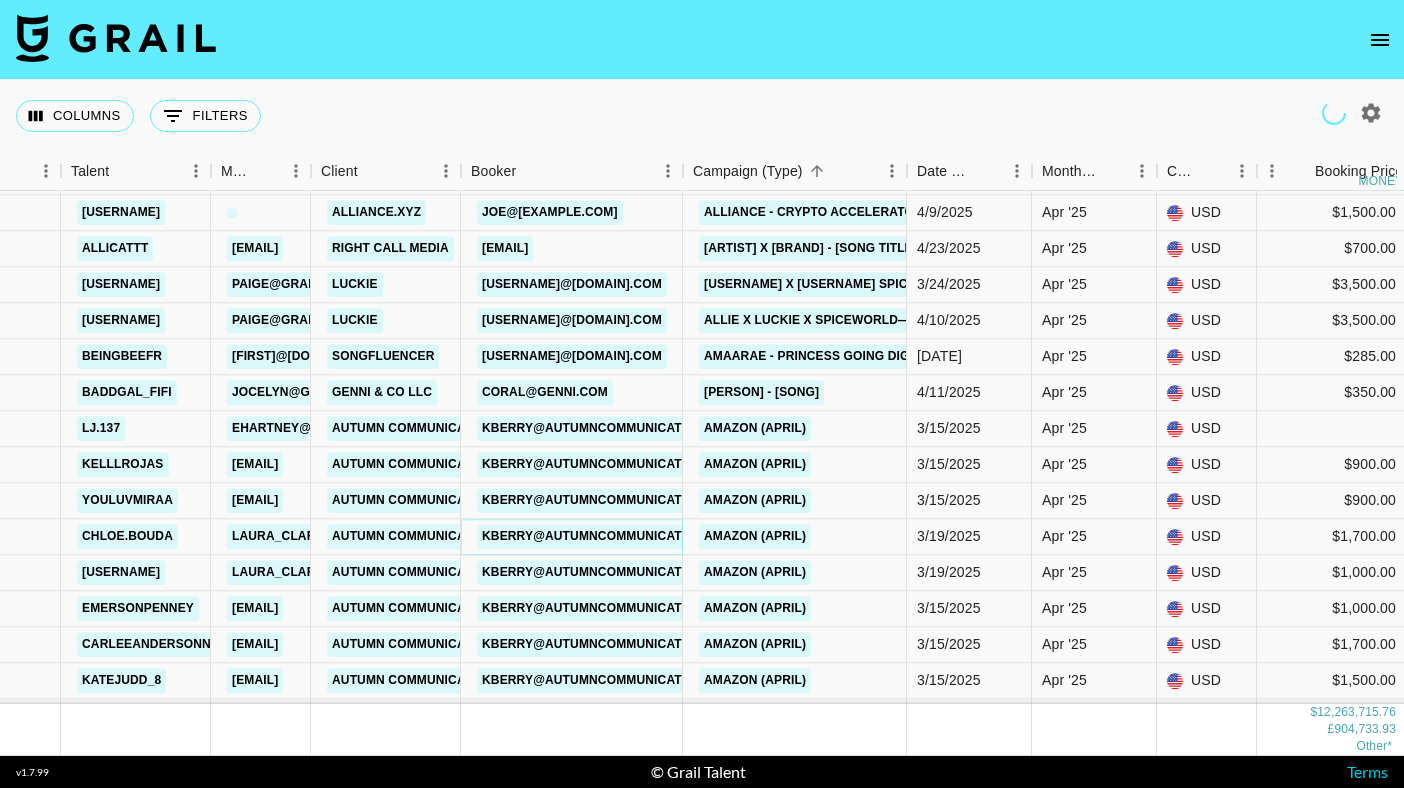 click on "kberry@autumncommunications.com" at bounding box center (613, 536) 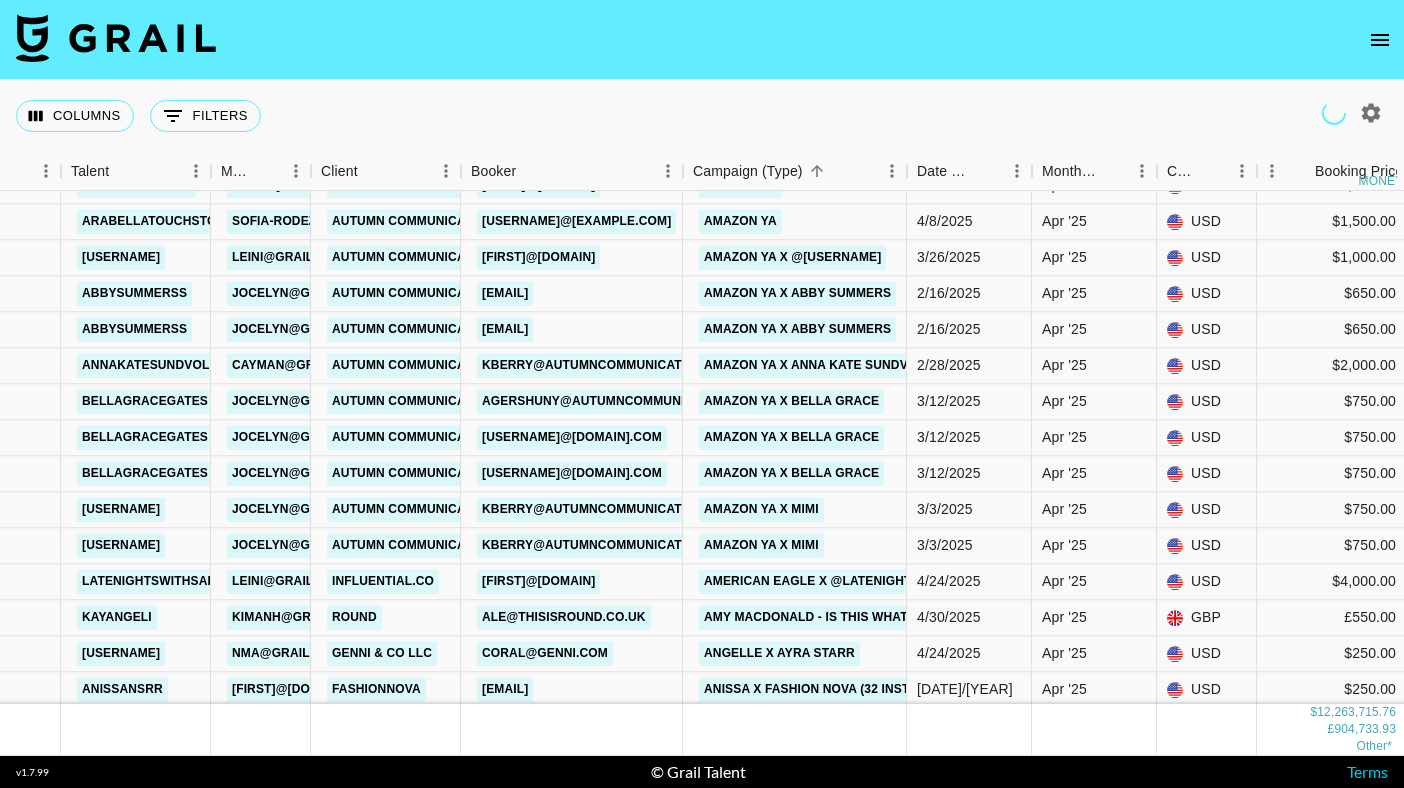 scroll, scrollTop: 5750, scrollLeft: 354, axis: both 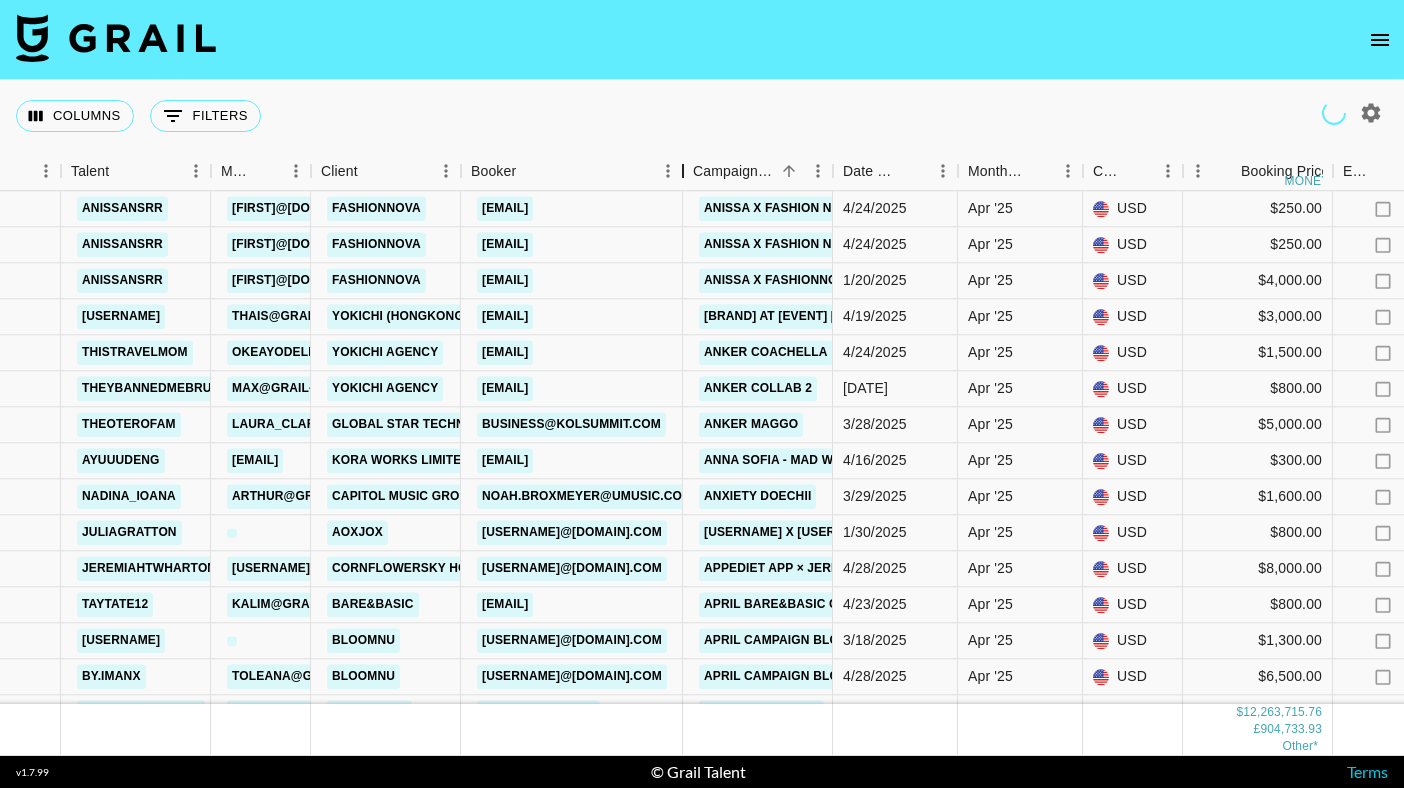 drag, startPoint x: 670, startPoint y: 167, endPoint x: 681, endPoint y: 167, distance: 11 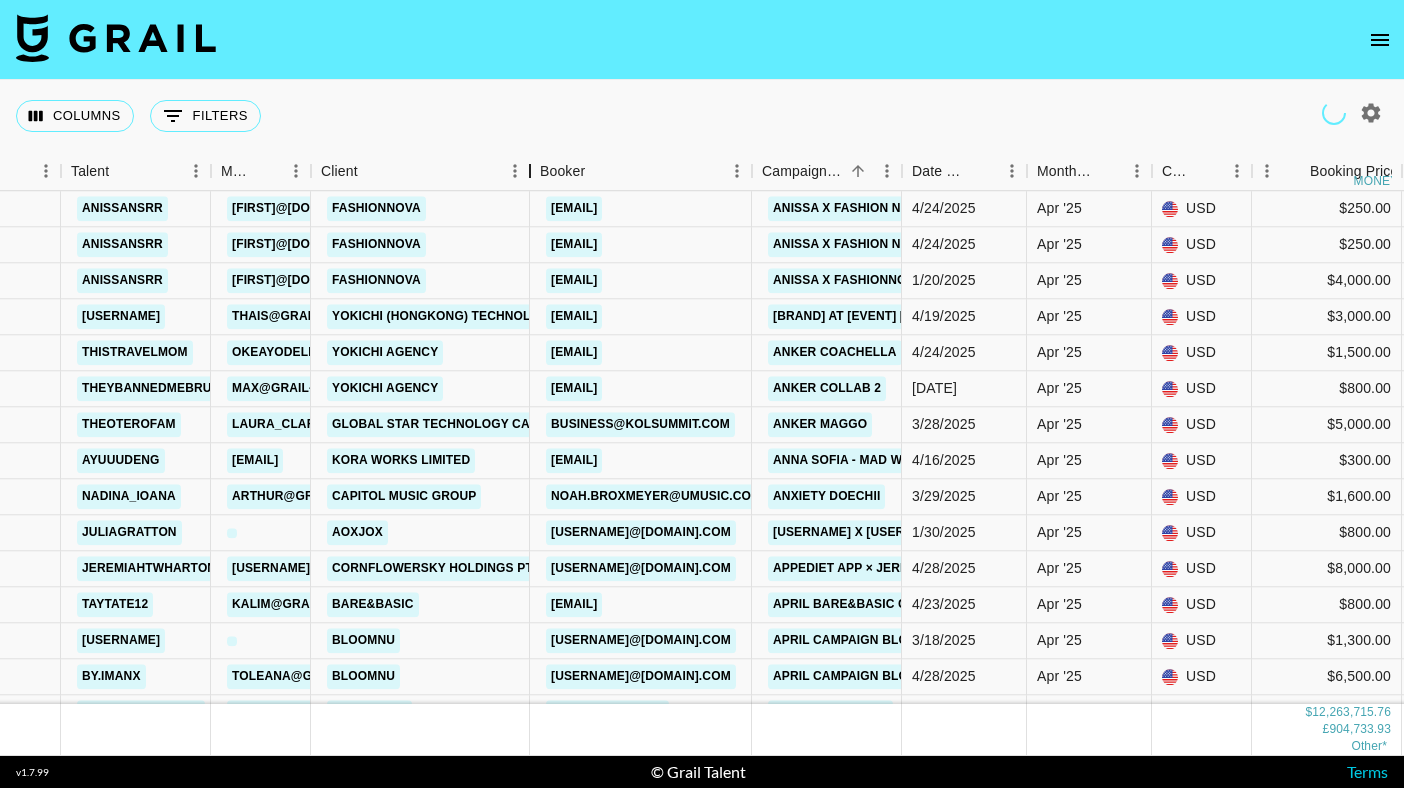 drag, startPoint x: 463, startPoint y: 169, endPoint x: 524, endPoint y: 171, distance: 61.03278 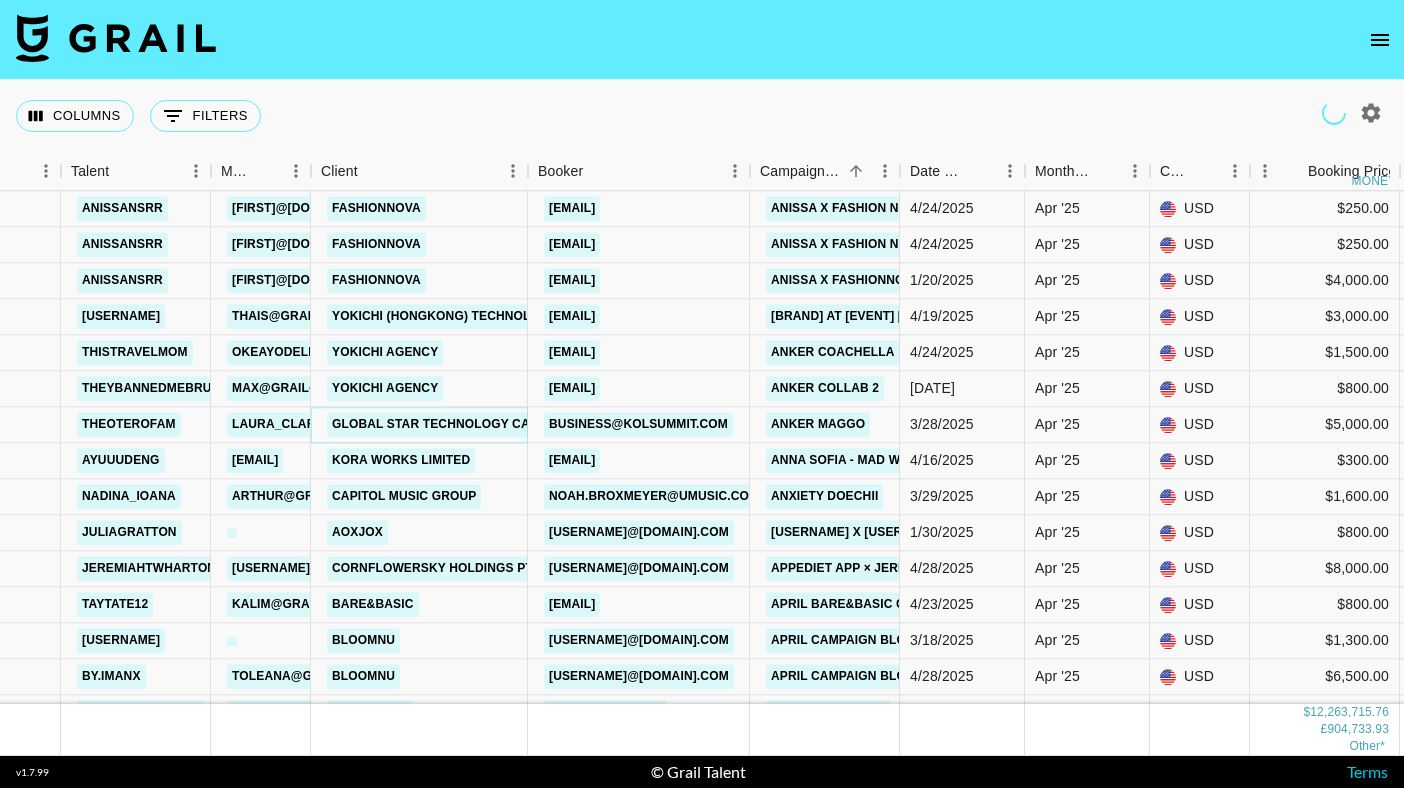 drag, startPoint x: 336, startPoint y: 419, endPoint x: 508, endPoint y: 420, distance: 172.00291 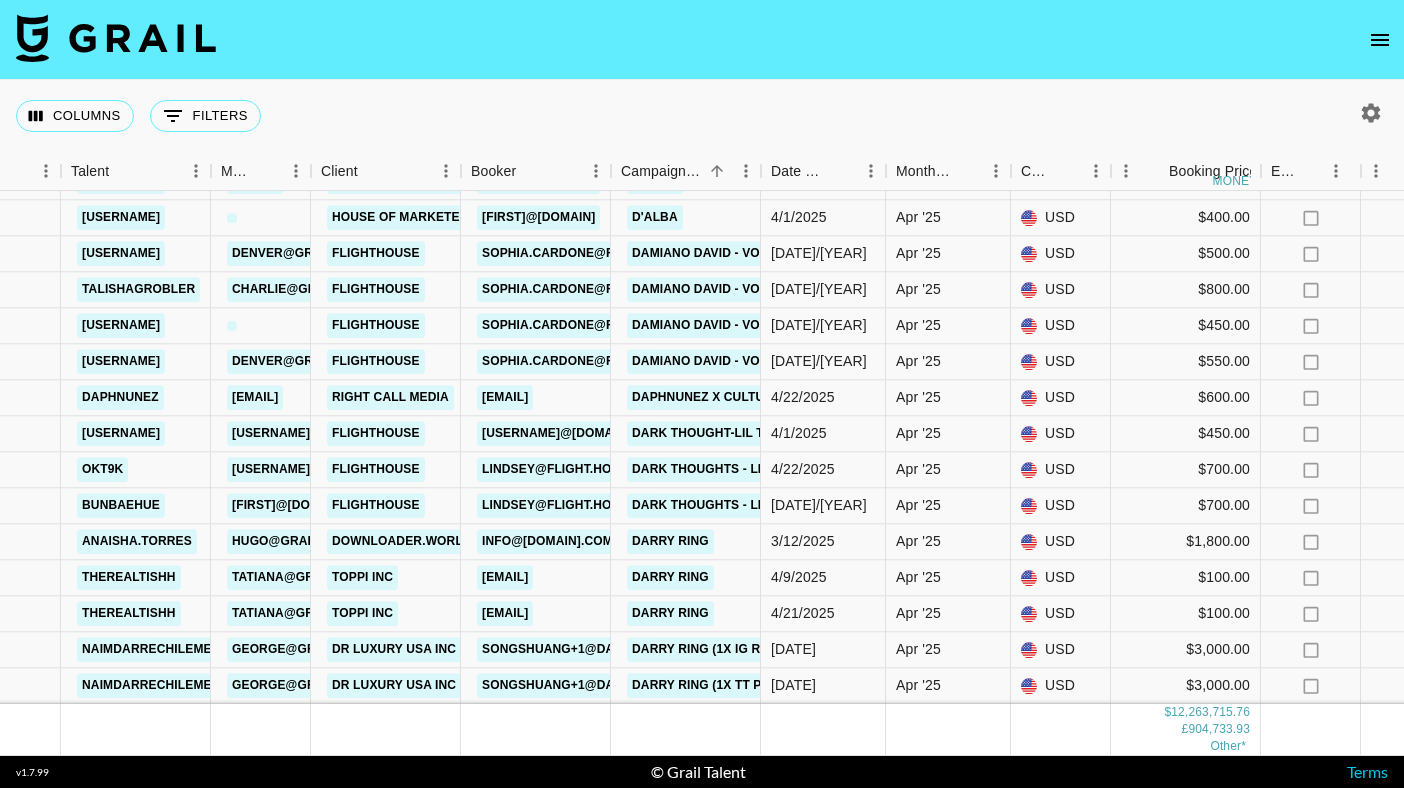 scroll, scrollTop: 19653, scrollLeft: 354, axis: both 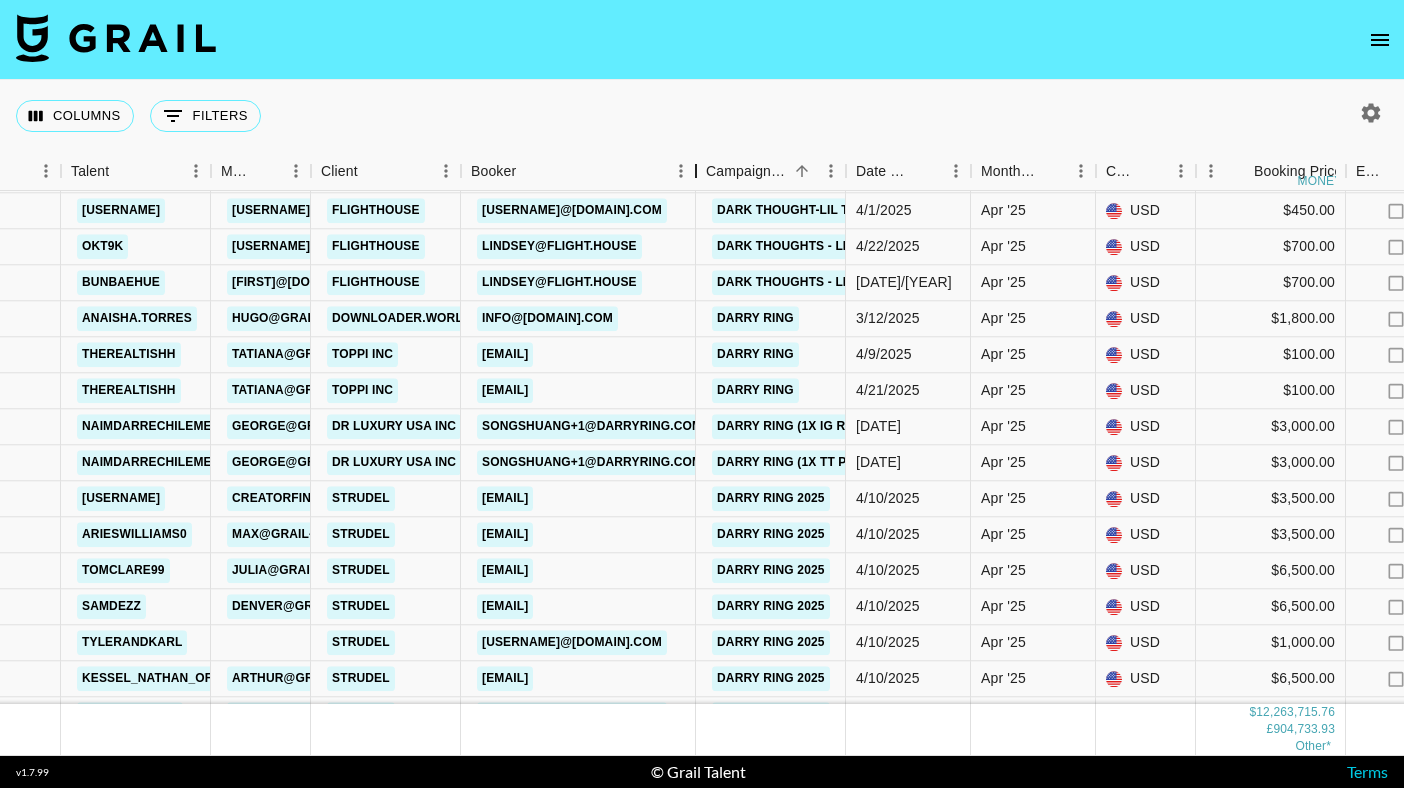 drag, startPoint x: 611, startPoint y: 166, endPoint x: 694, endPoint y: 191, distance: 86.683334 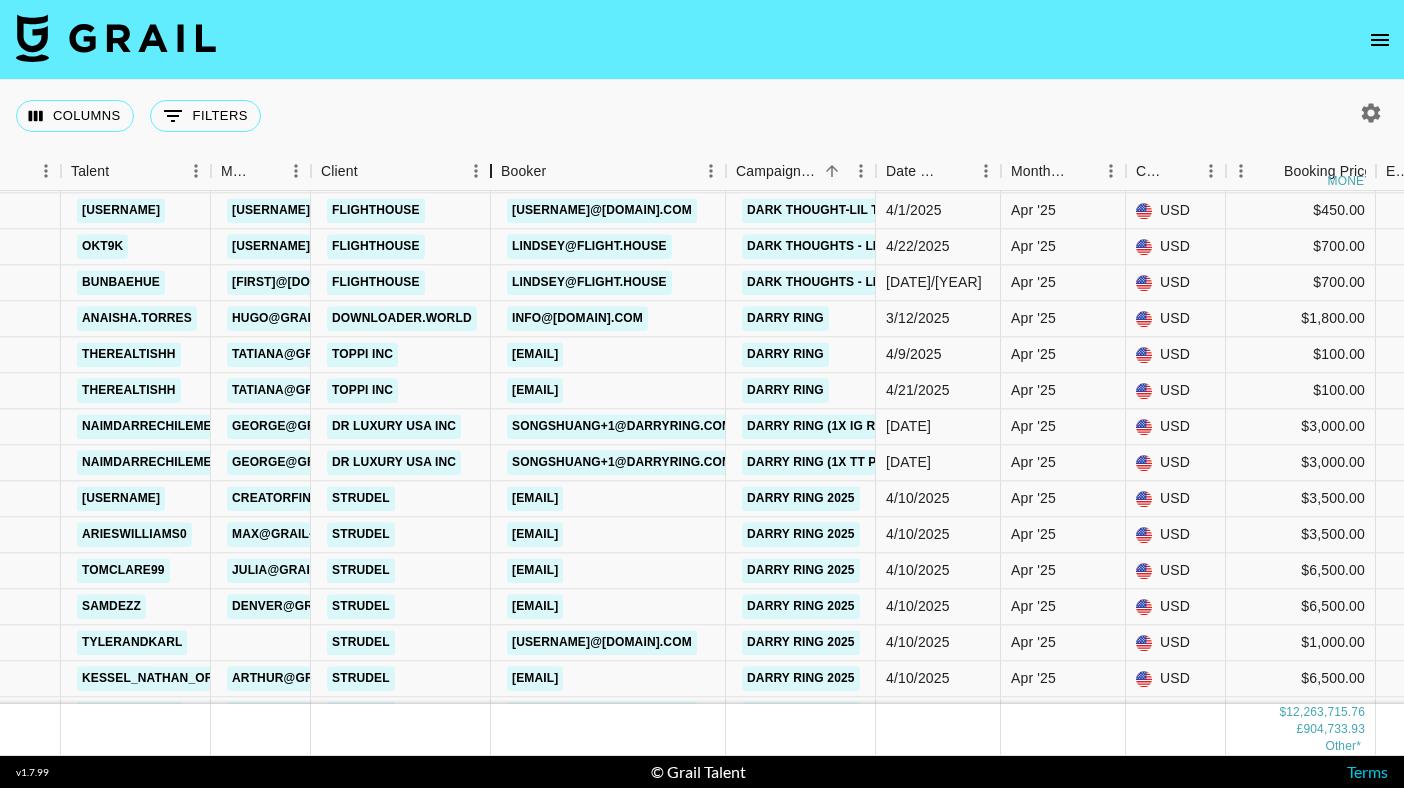 drag, startPoint x: 461, startPoint y: 180, endPoint x: 489, endPoint y: 187, distance: 28.86174 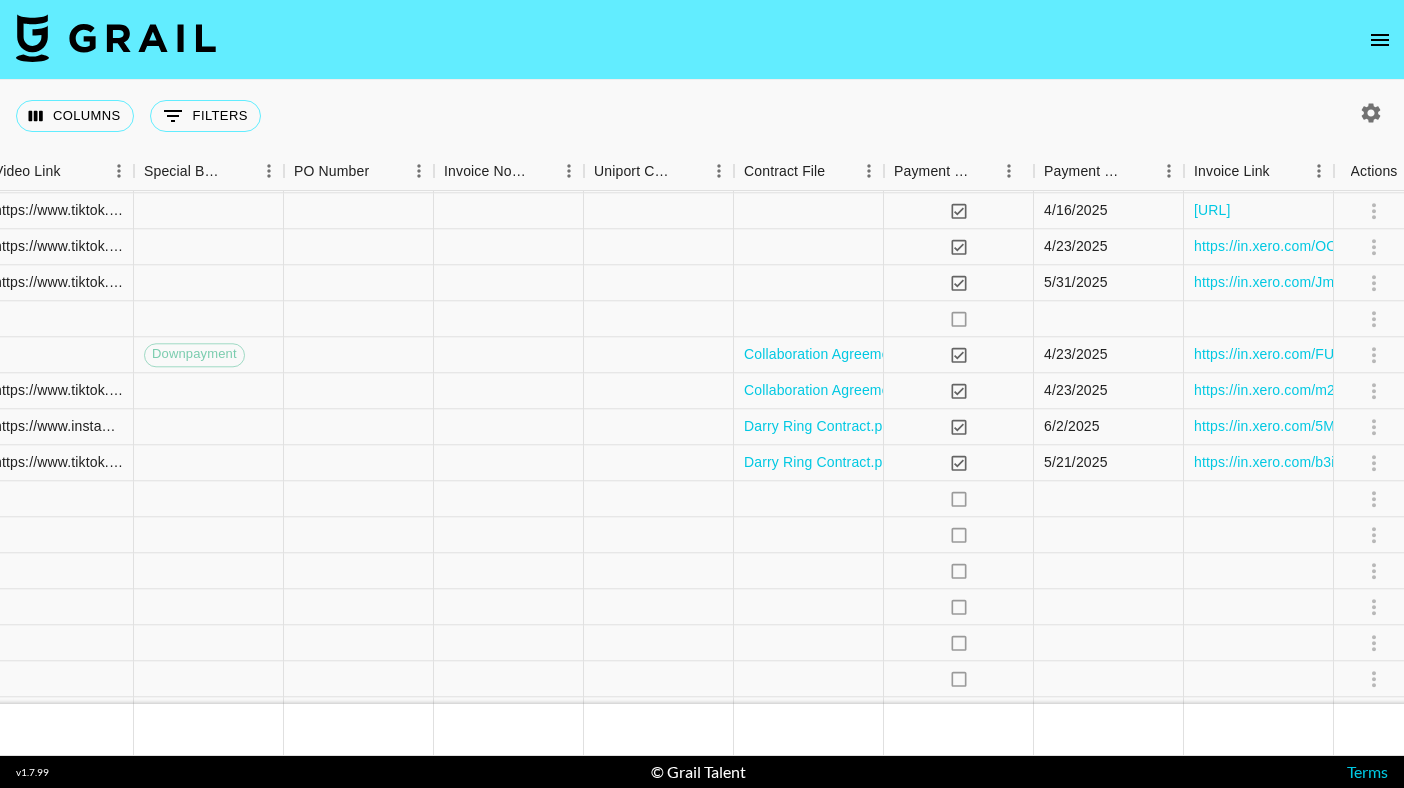 scroll, scrollTop: 19653, scrollLeft: 2155, axis: both 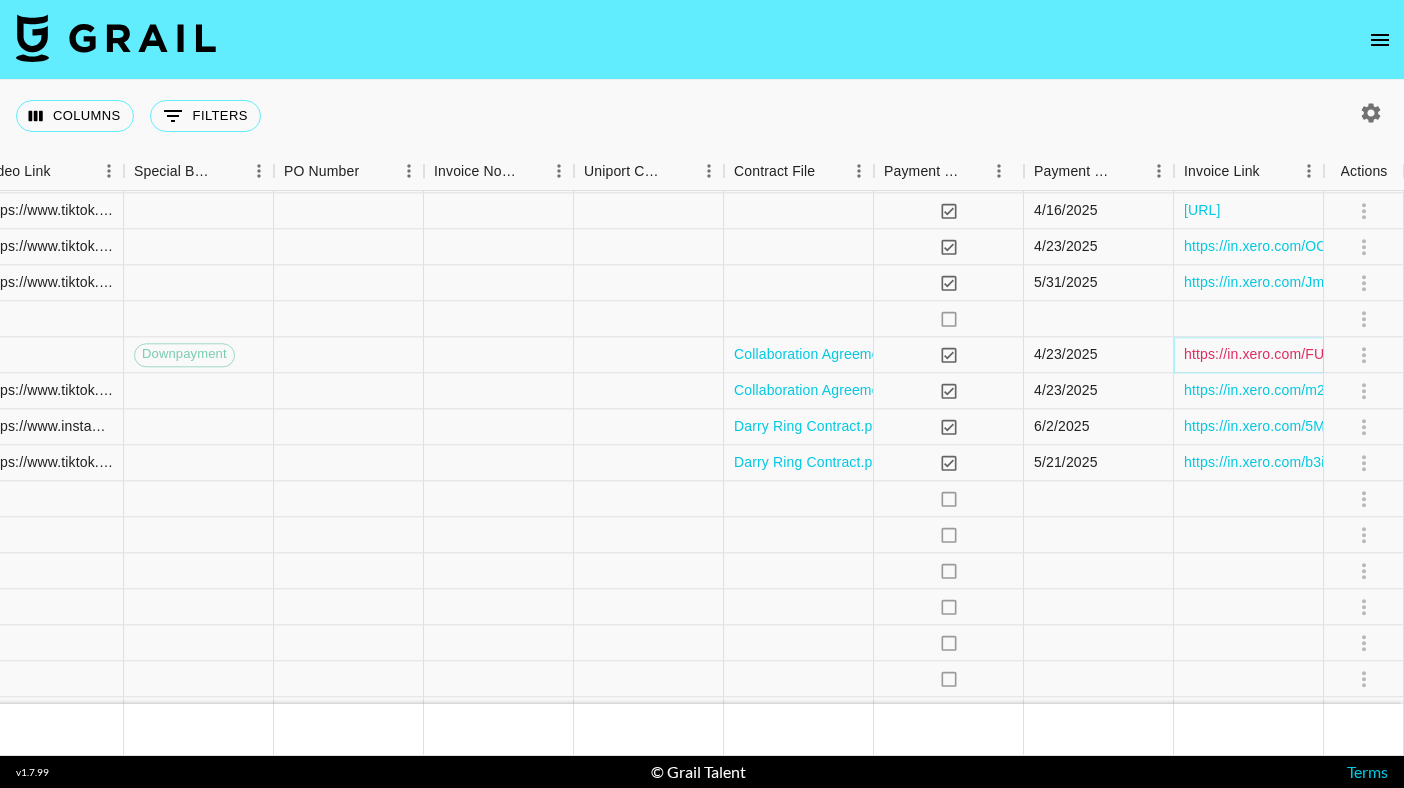 click on "https://in.xero.com/FUATAYwhOXOGK6lWDFDz2T8Lg6riavO3HtRpCFtG" at bounding box center [1415, 355] 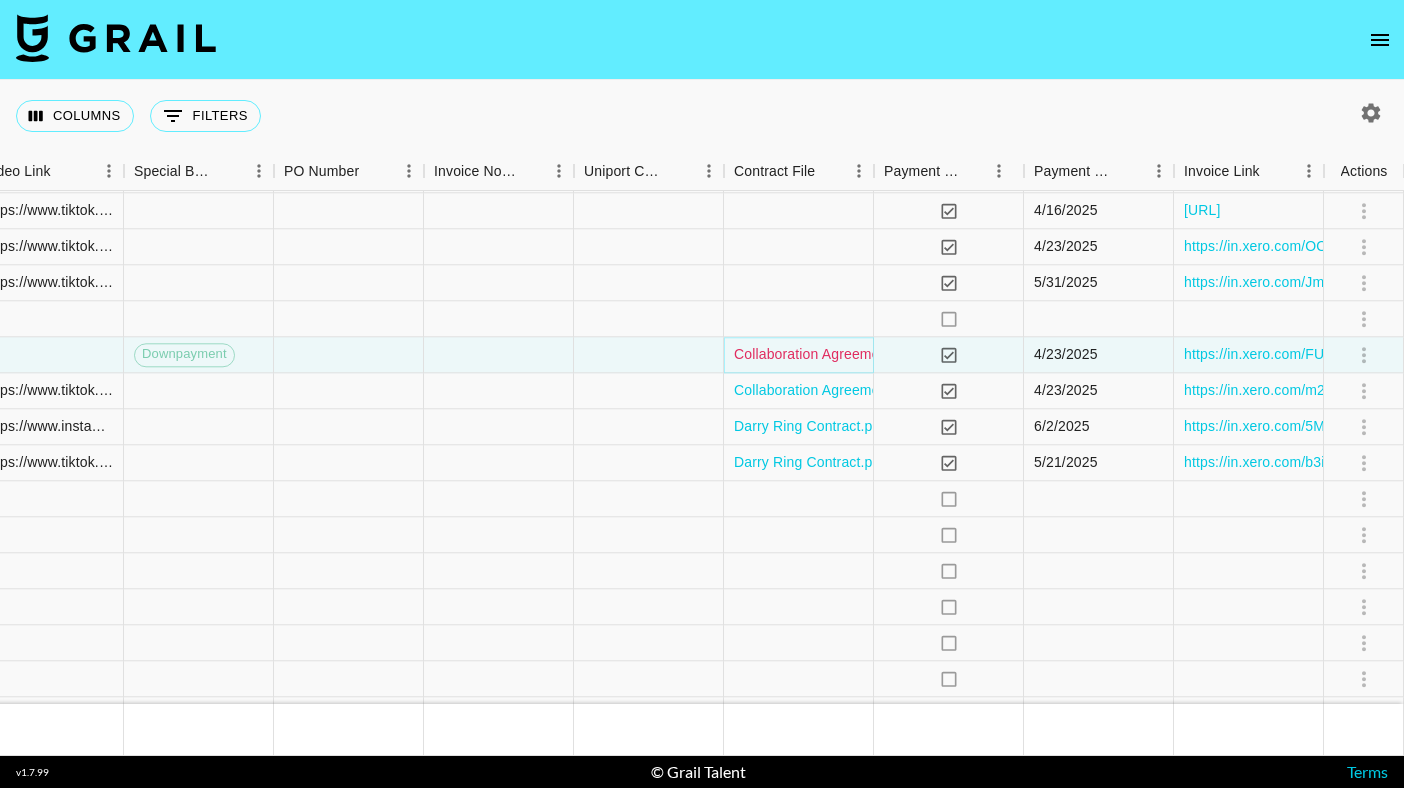 click on "Collaboration Agreement-DR-@therealtishh.docx (1).pdf" at bounding box center [924, 355] 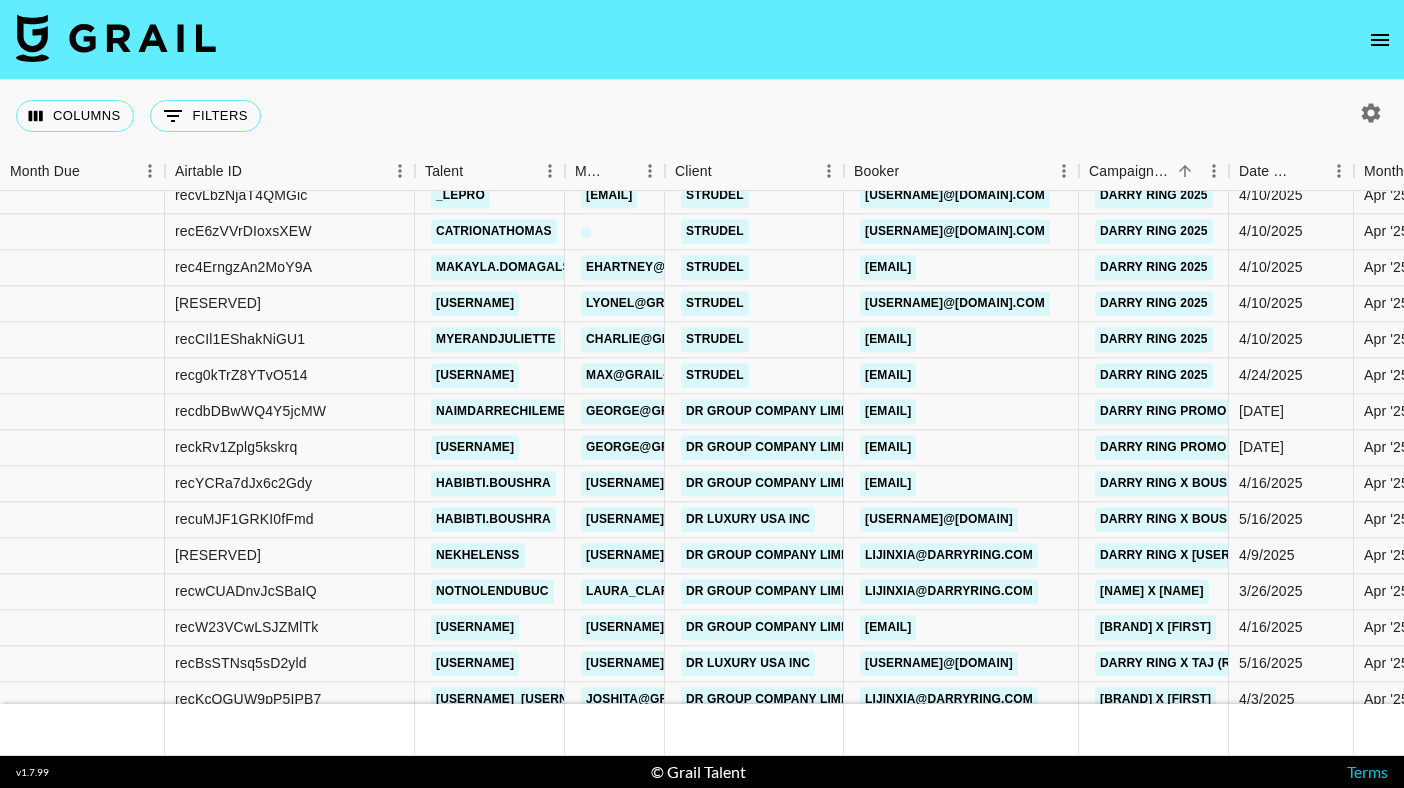 scroll, scrollTop: 20998, scrollLeft: 0, axis: vertical 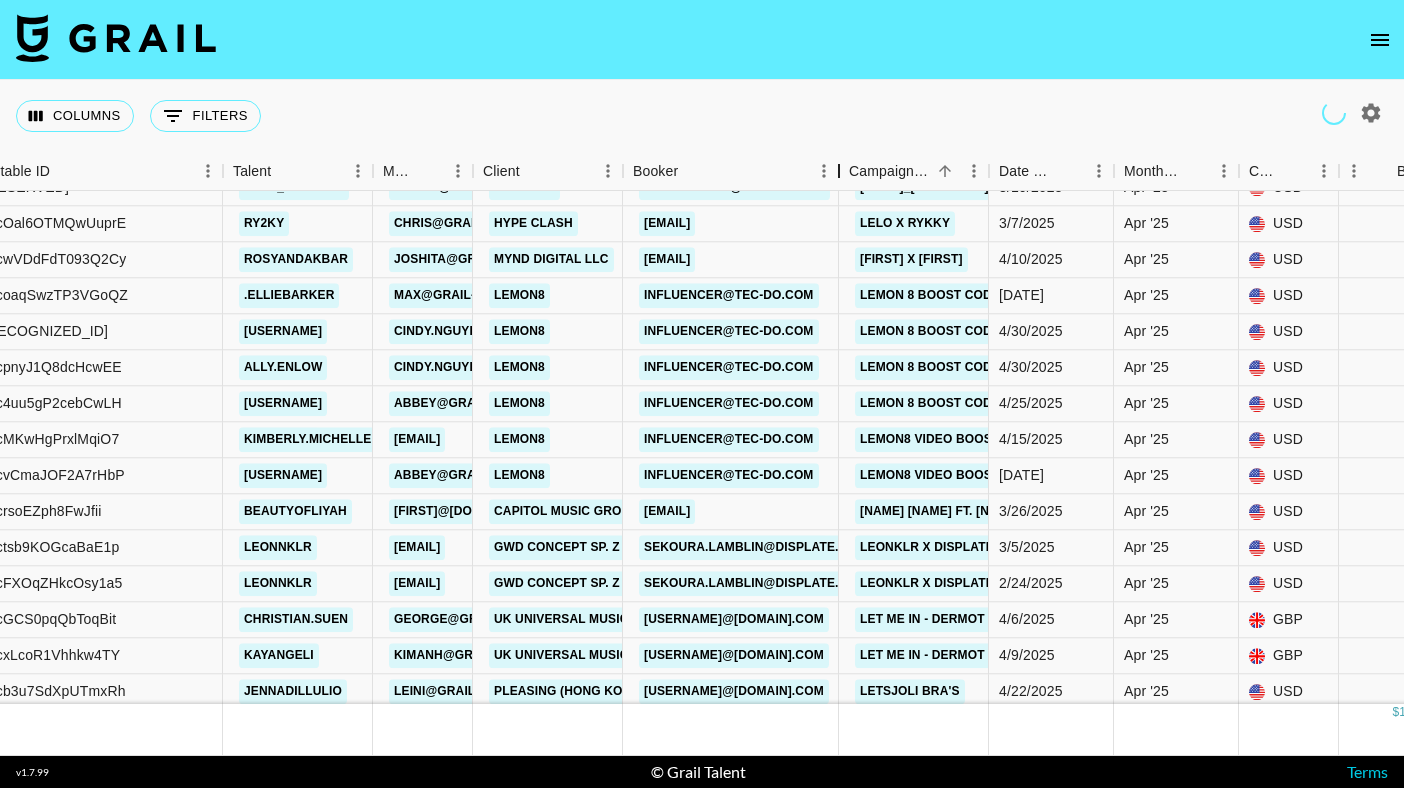 drag, startPoint x: 777, startPoint y: 165, endPoint x: 841, endPoint y: 169, distance: 64.12488 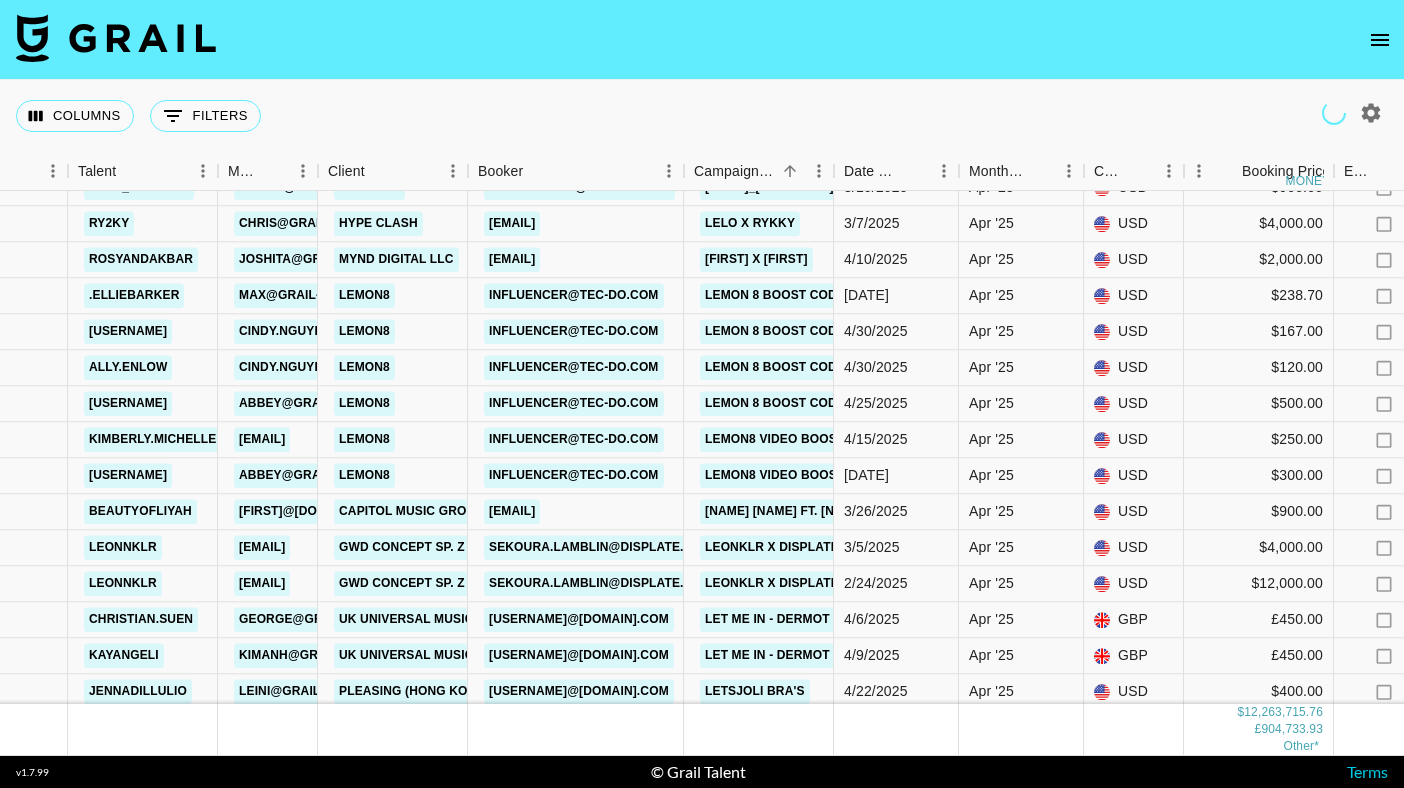 scroll, scrollTop: 42464, scrollLeft: 353, axis: both 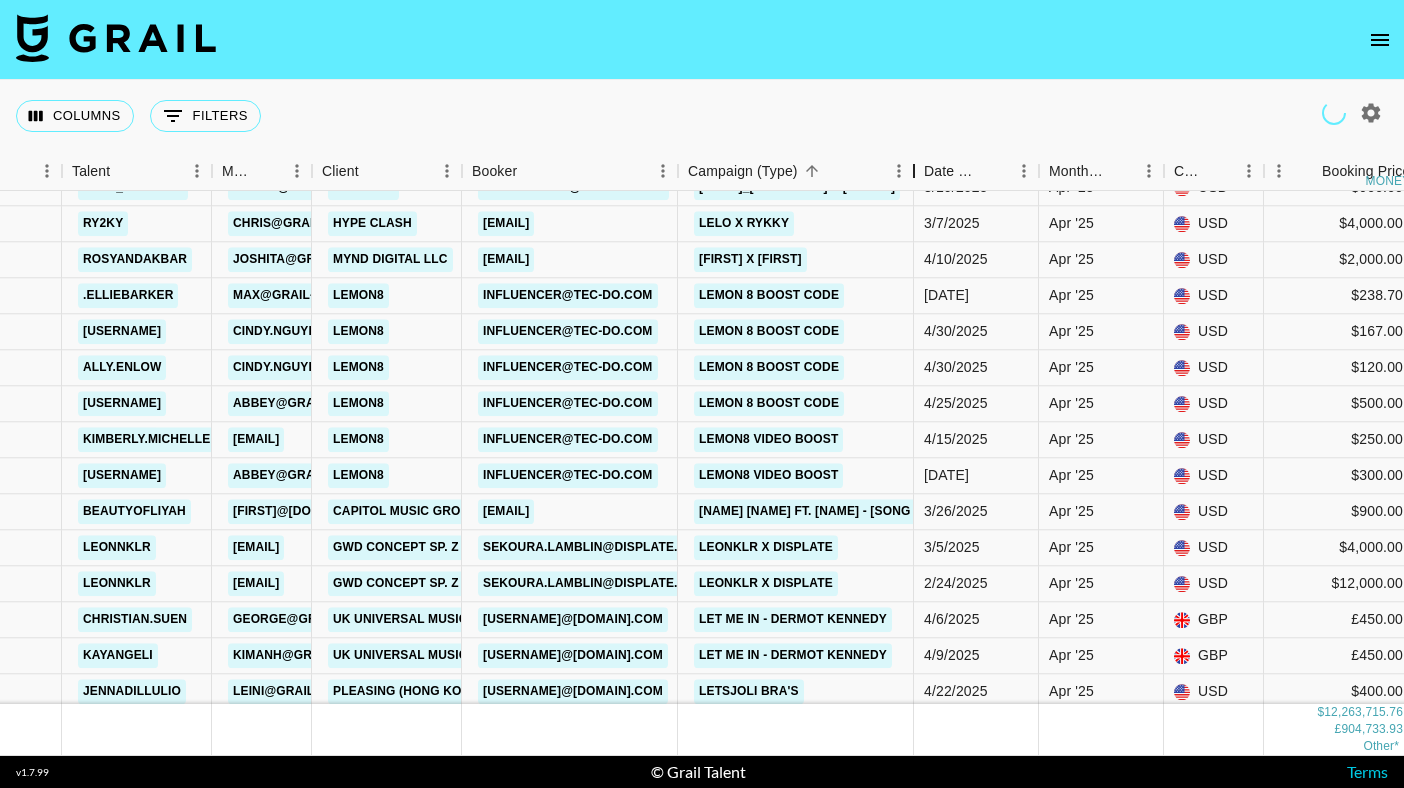 drag, startPoint x: 827, startPoint y: 167, endPoint x: 911, endPoint y: 169, distance: 84.0238 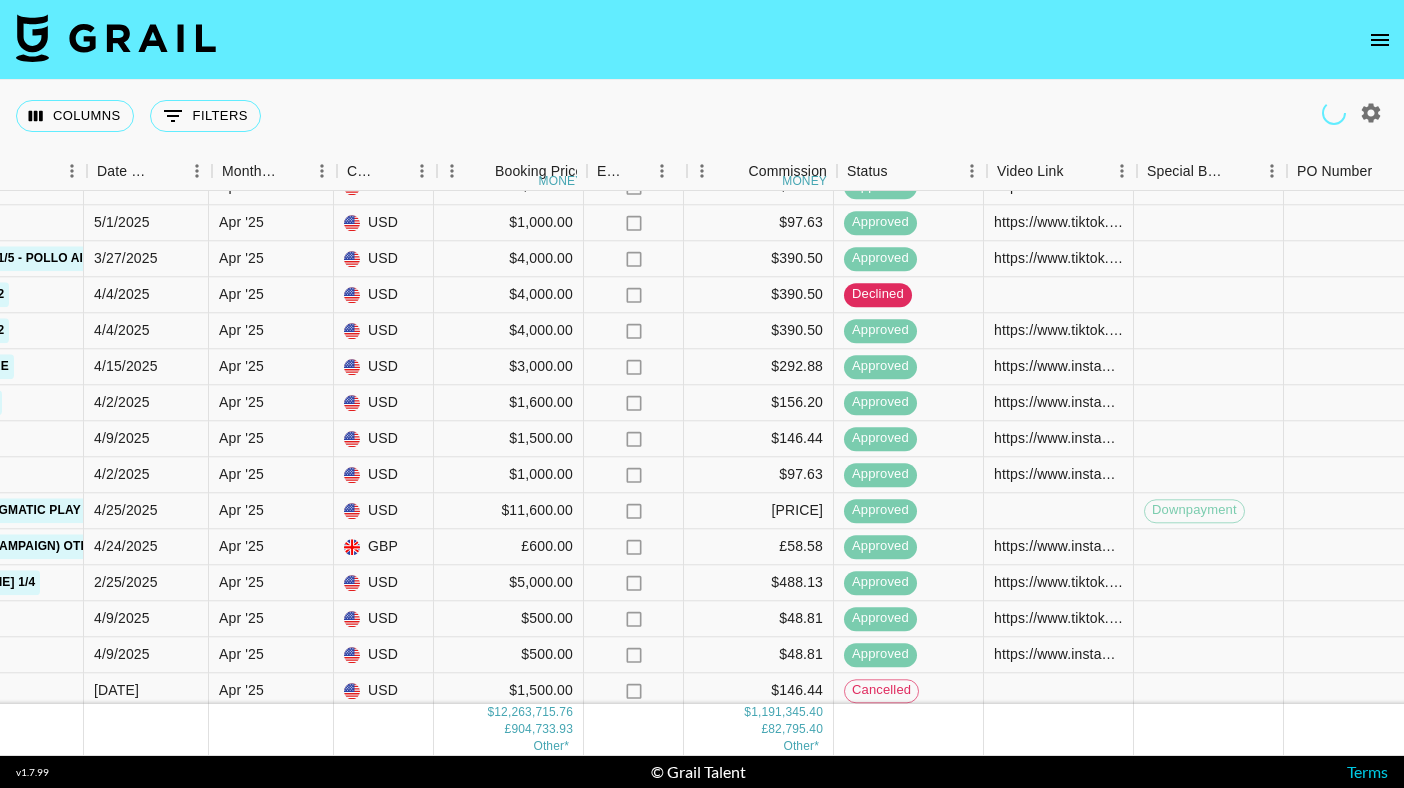 scroll, scrollTop: 45993, scrollLeft: 1185, axis: both 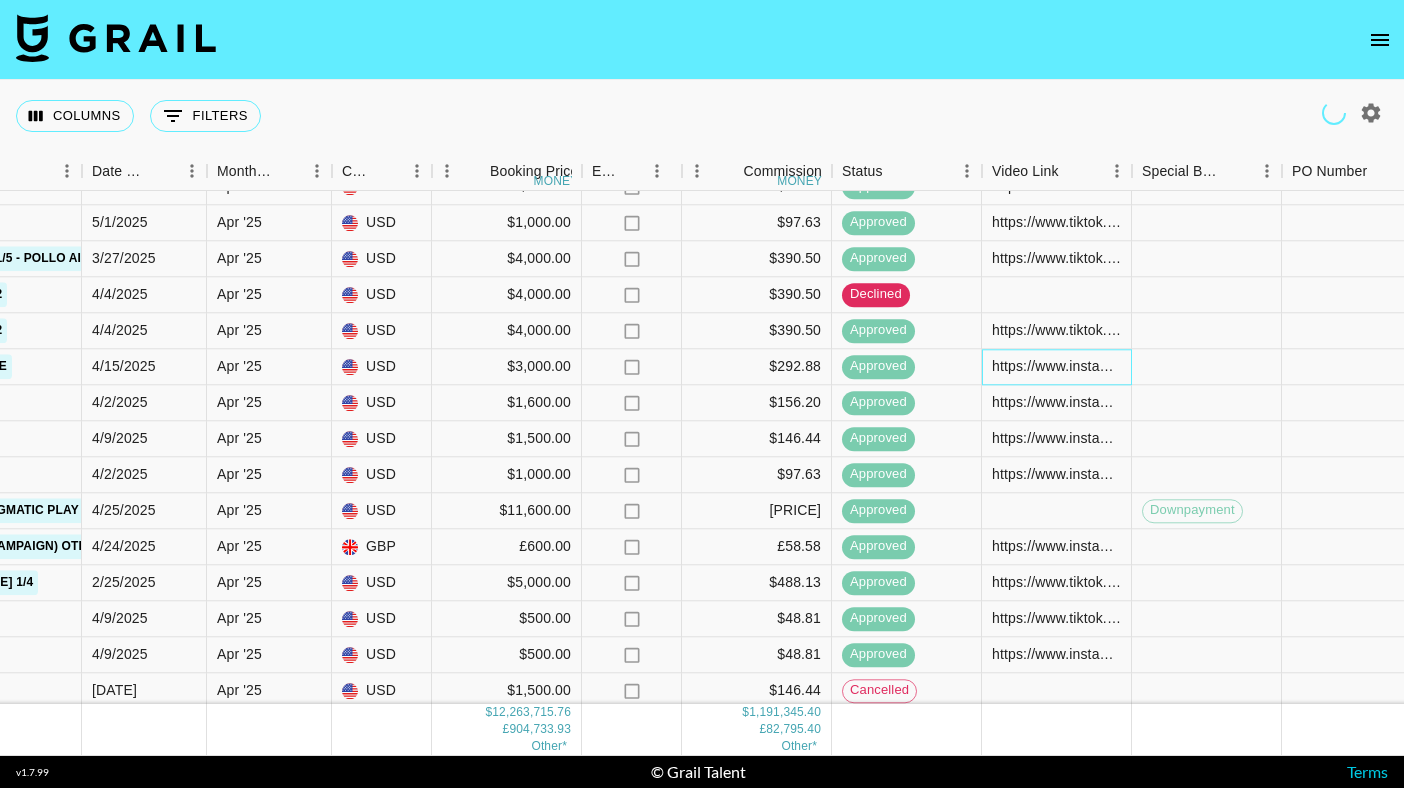 click on "https://www.instagram.com/reel/DJXDNMEv5xU/" at bounding box center [1056, 367] 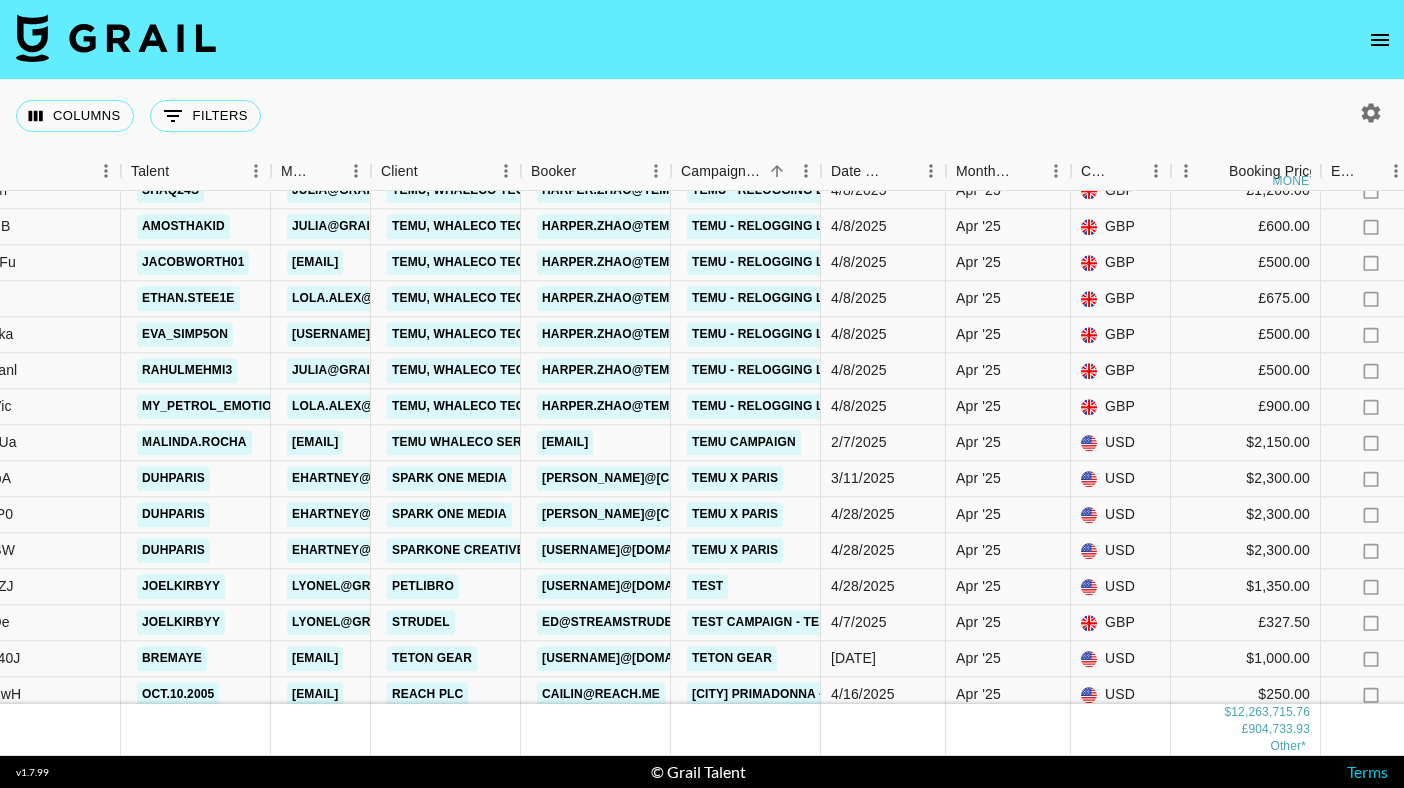 scroll, scrollTop: 69832, scrollLeft: 294, axis: both 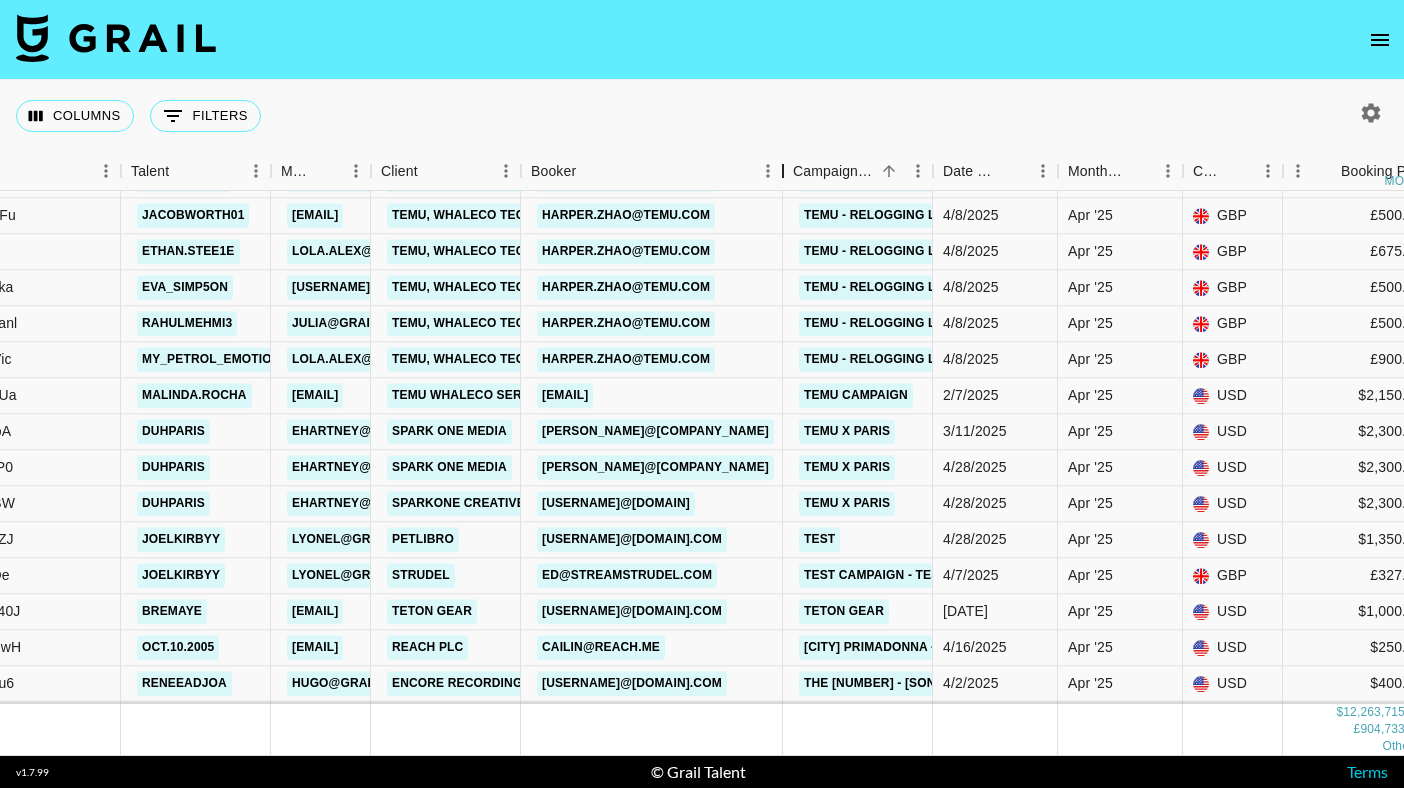 drag, startPoint x: 675, startPoint y: 171, endPoint x: 786, endPoint y: 169, distance: 111.01801 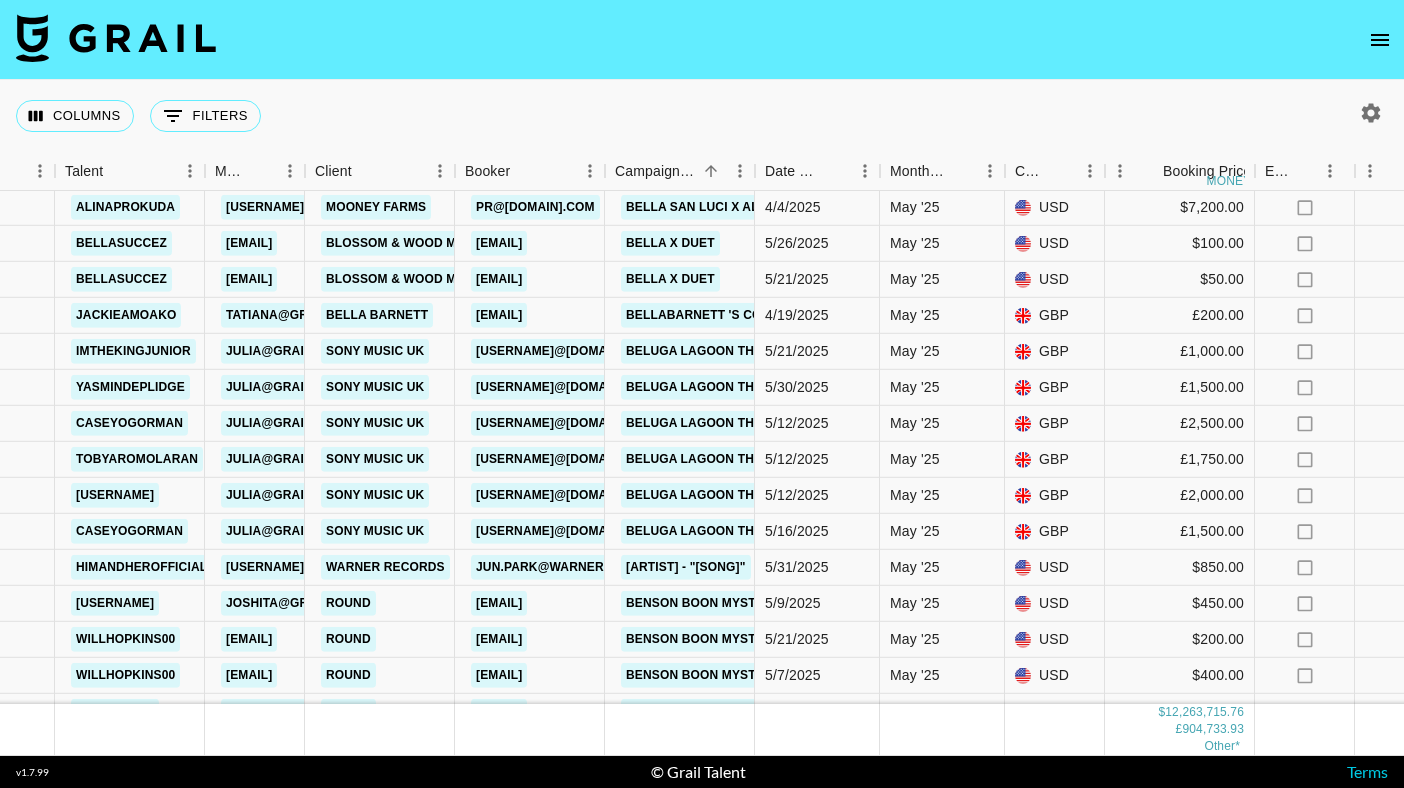 scroll, scrollTop: 90163, scrollLeft: 360, axis: both 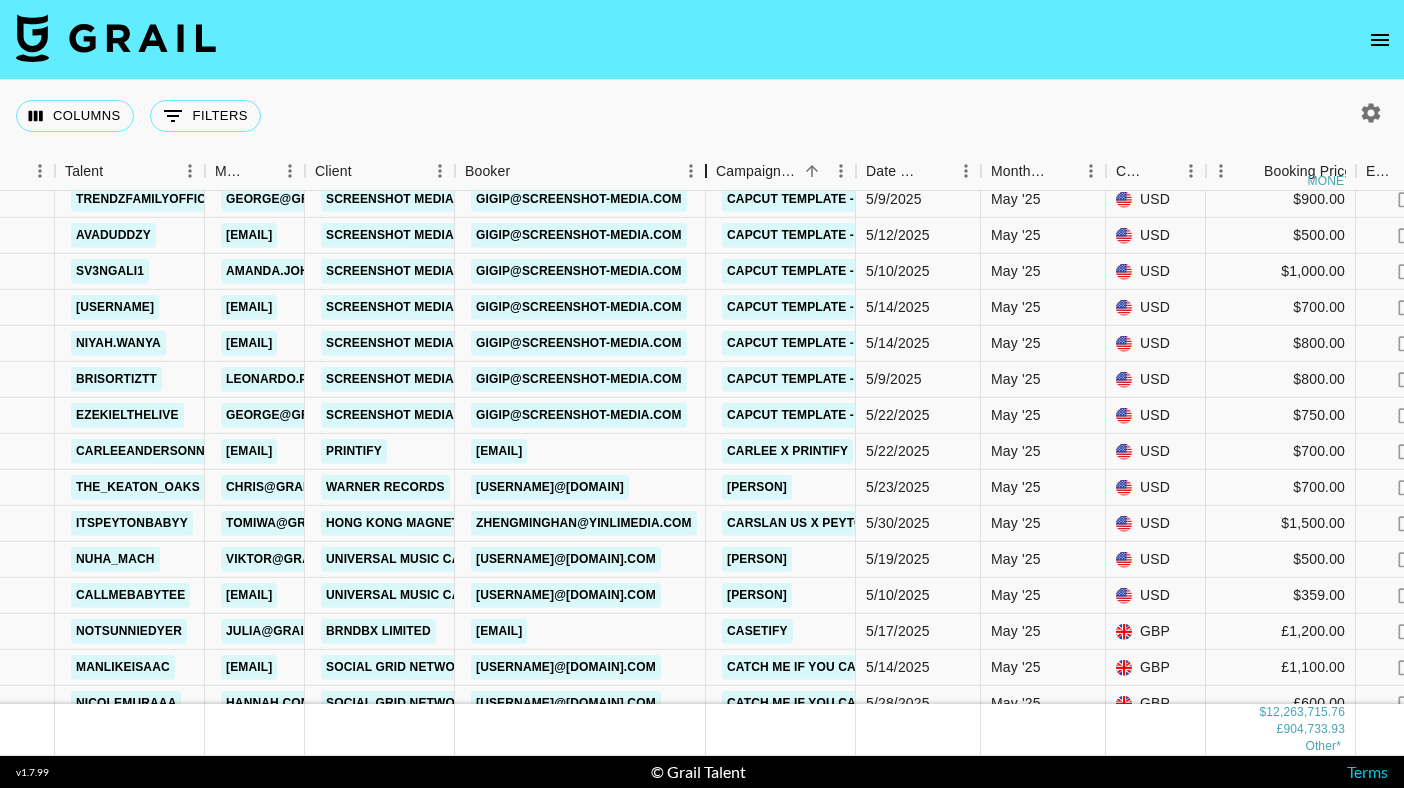drag, startPoint x: 608, startPoint y: 165, endPoint x: 707, endPoint y: 175, distance: 99.50377 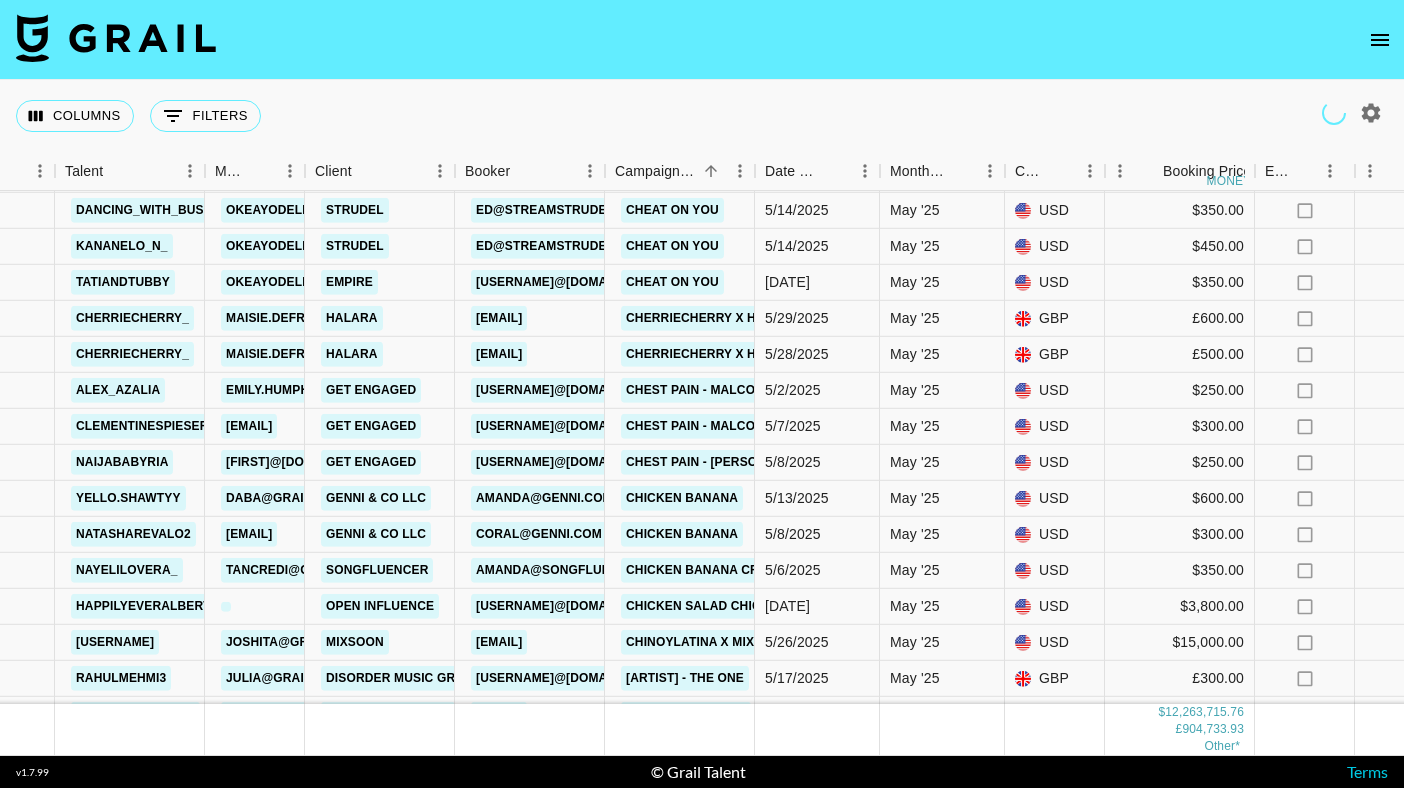 scroll, scrollTop: 98327, scrollLeft: 360, axis: both 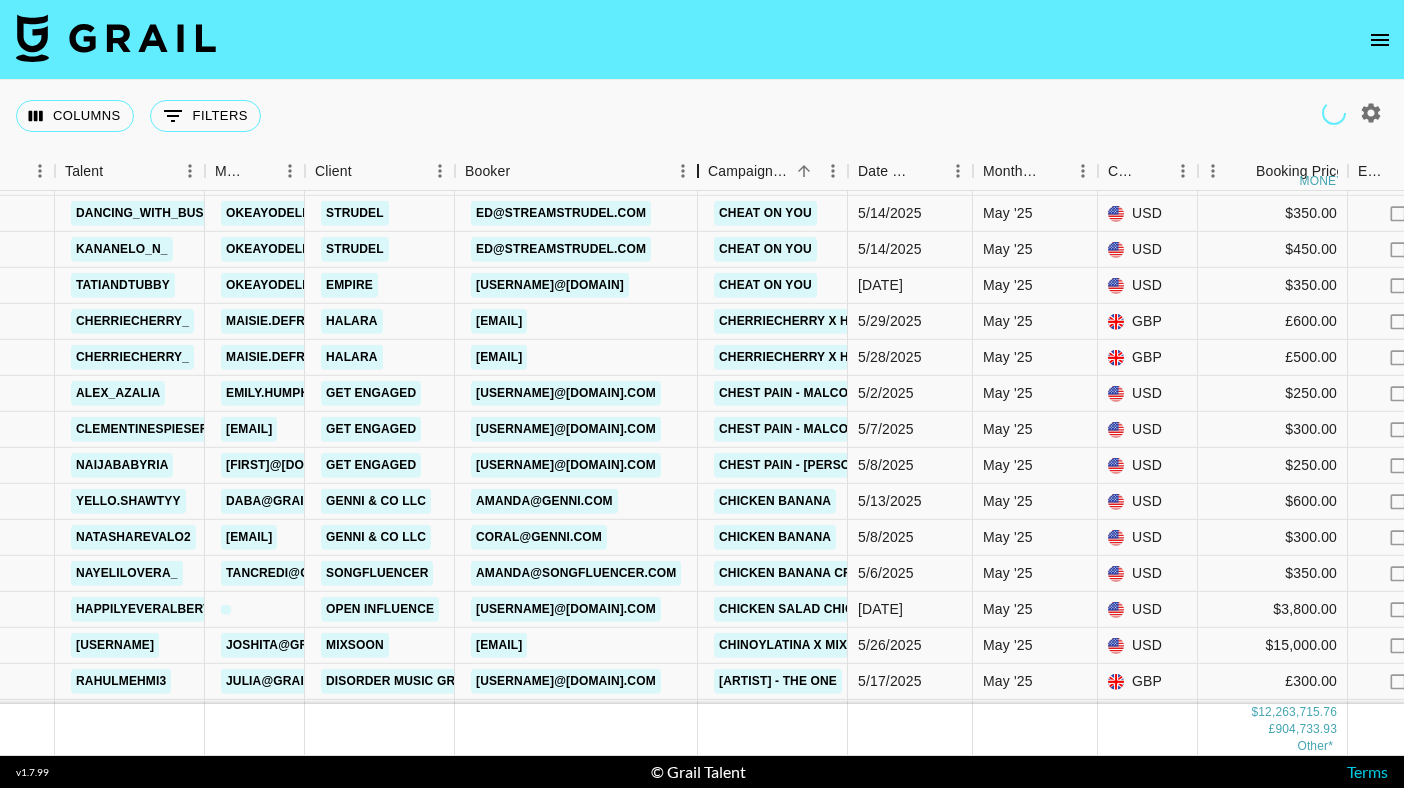 drag, startPoint x: 602, startPoint y: 172, endPoint x: 695, endPoint y: 186, distance: 94.04786 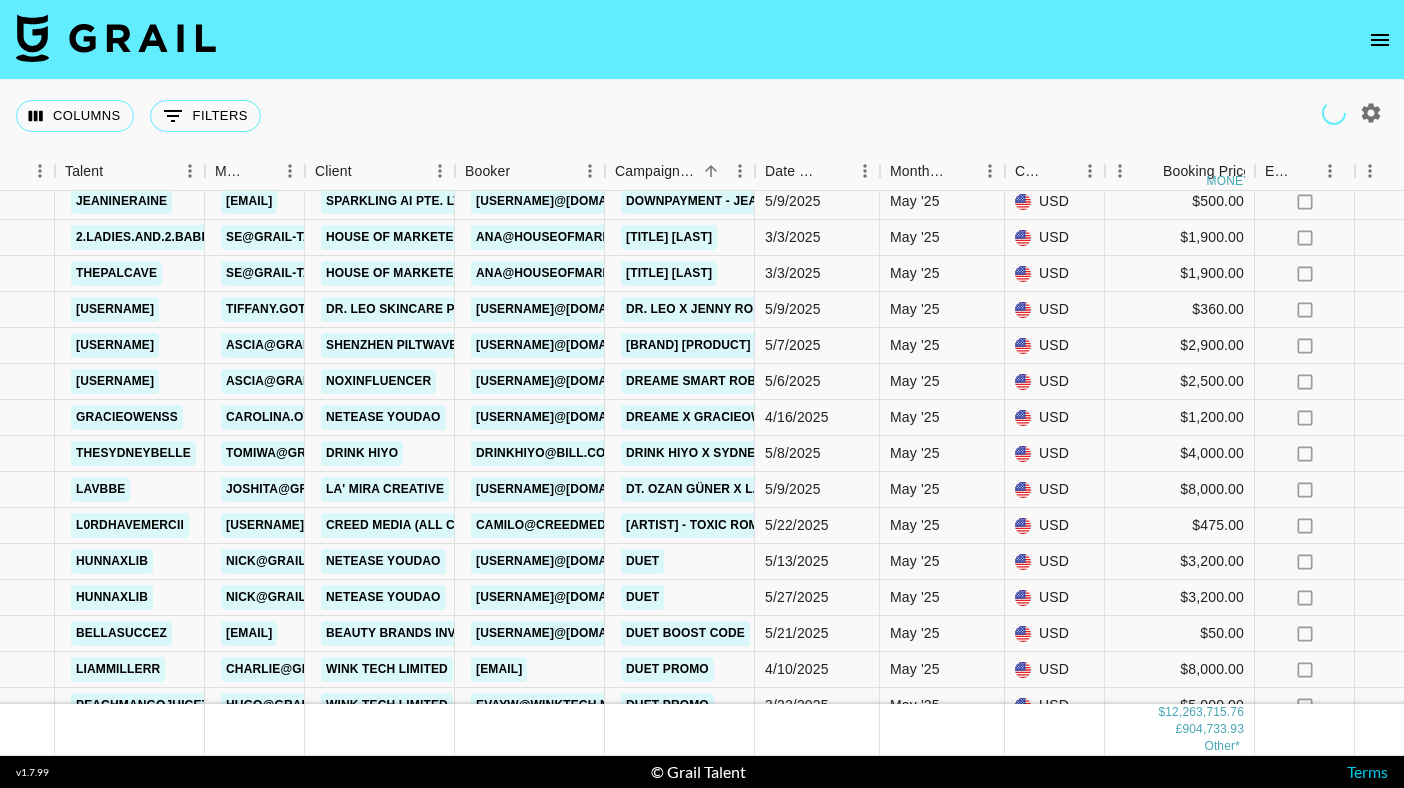 scroll, scrollTop: 105290, scrollLeft: 360, axis: both 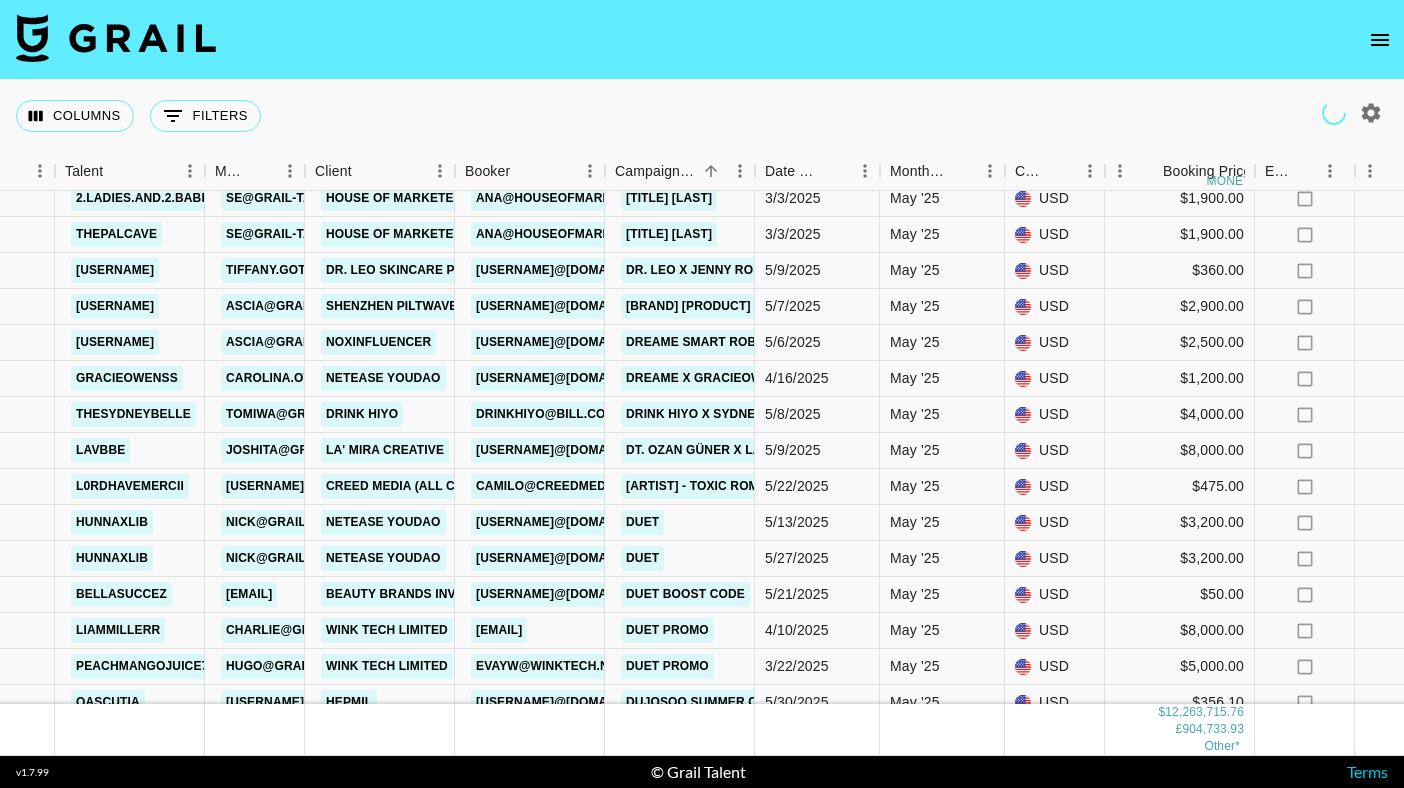 click at bounding box center (605, 171) 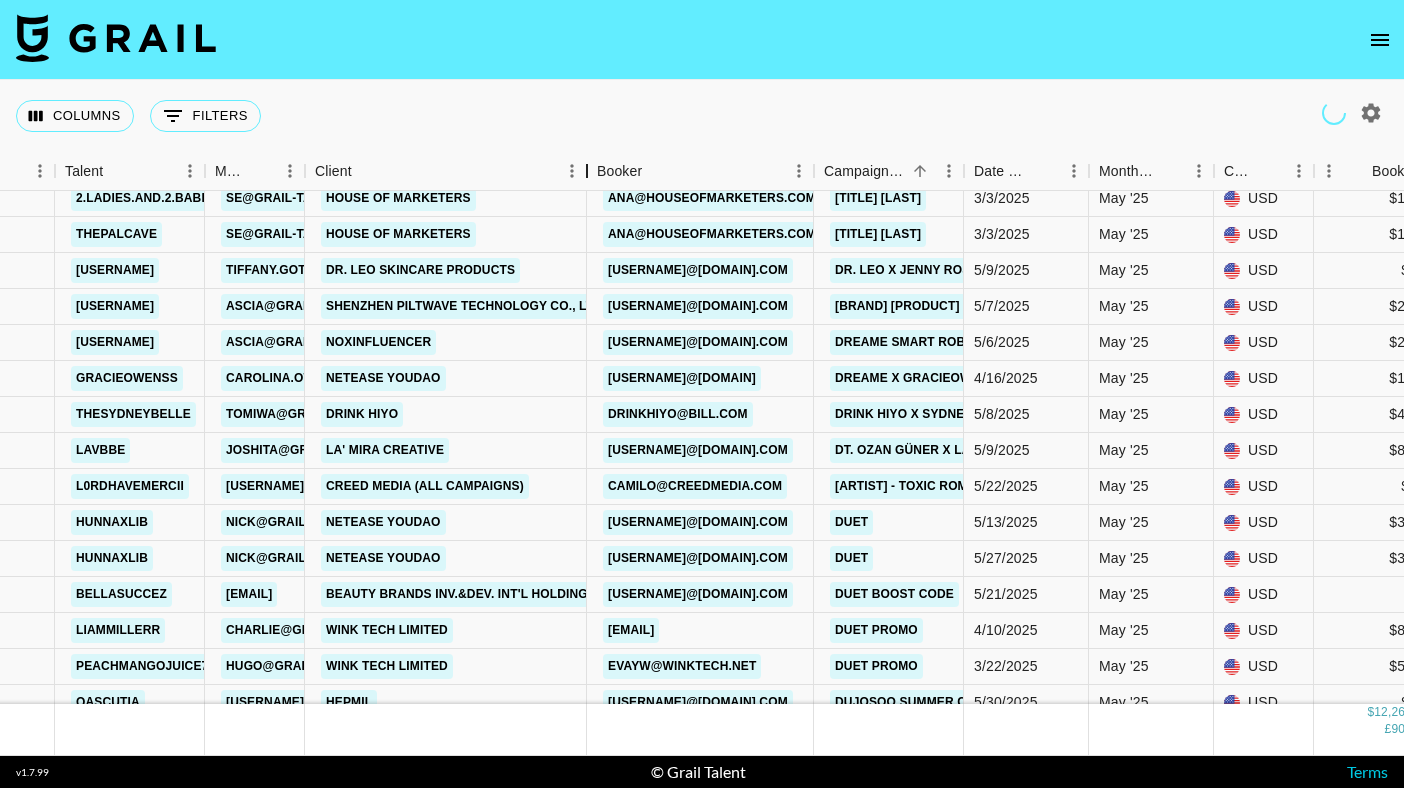 drag, startPoint x: 455, startPoint y: 171, endPoint x: 586, endPoint y: 195, distance: 133.18033 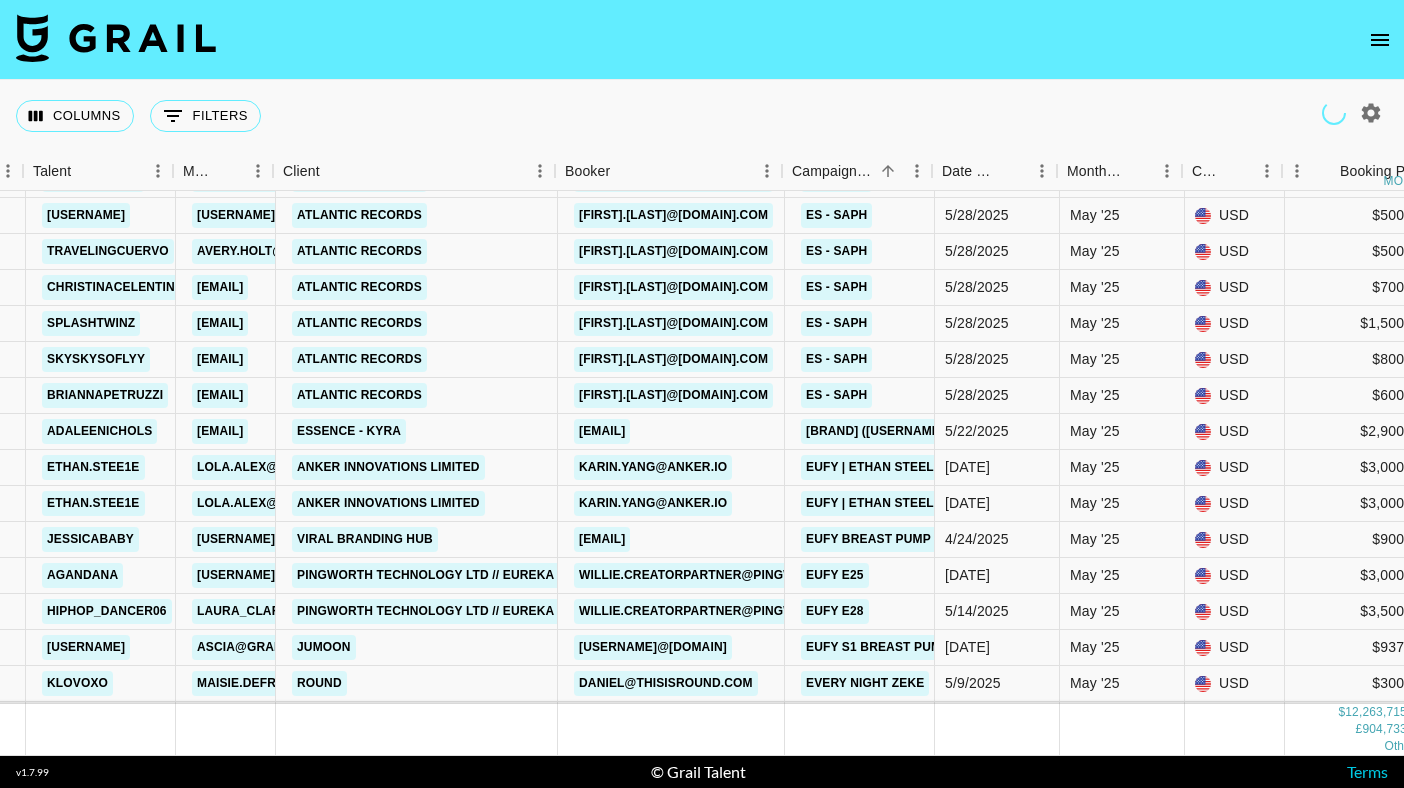 scroll, scrollTop: 106965, scrollLeft: 386, axis: both 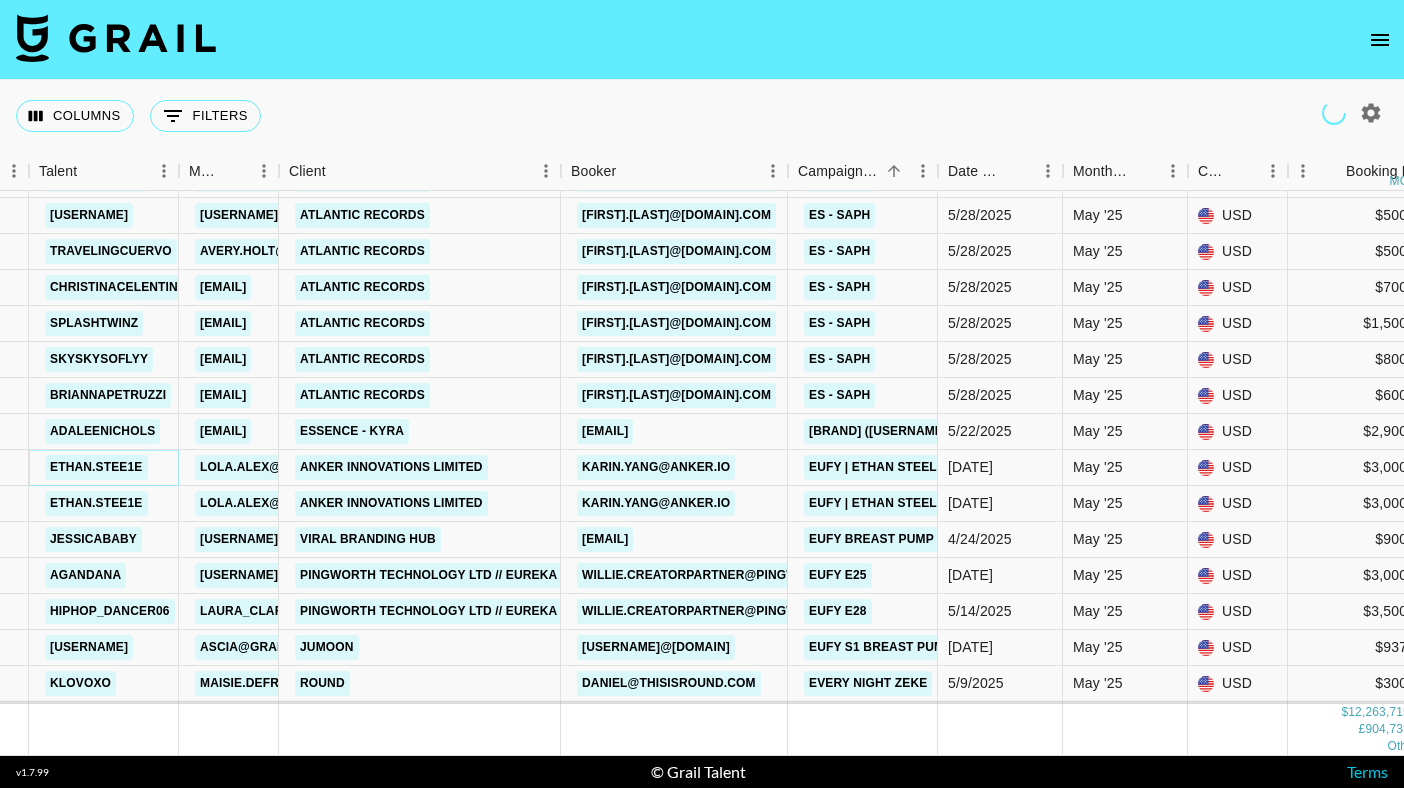 click on "ethan.stee1e" at bounding box center [96, 467] 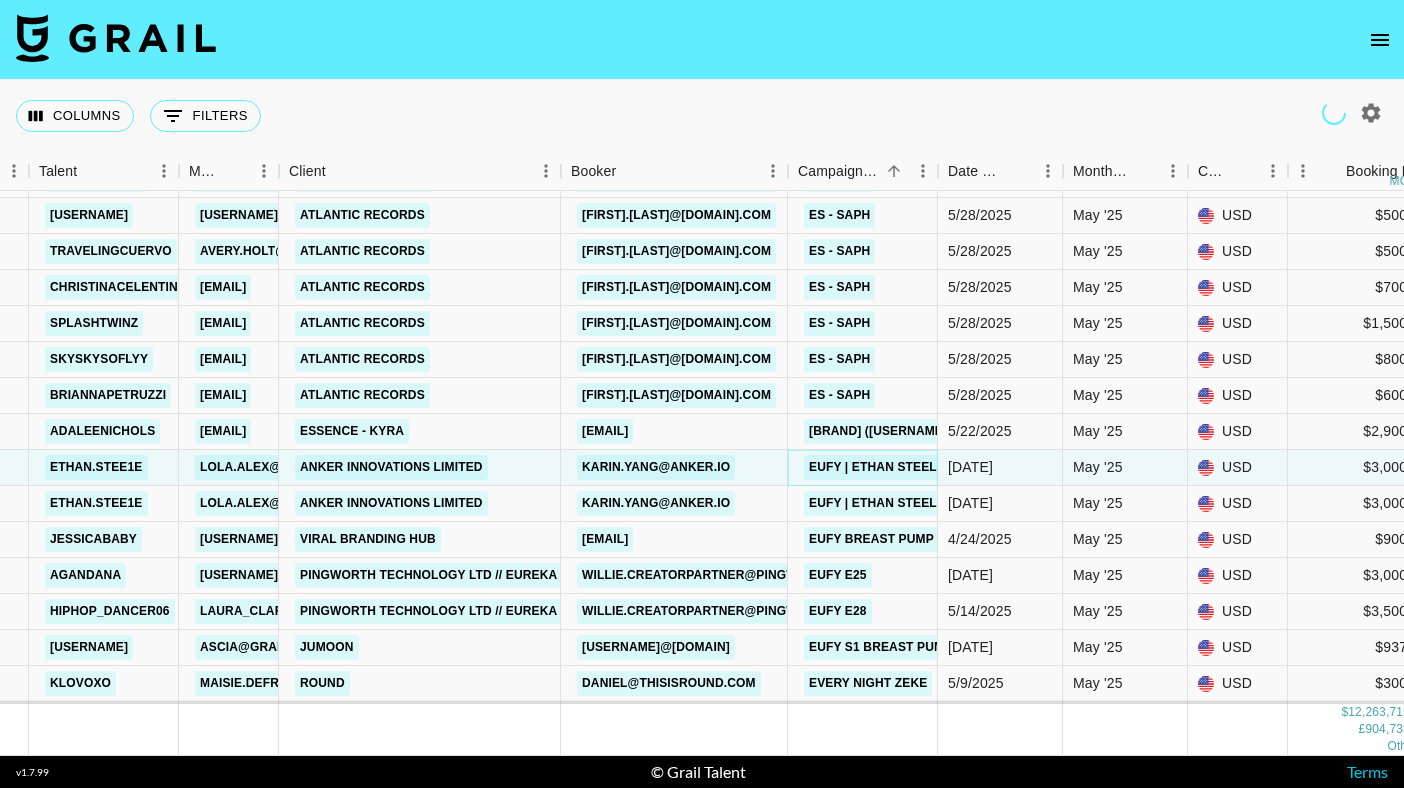 click on "eufy | Ethan Steele" at bounding box center [877, 467] 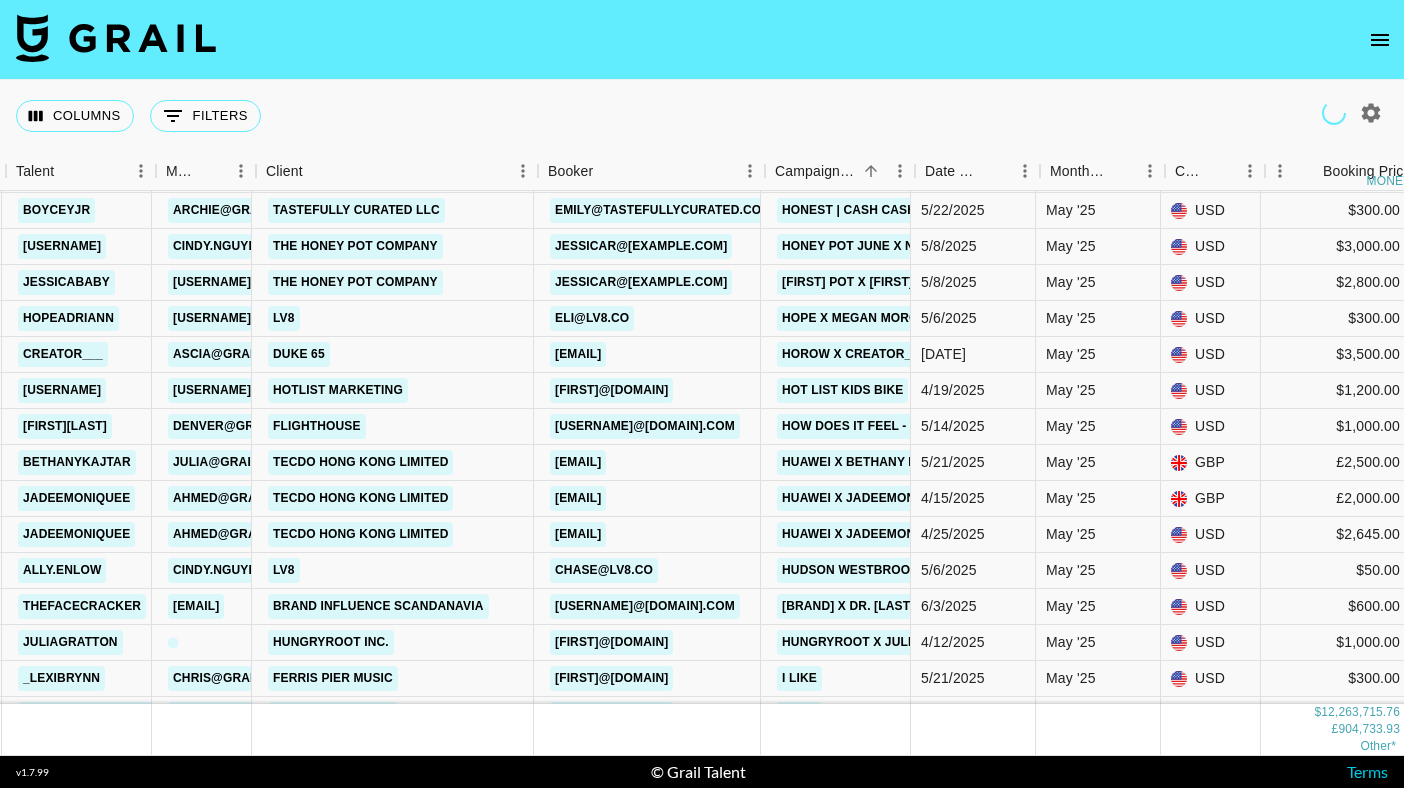 scroll, scrollTop: 115898, scrollLeft: 401, axis: both 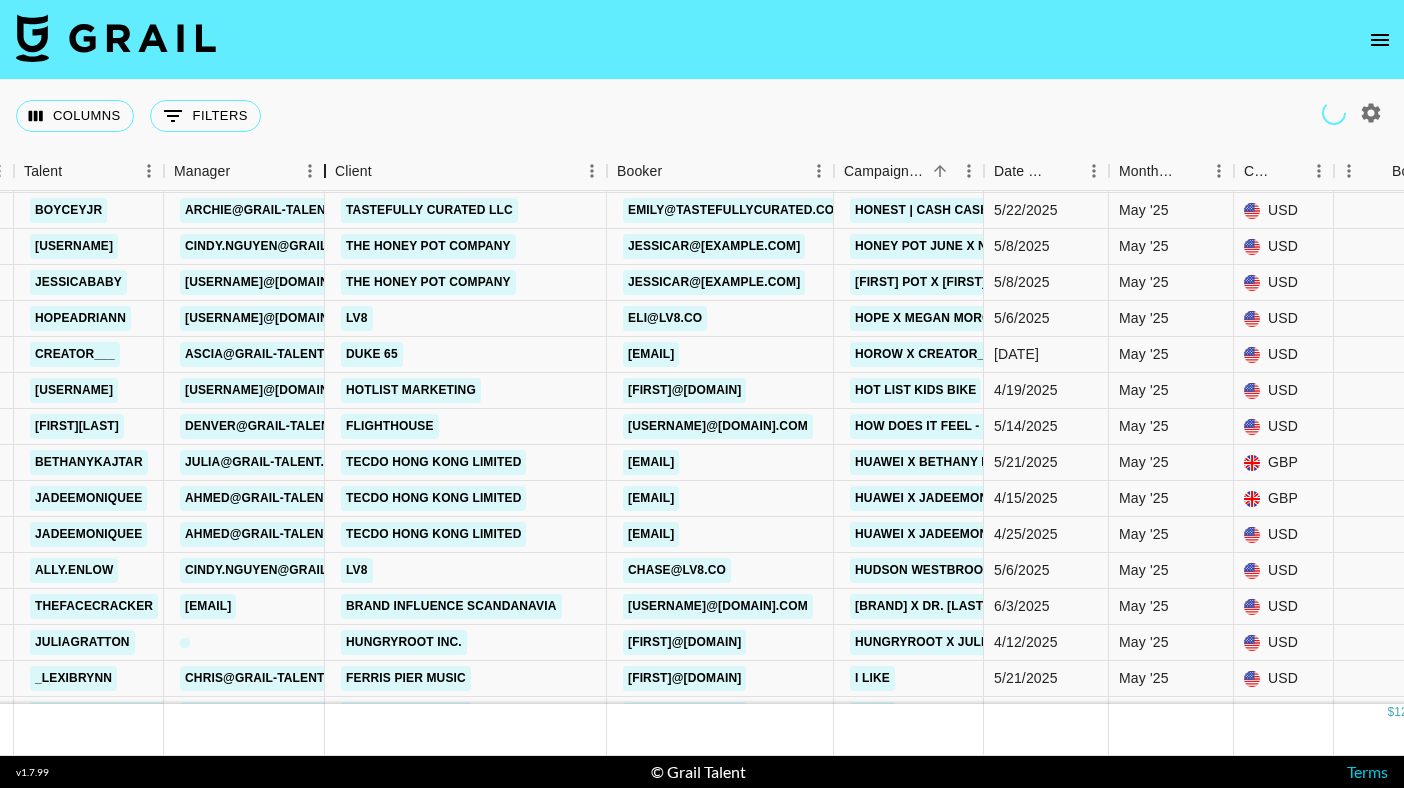 drag, startPoint x: 268, startPoint y: 169, endPoint x: 329, endPoint y: 174, distance: 61.204575 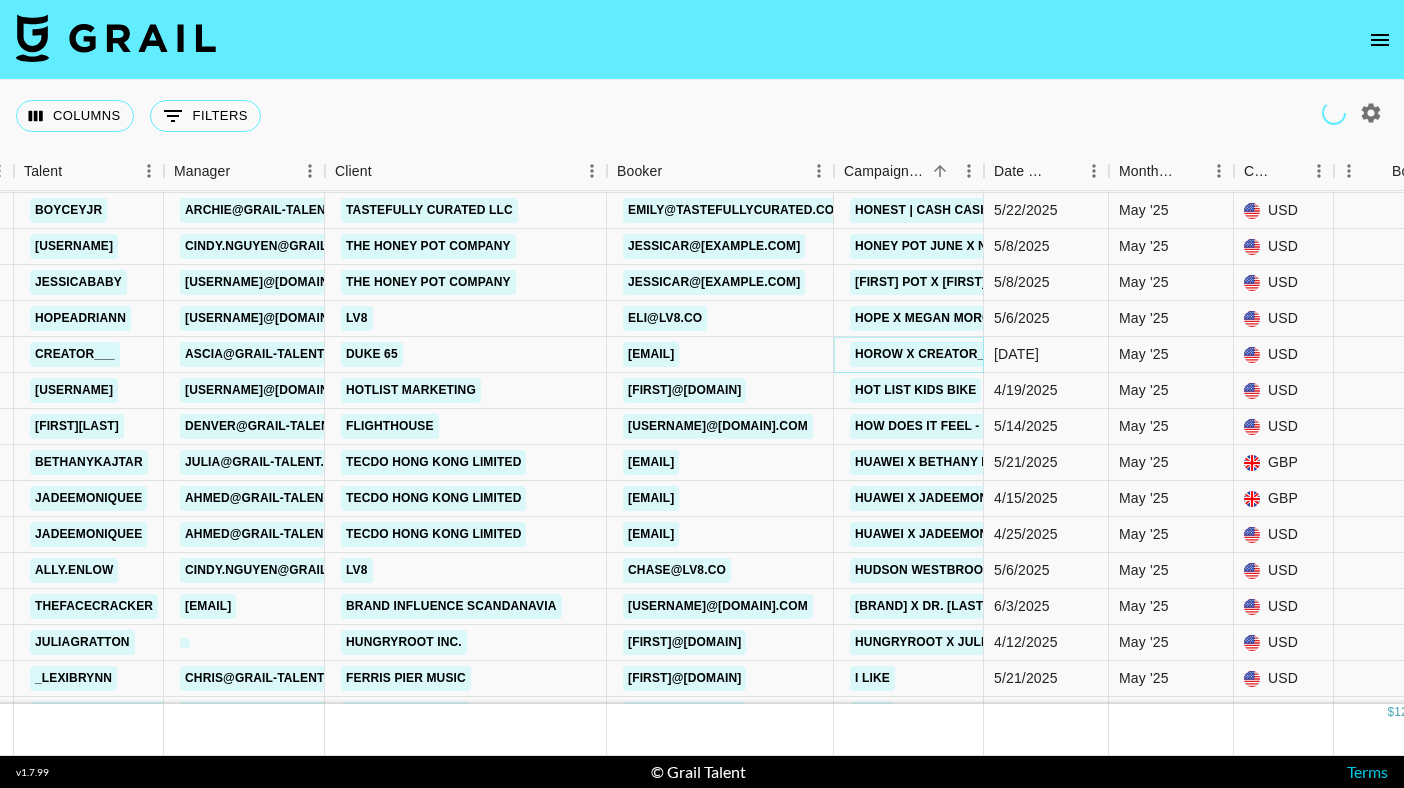 click on "Horow x Creator___" at bounding box center [926, 354] 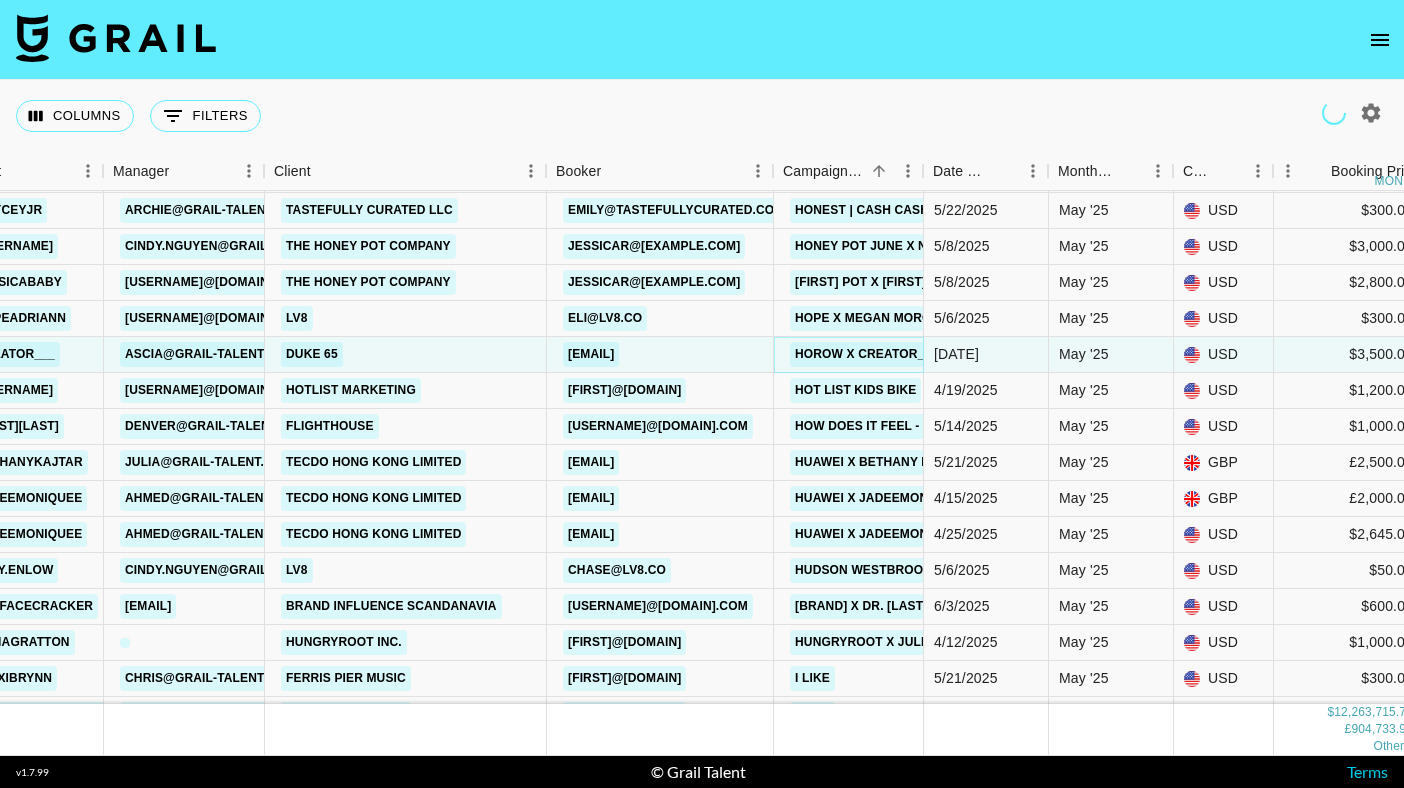scroll, scrollTop: 115898, scrollLeft: 462, axis: both 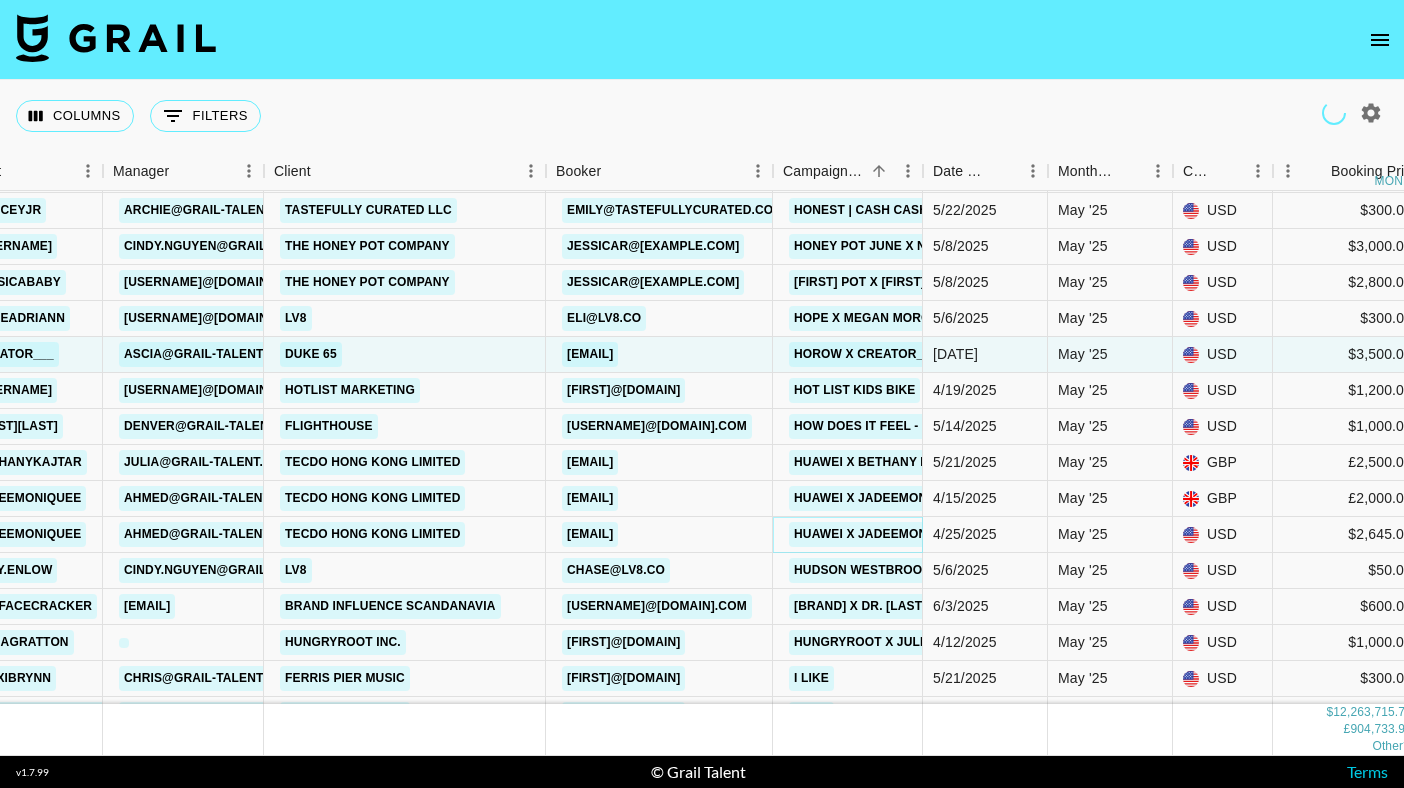 click on "Huawei x Jadeemoniquee" at bounding box center (879, 534) 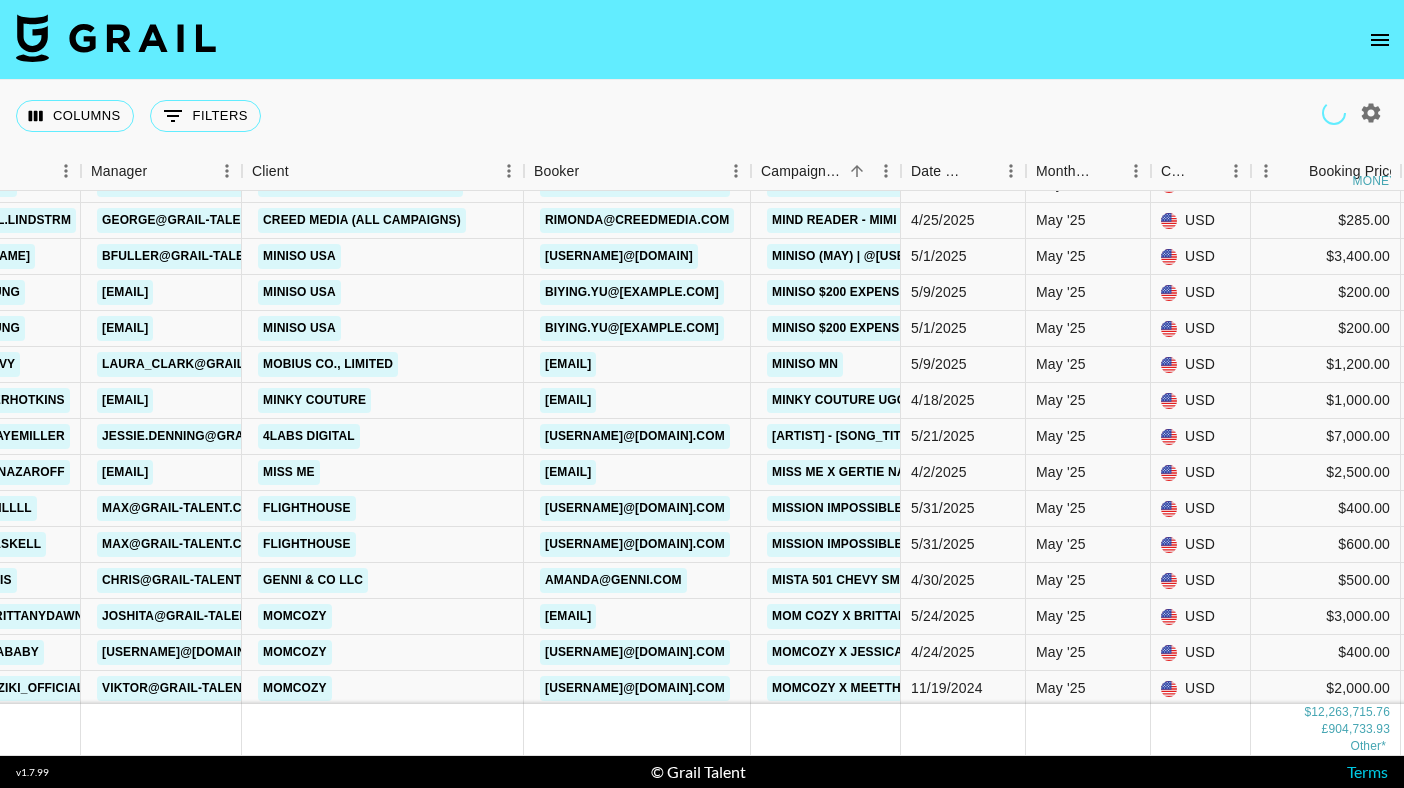 scroll, scrollTop: 130028, scrollLeft: 484, axis: both 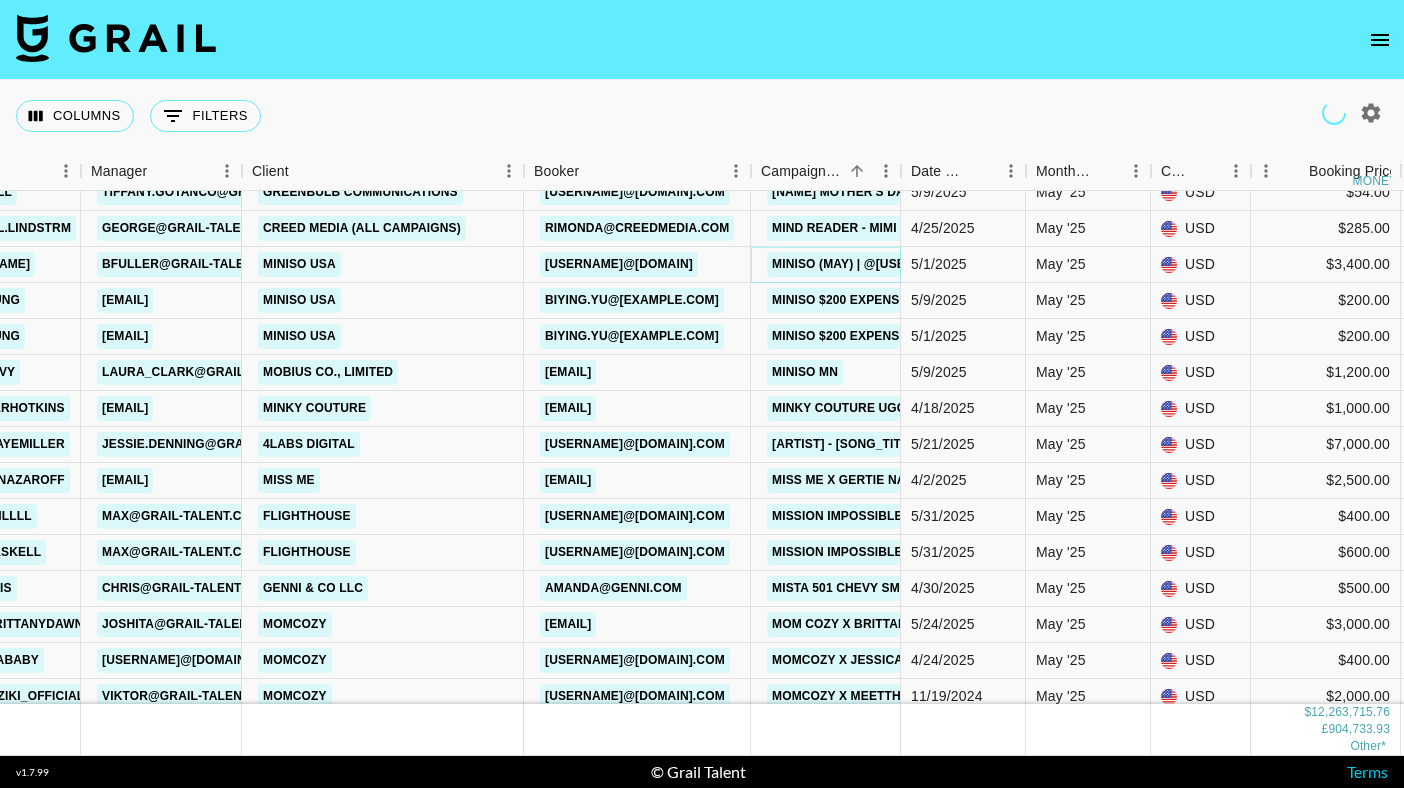 click on "Miniso (May) | @mrthomasenglish" at bounding box center (863, 264) 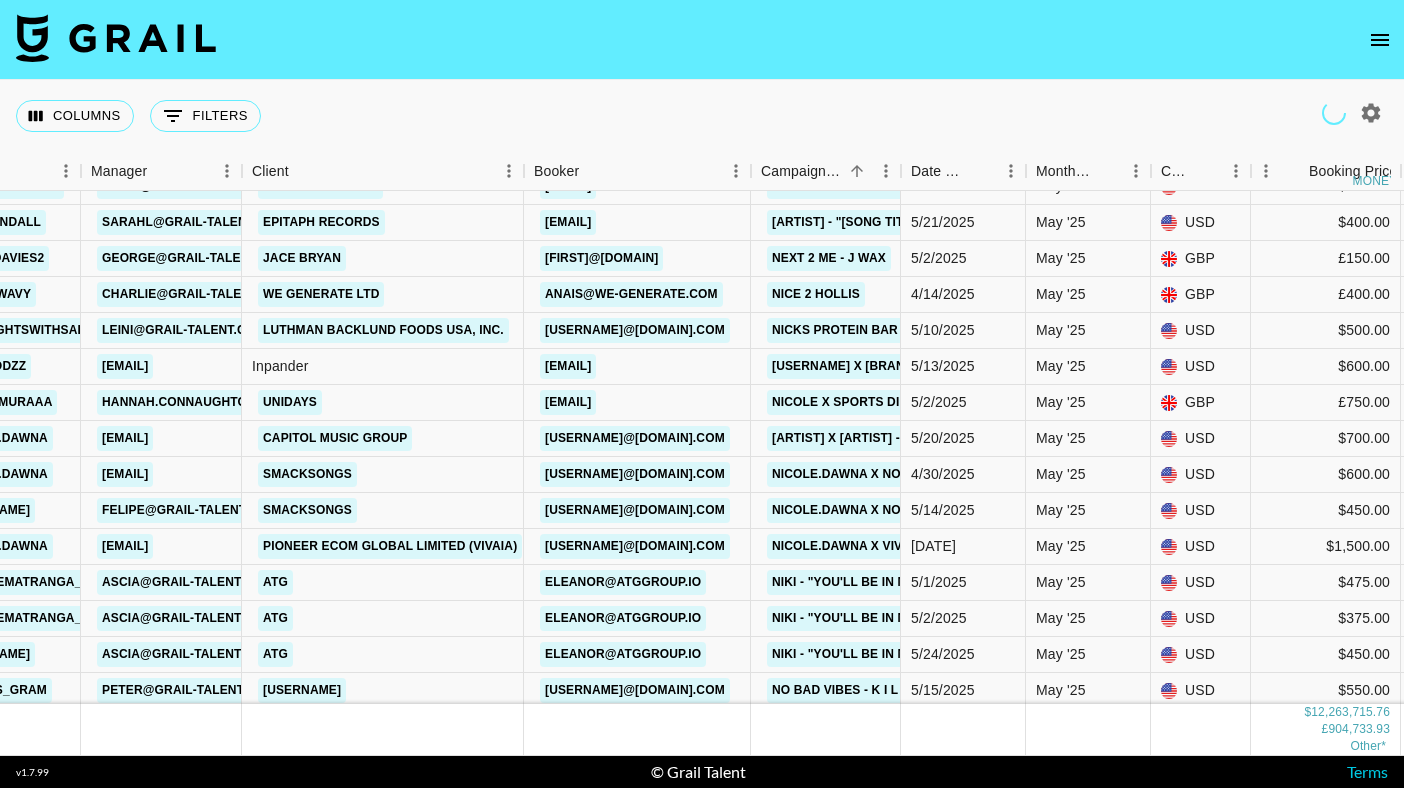 scroll, scrollTop: 132519, scrollLeft: 484, axis: both 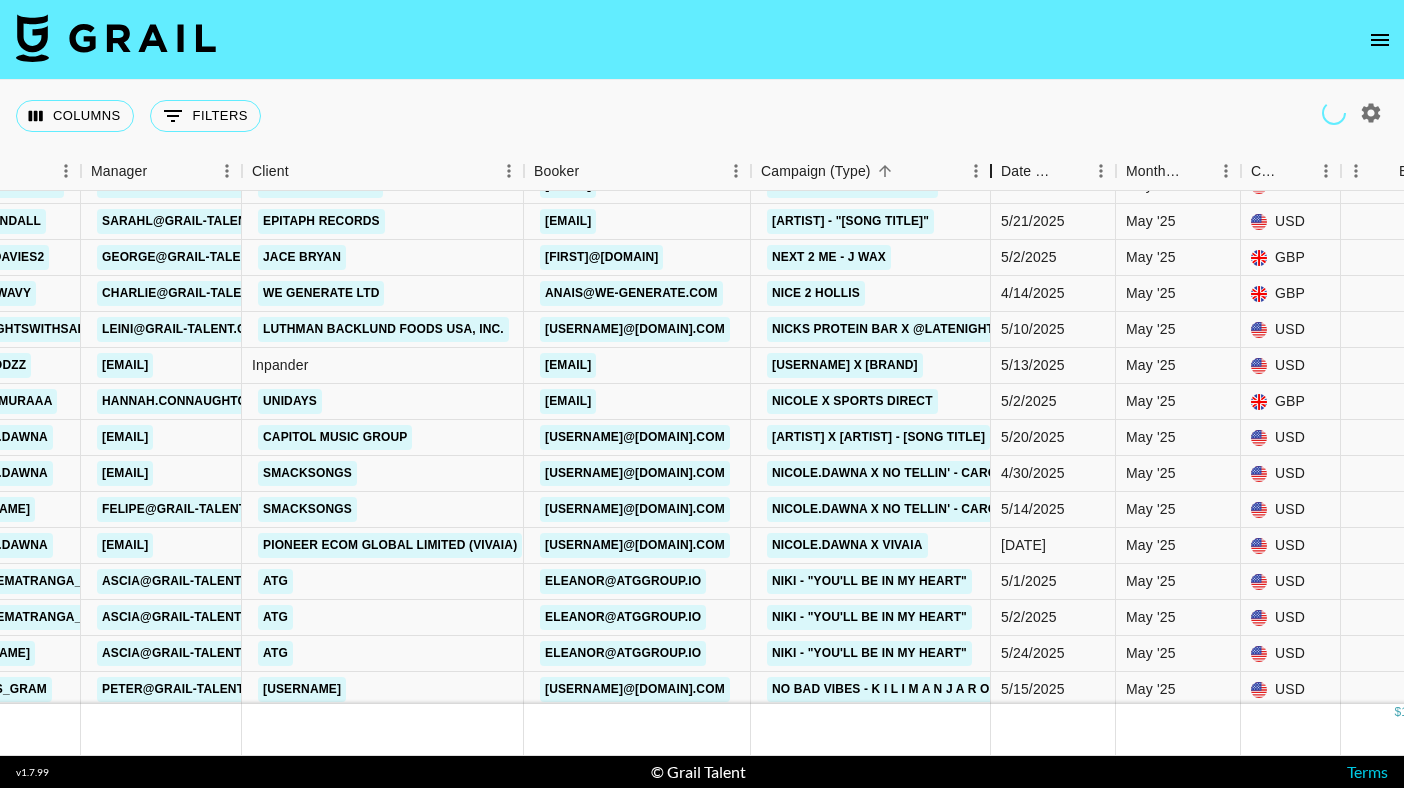 drag, startPoint x: 901, startPoint y: 176, endPoint x: 990, endPoint y: 189, distance: 89.94443 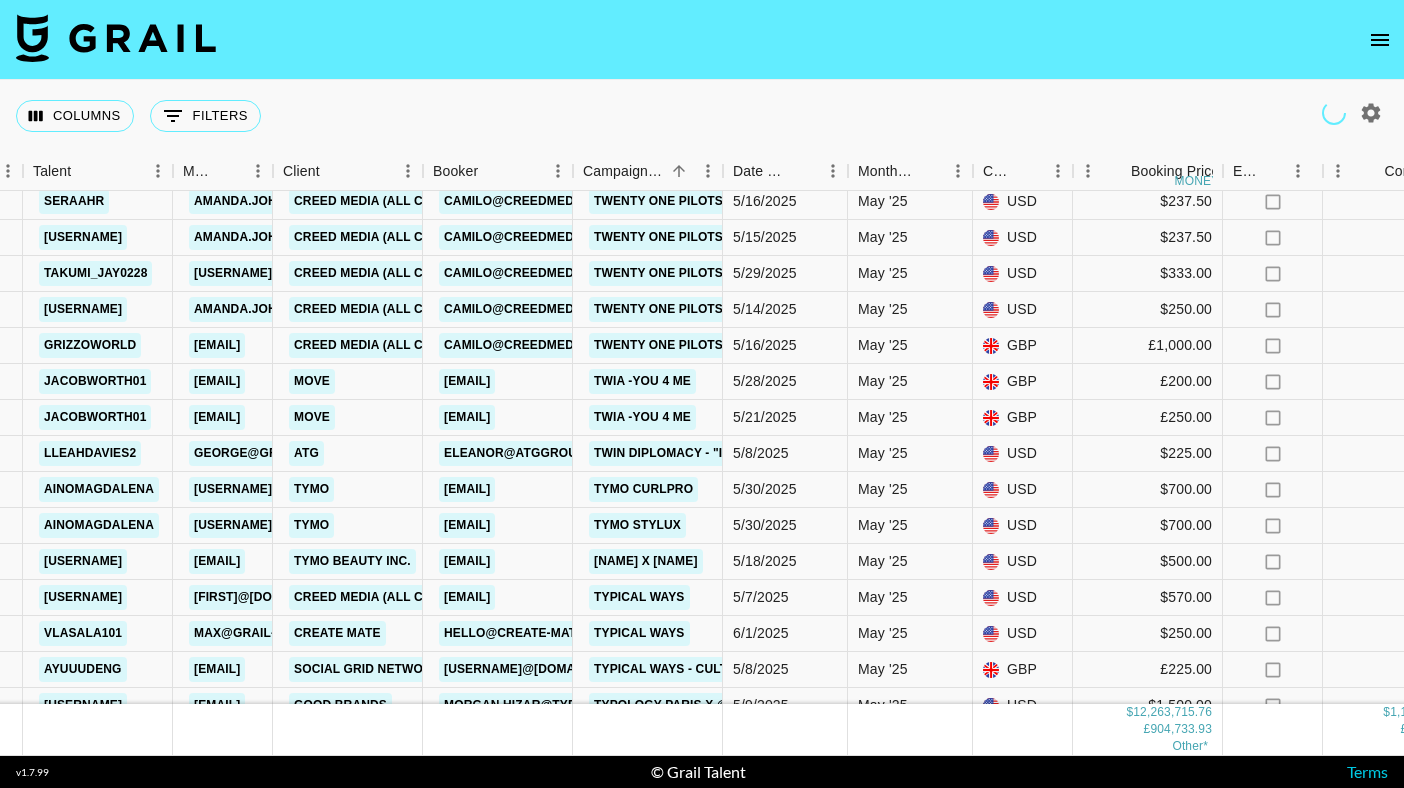 scroll, scrollTop: 152675, scrollLeft: 392, axis: both 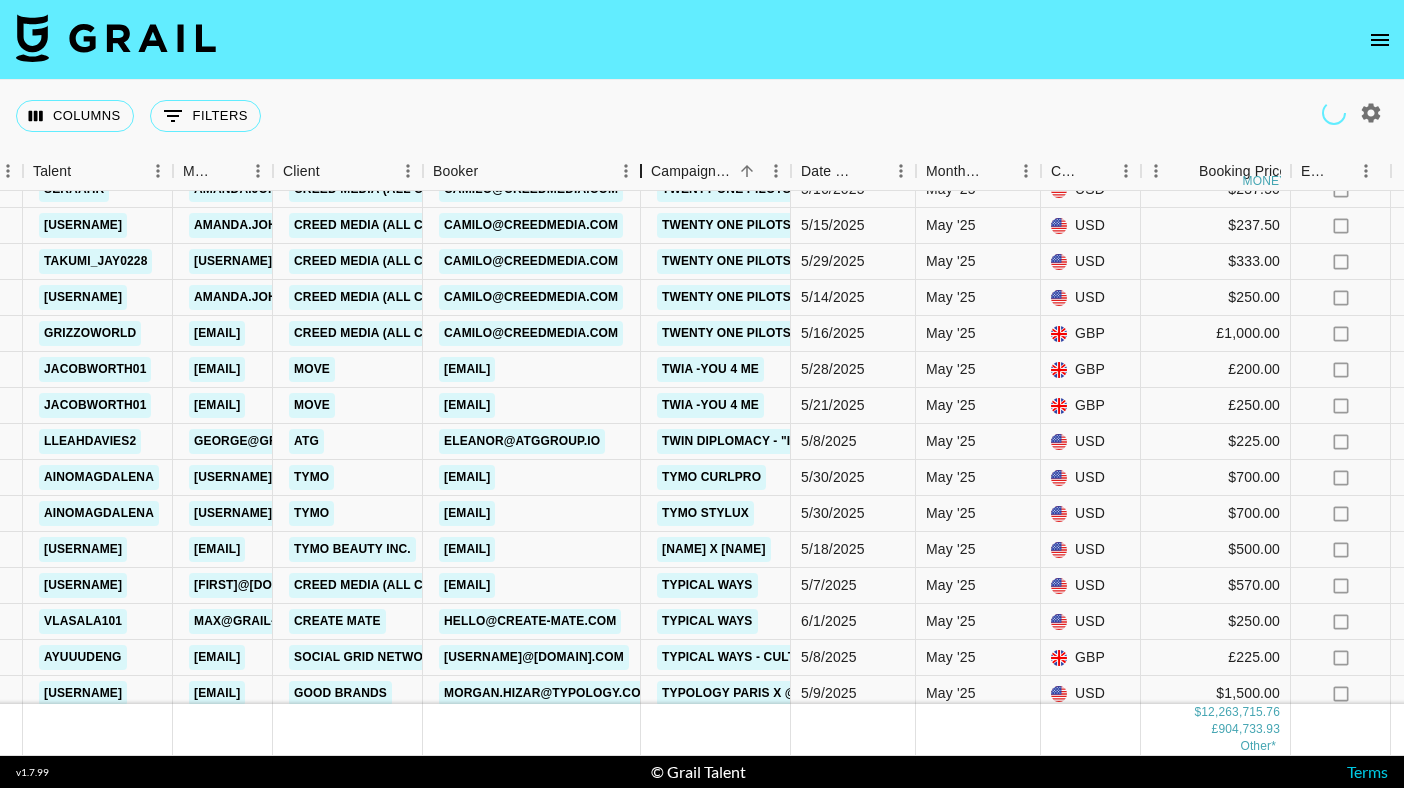drag, startPoint x: 575, startPoint y: 170, endPoint x: 642, endPoint y: 177, distance: 67.36468 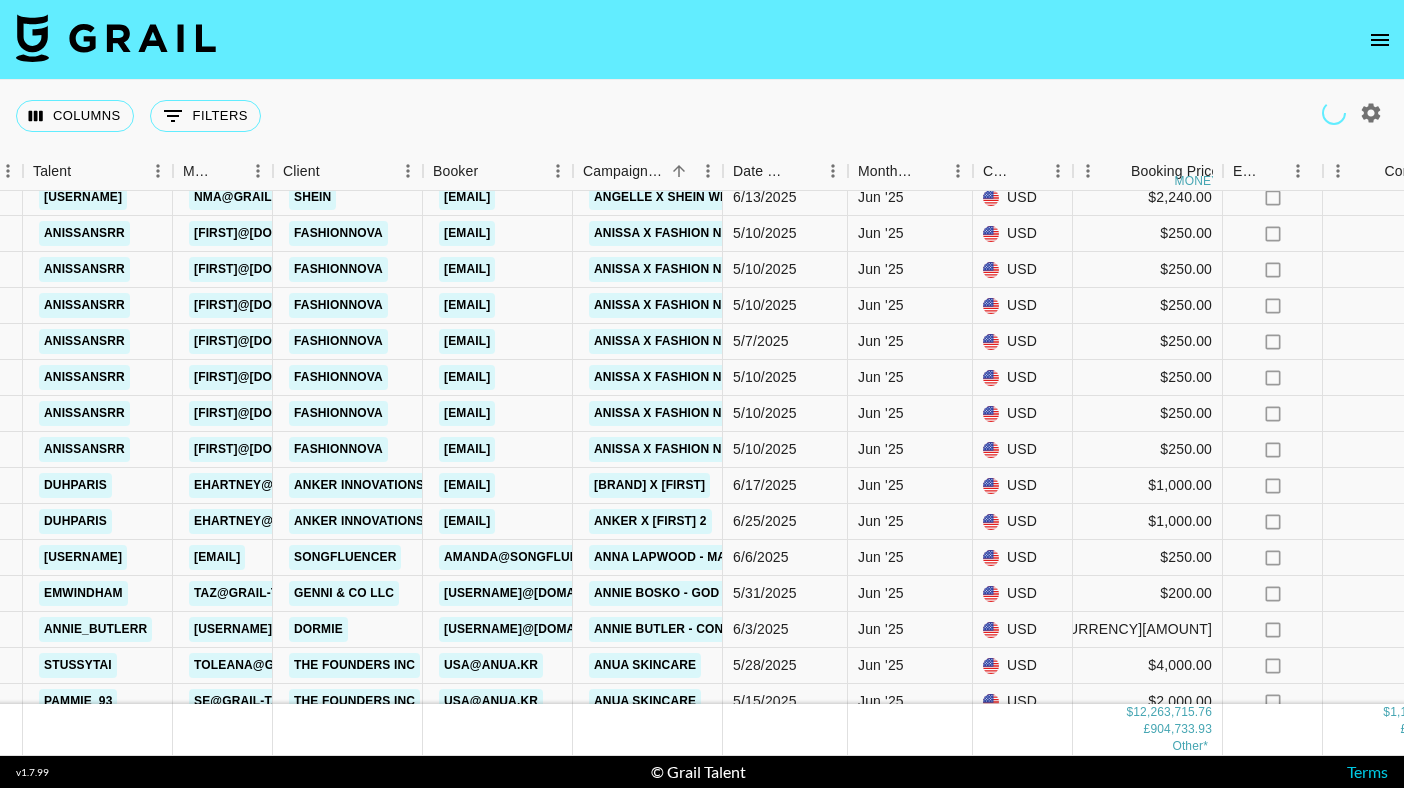 scroll, scrollTop: 165795, scrollLeft: 392, axis: both 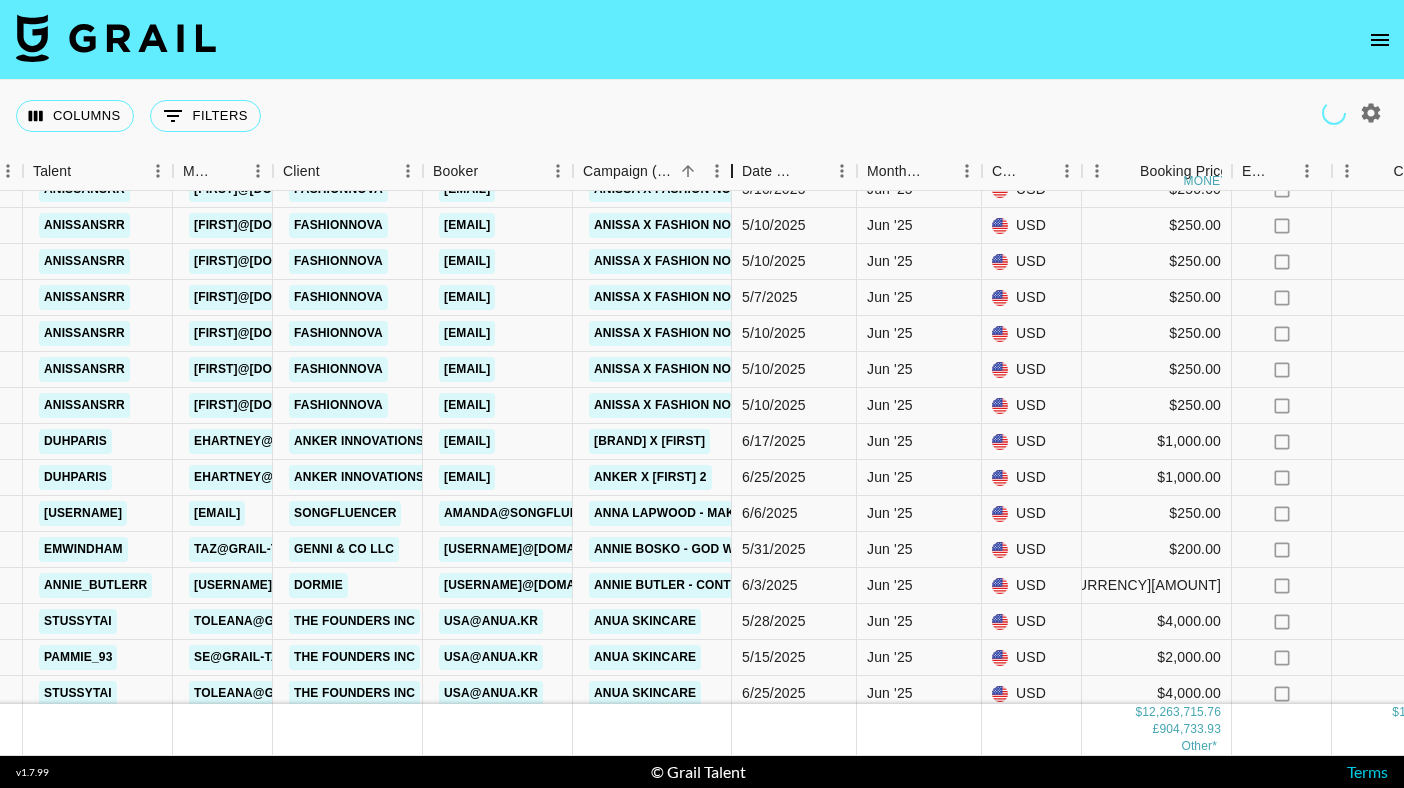drag, startPoint x: 728, startPoint y: 176, endPoint x: 737, endPoint y: 183, distance: 11.401754 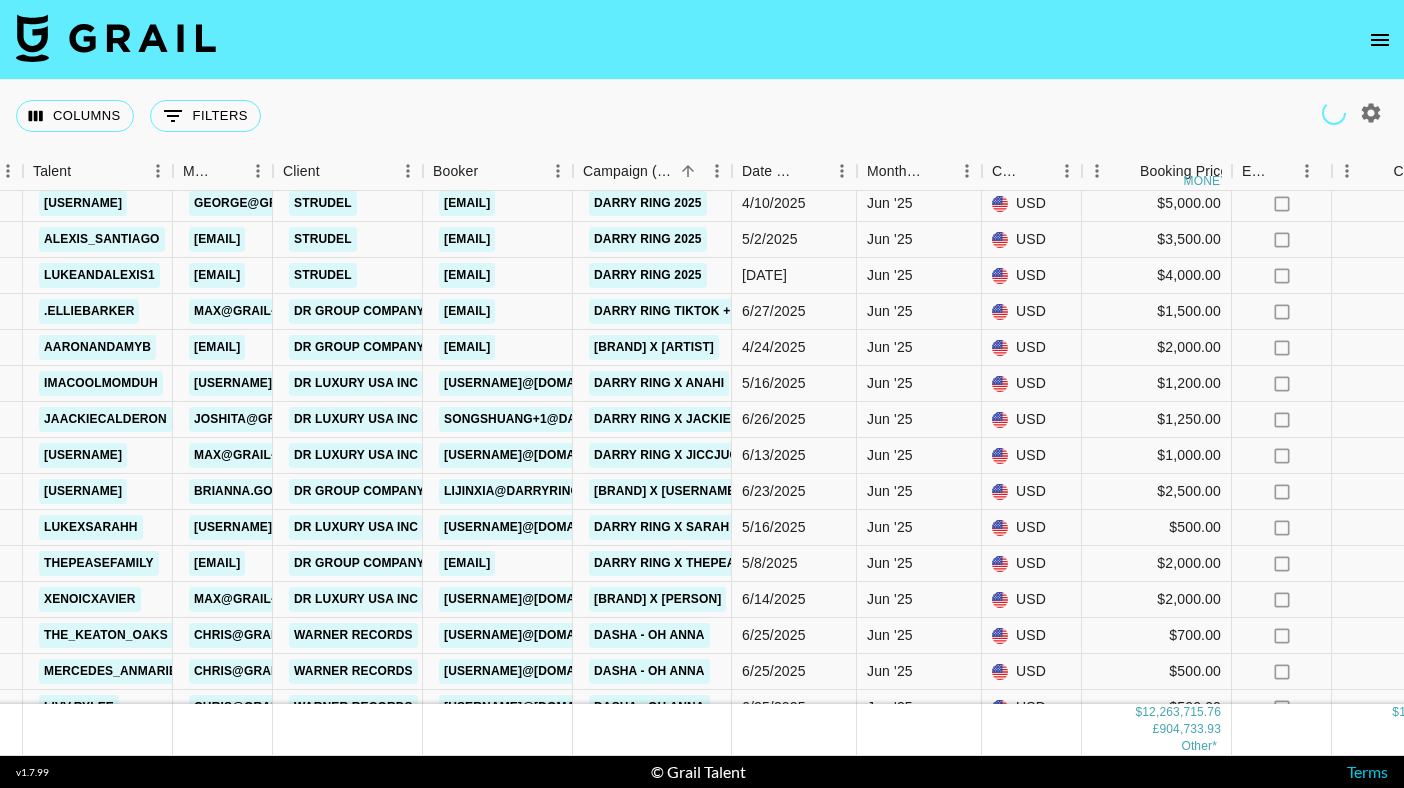 scroll, scrollTop: 177159, scrollLeft: 392, axis: both 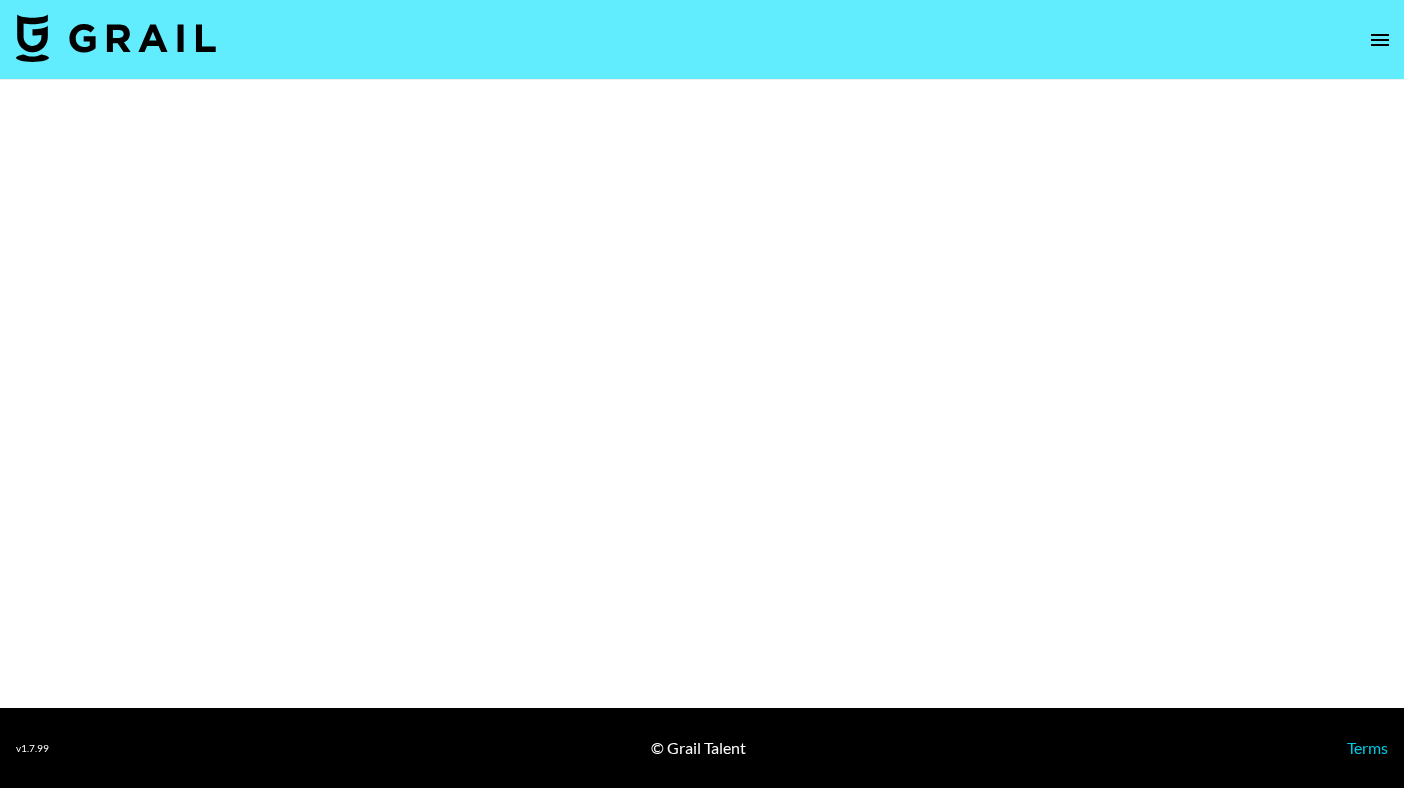 select on "Brand" 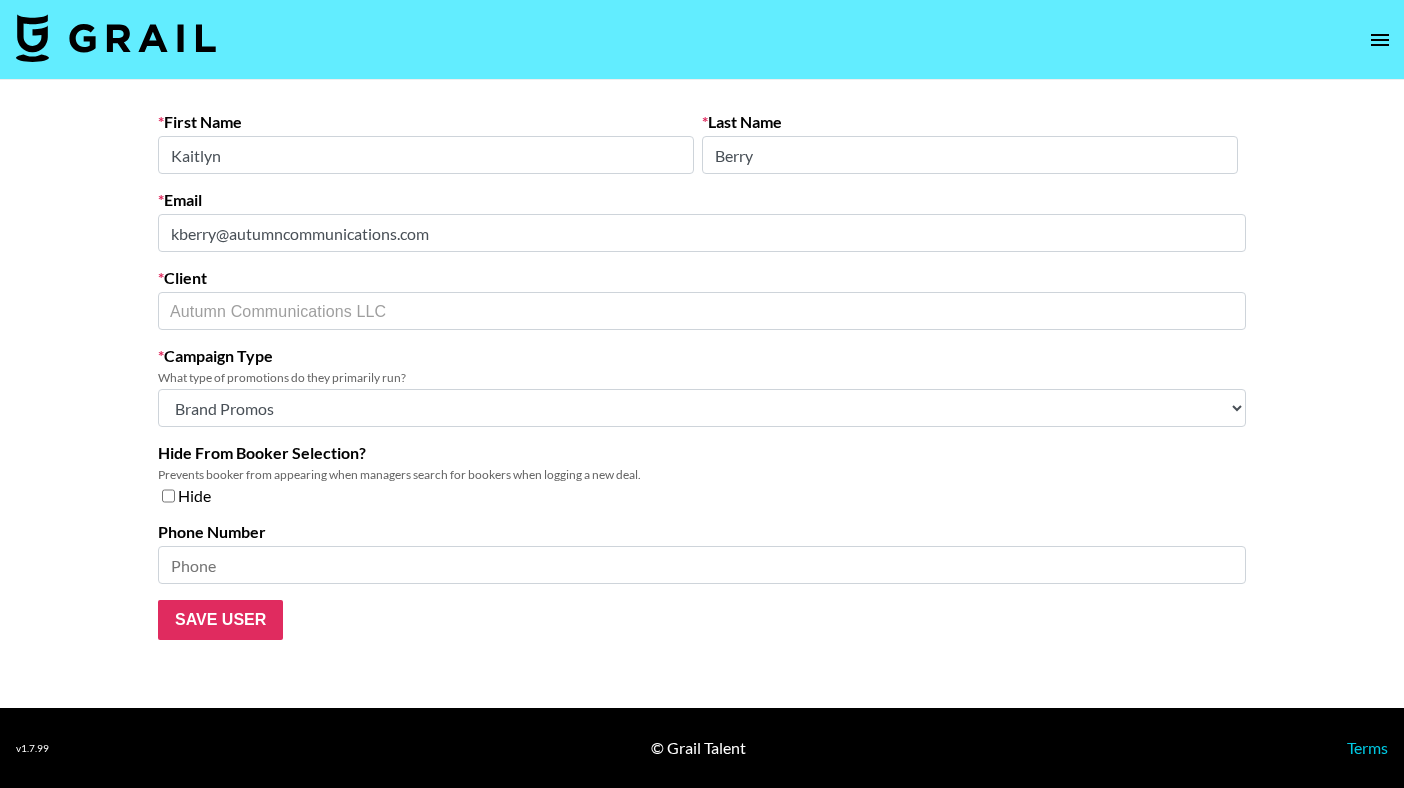 scroll, scrollTop: 0, scrollLeft: 0, axis: both 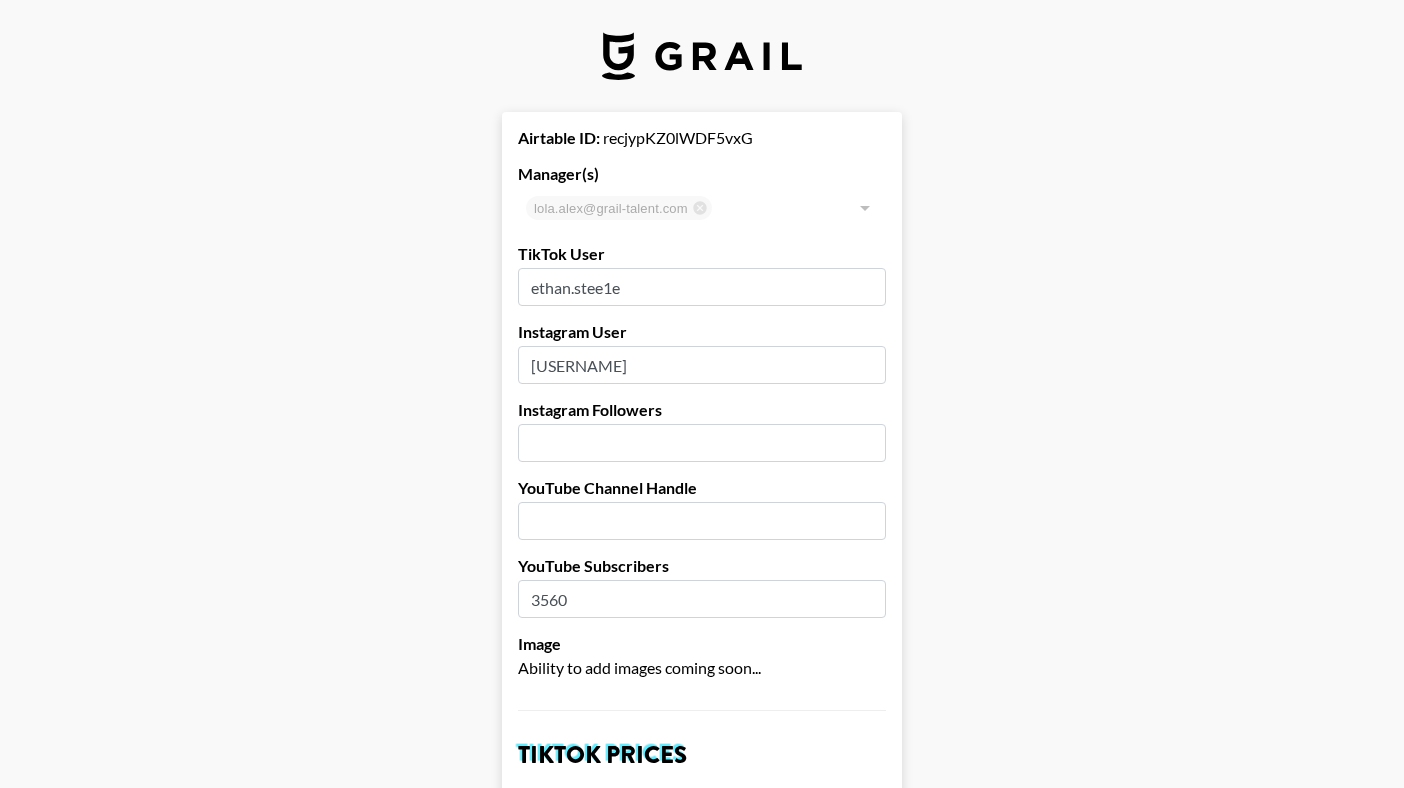 select on "USD" 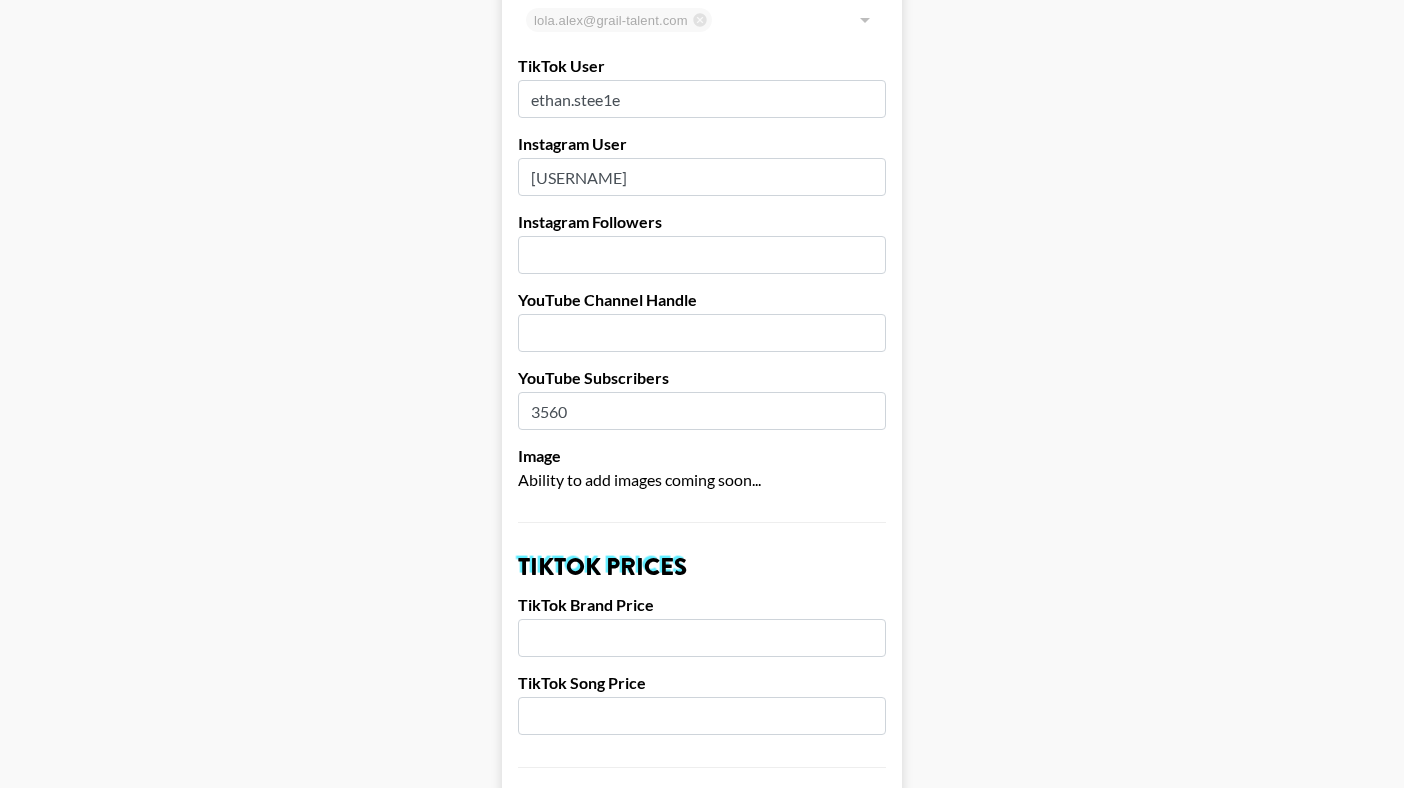 scroll, scrollTop: 748, scrollLeft: 0, axis: vertical 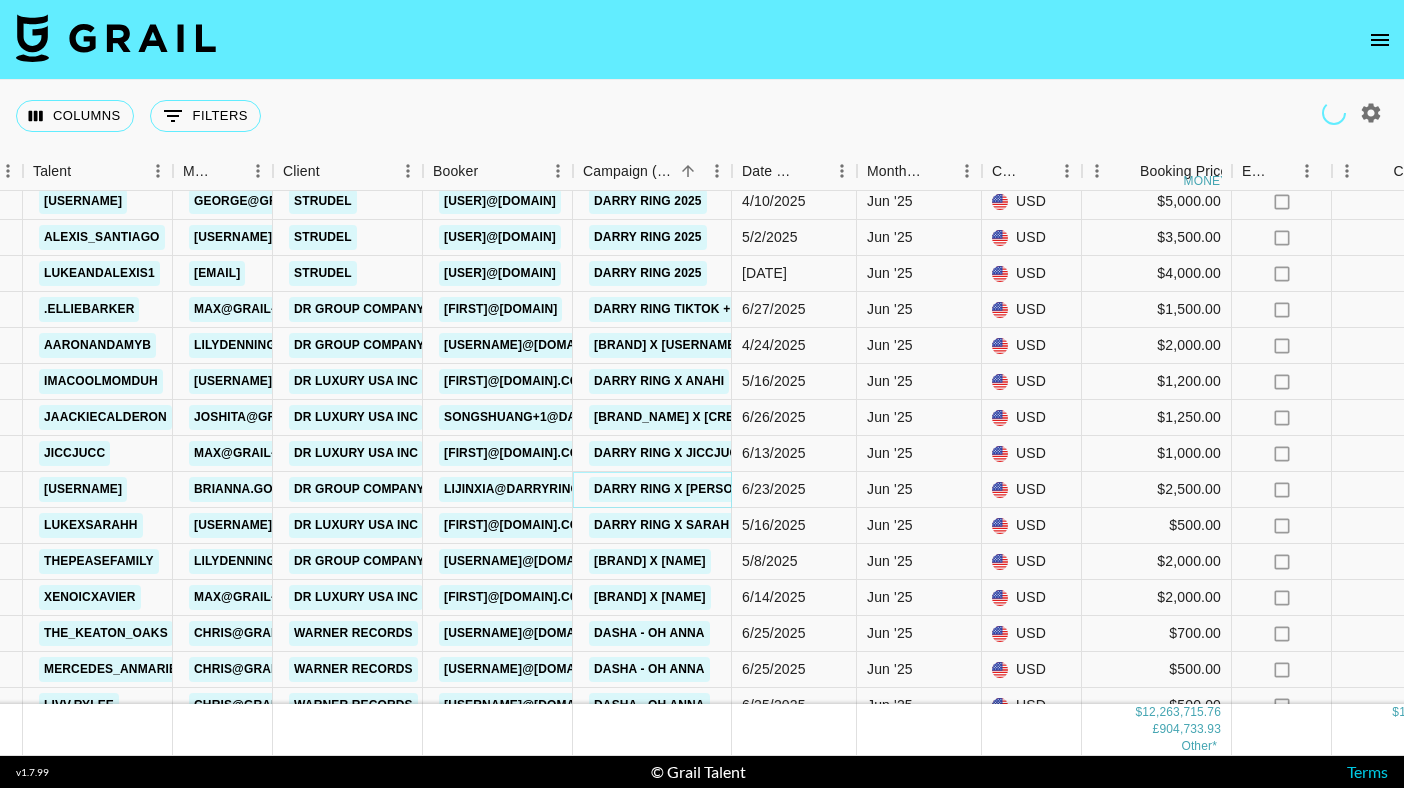 click on "Darry Ring x [PERSON]" at bounding box center [670, 489] 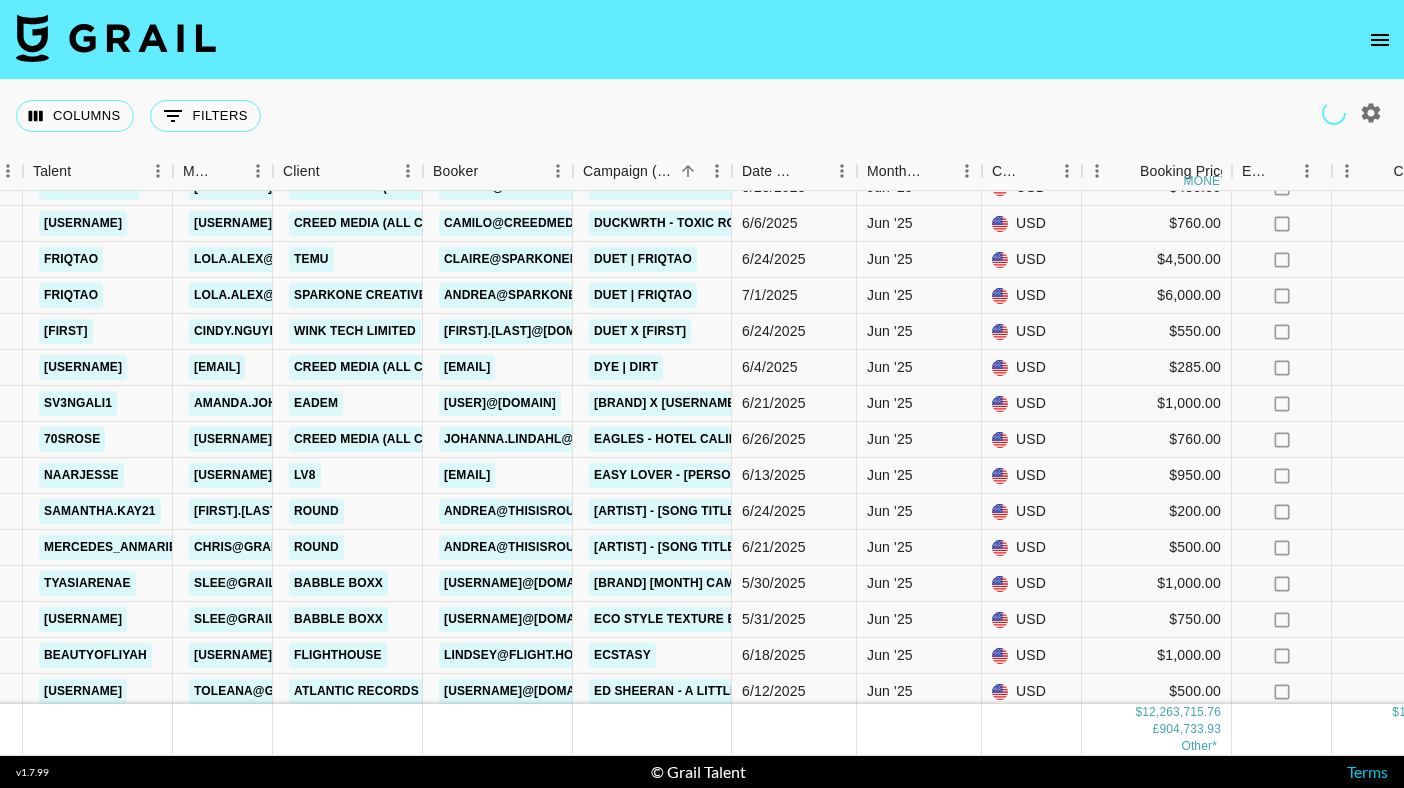 scroll, scrollTop: 179872, scrollLeft: 392, axis: both 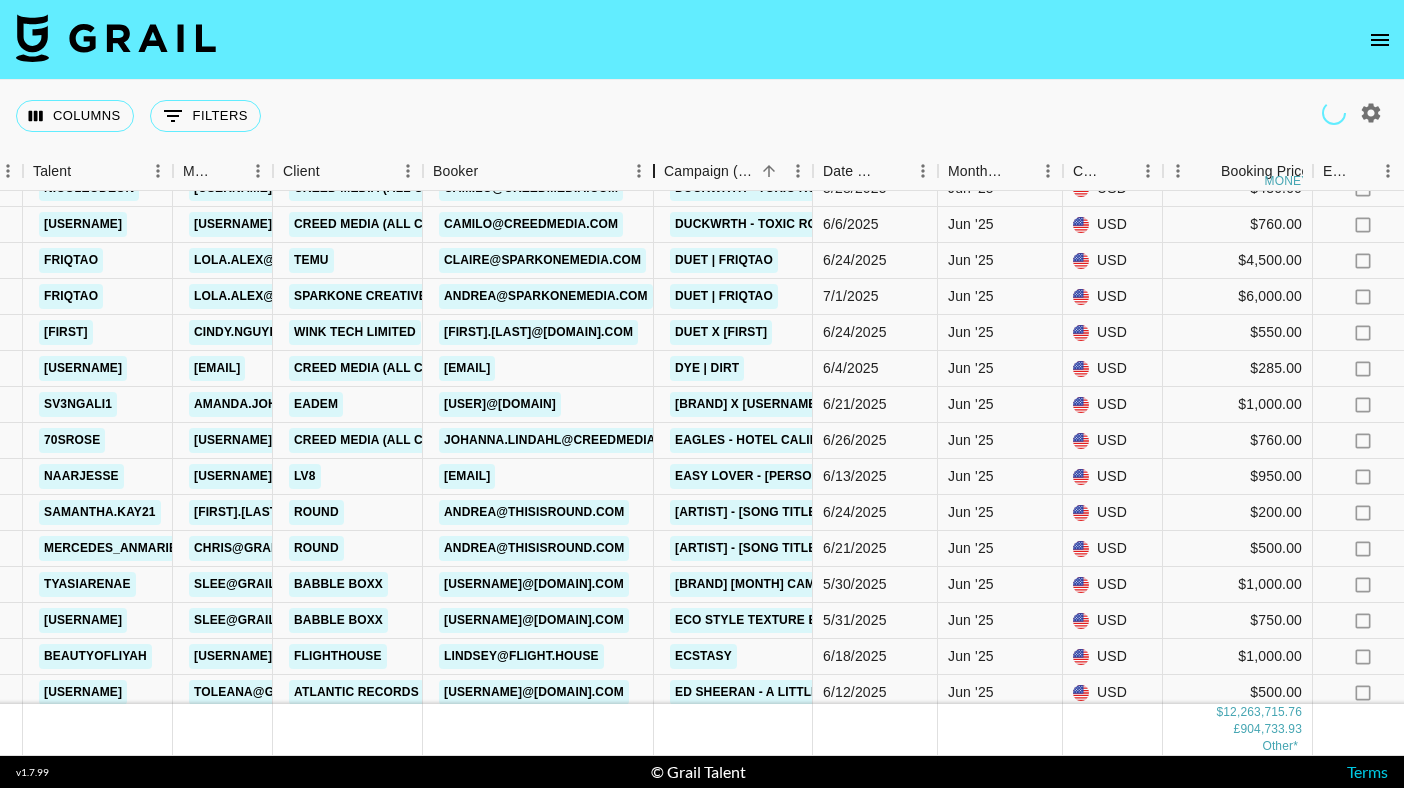 drag, startPoint x: 652, startPoint y: 180, endPoint x: 648, endPoint y: 228, distance: 48.166378 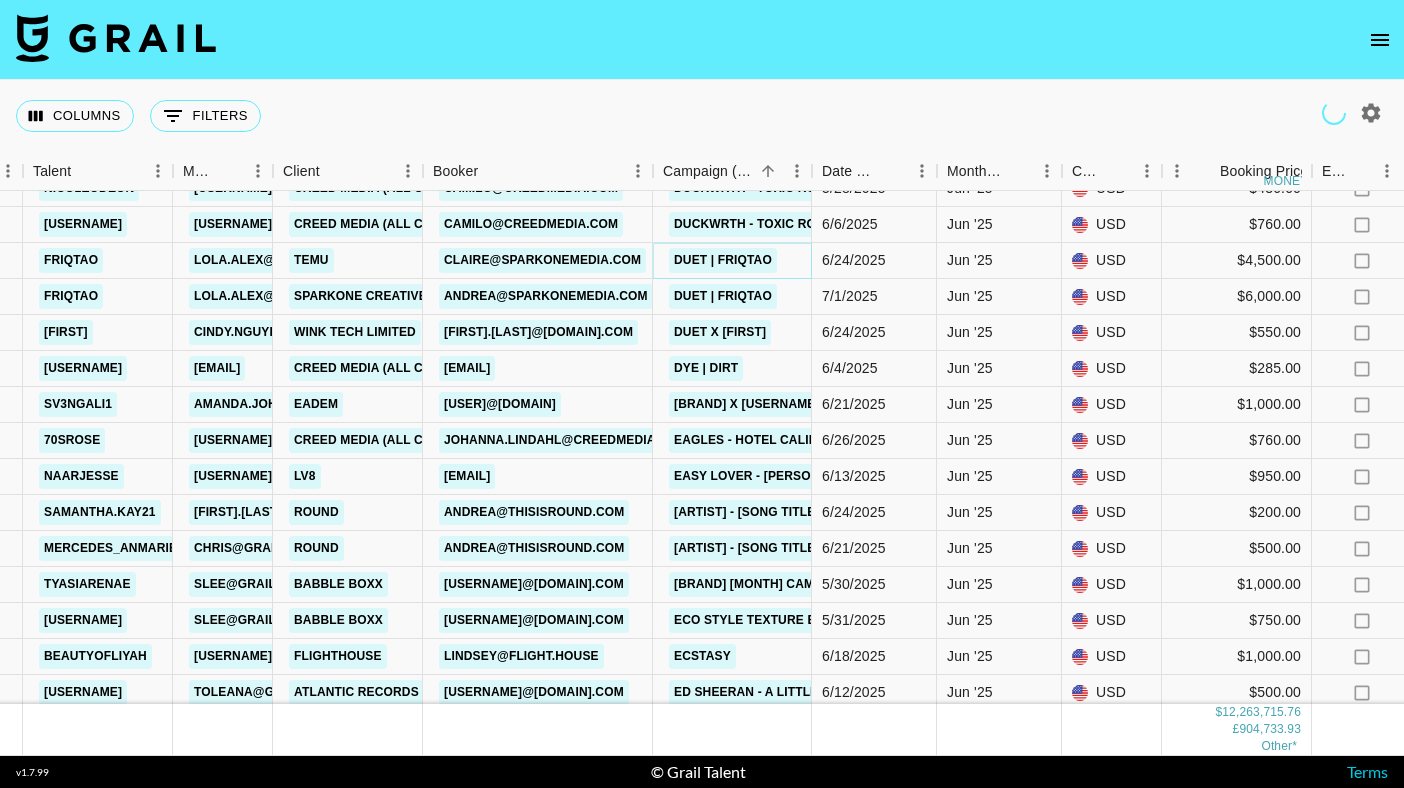 click on "DUET | Friqtao" at bounding box center (723, 260) 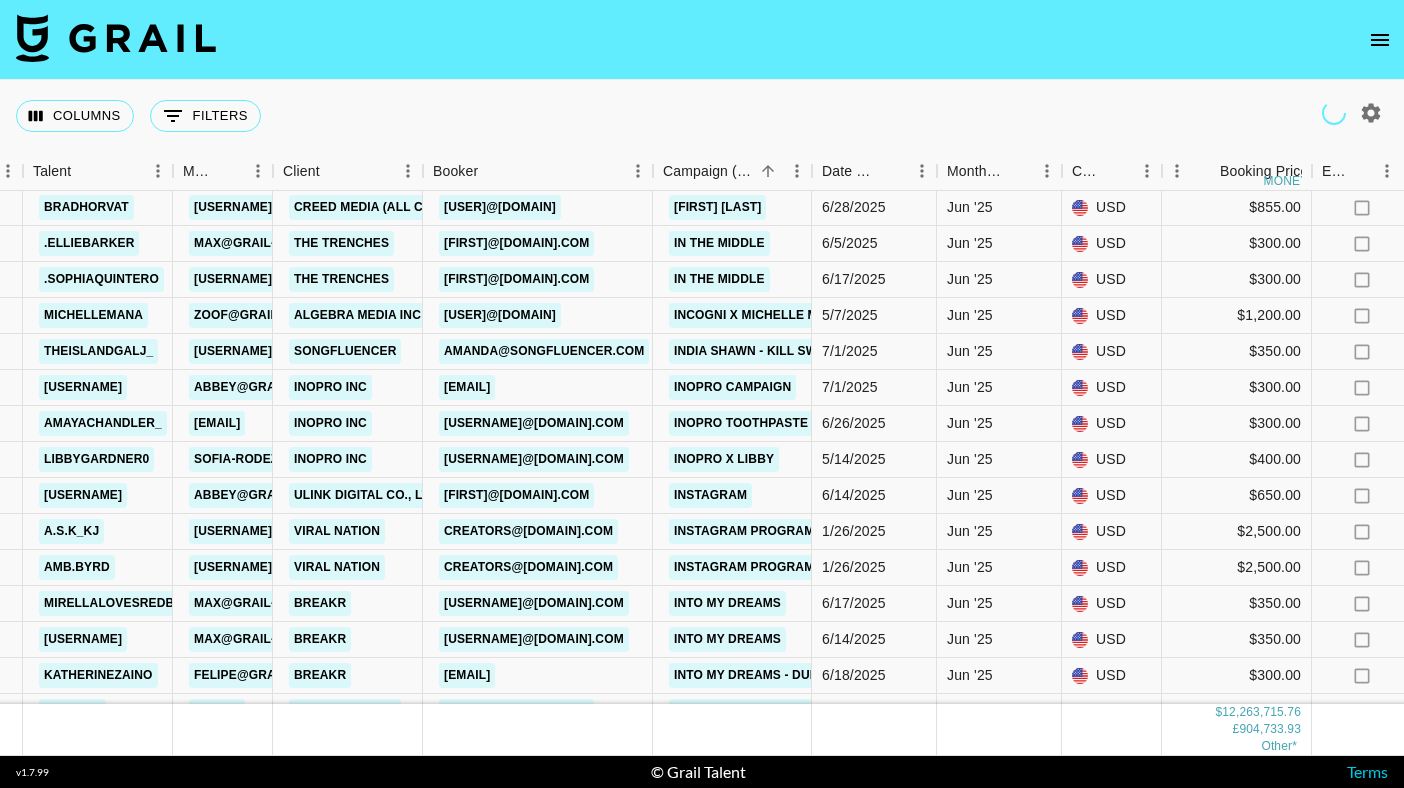 scroll, scrollTop: 191494, scrollLeft: 392, axis: both 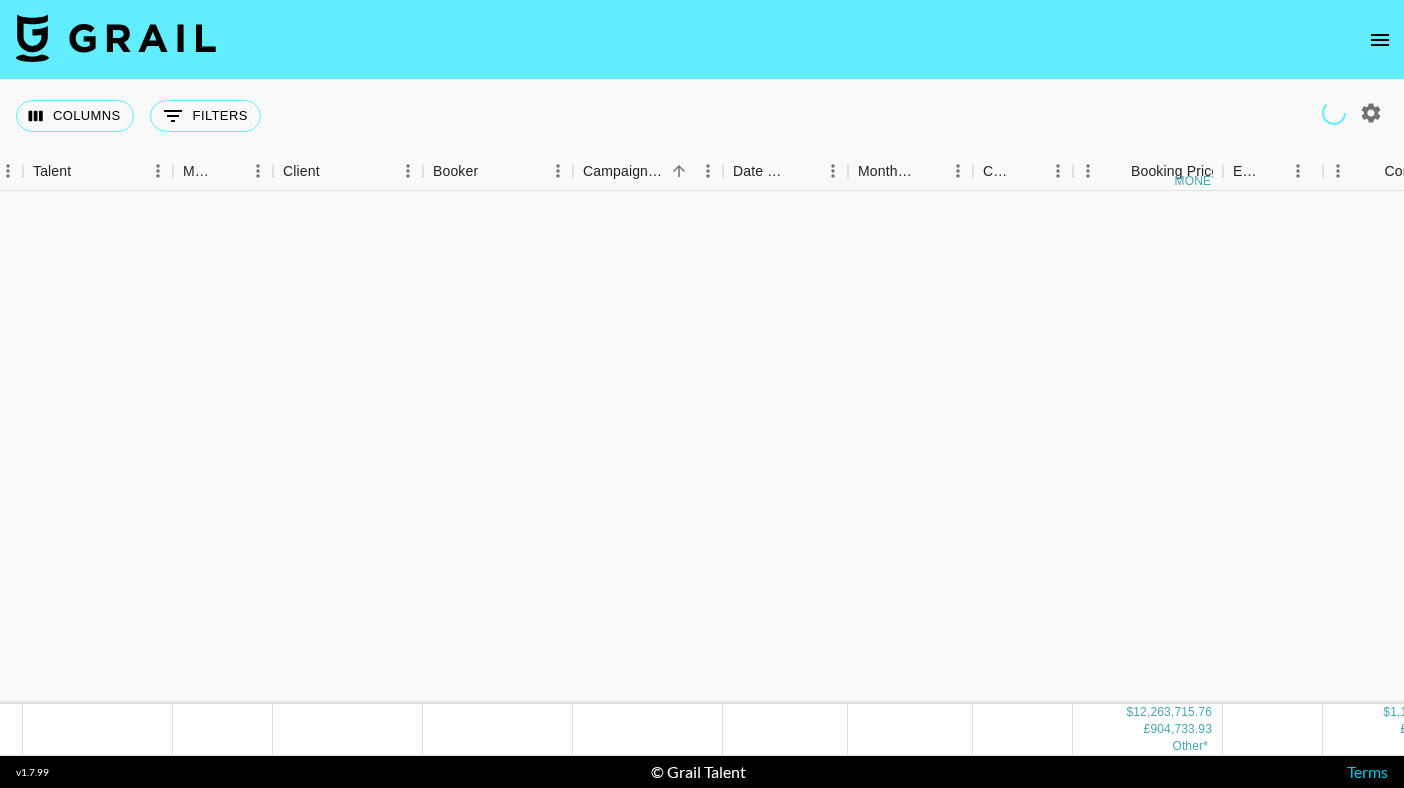 click on "lets twist again" at bounding box center (651, 1644) 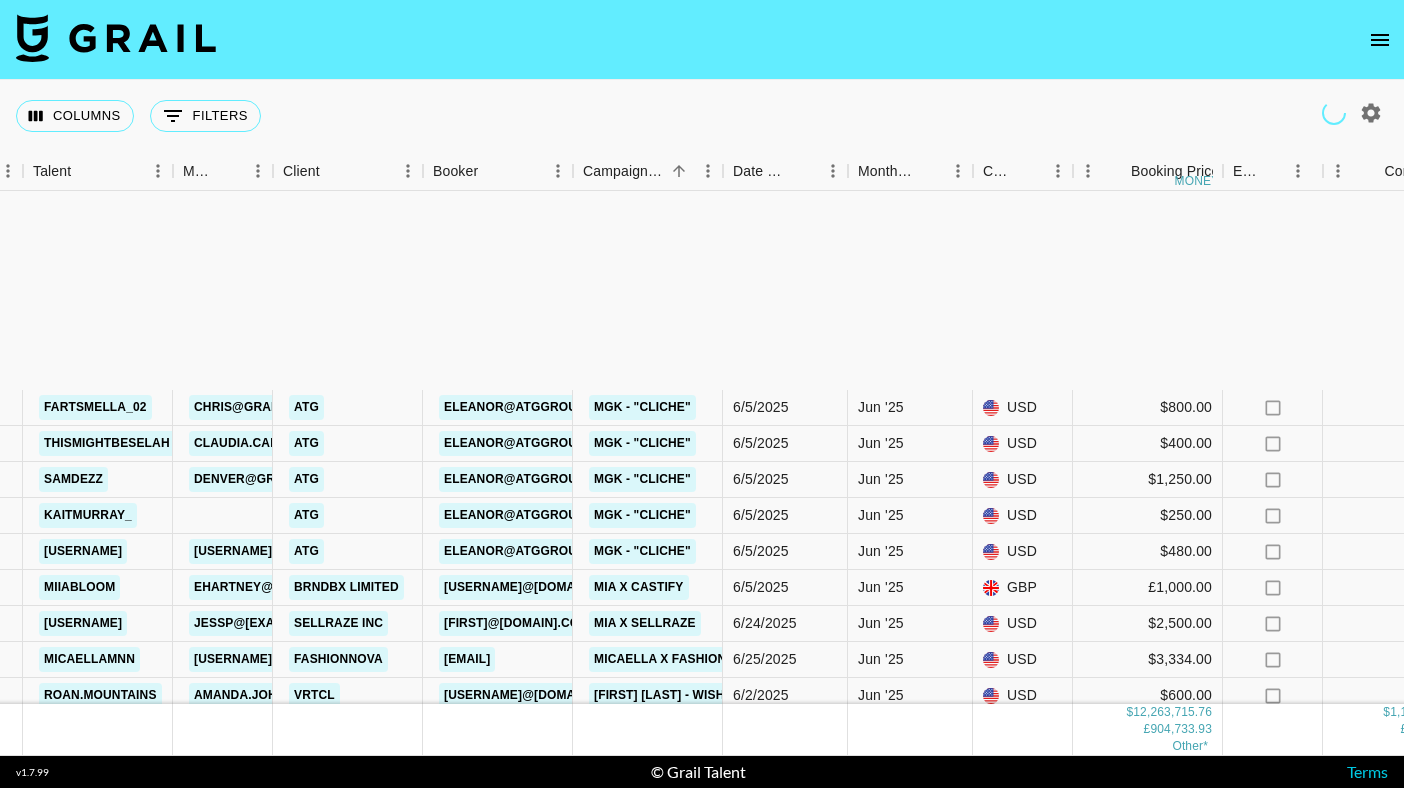 scroll, scrollTop: 203162, scrollLeft: 392, axis: both 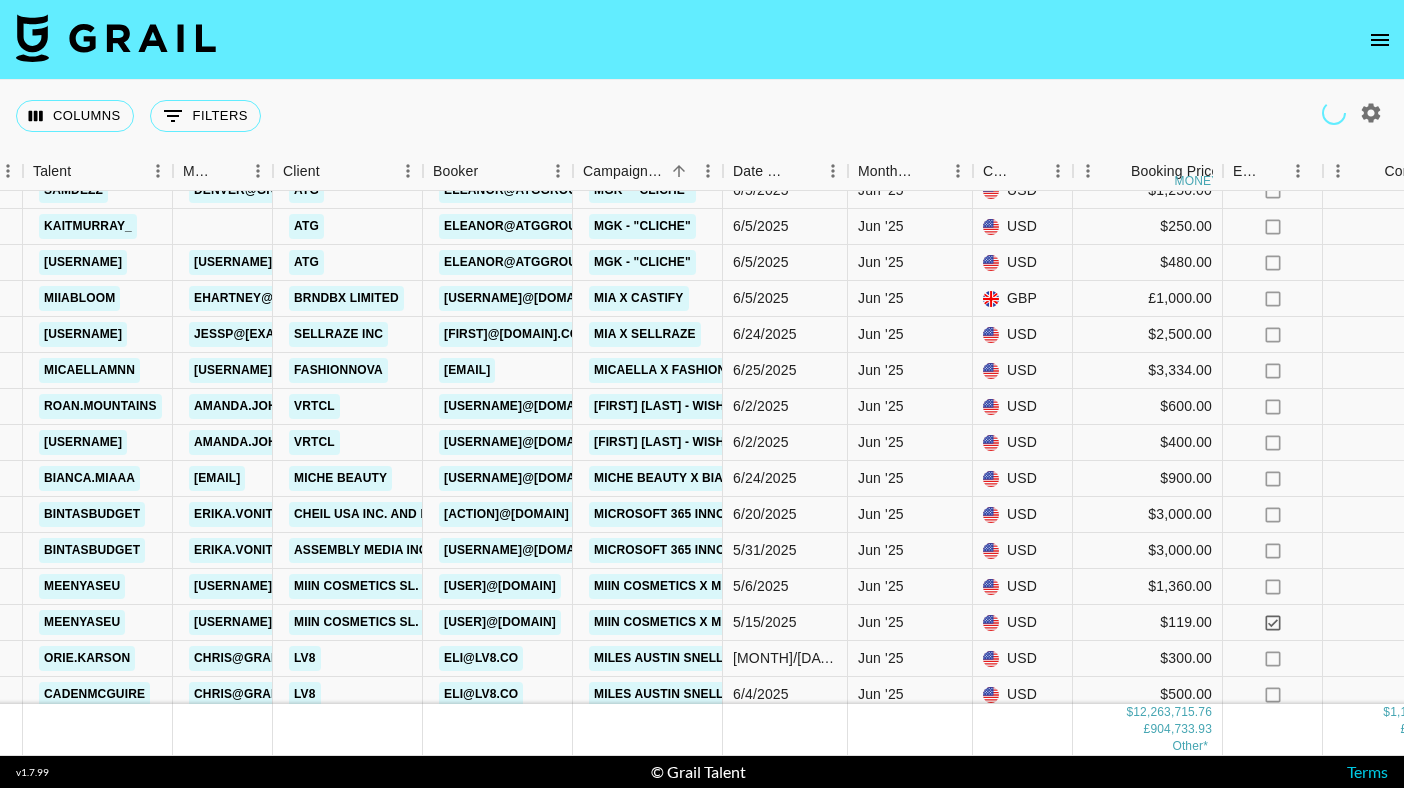 click at bounding box center (423, 171) 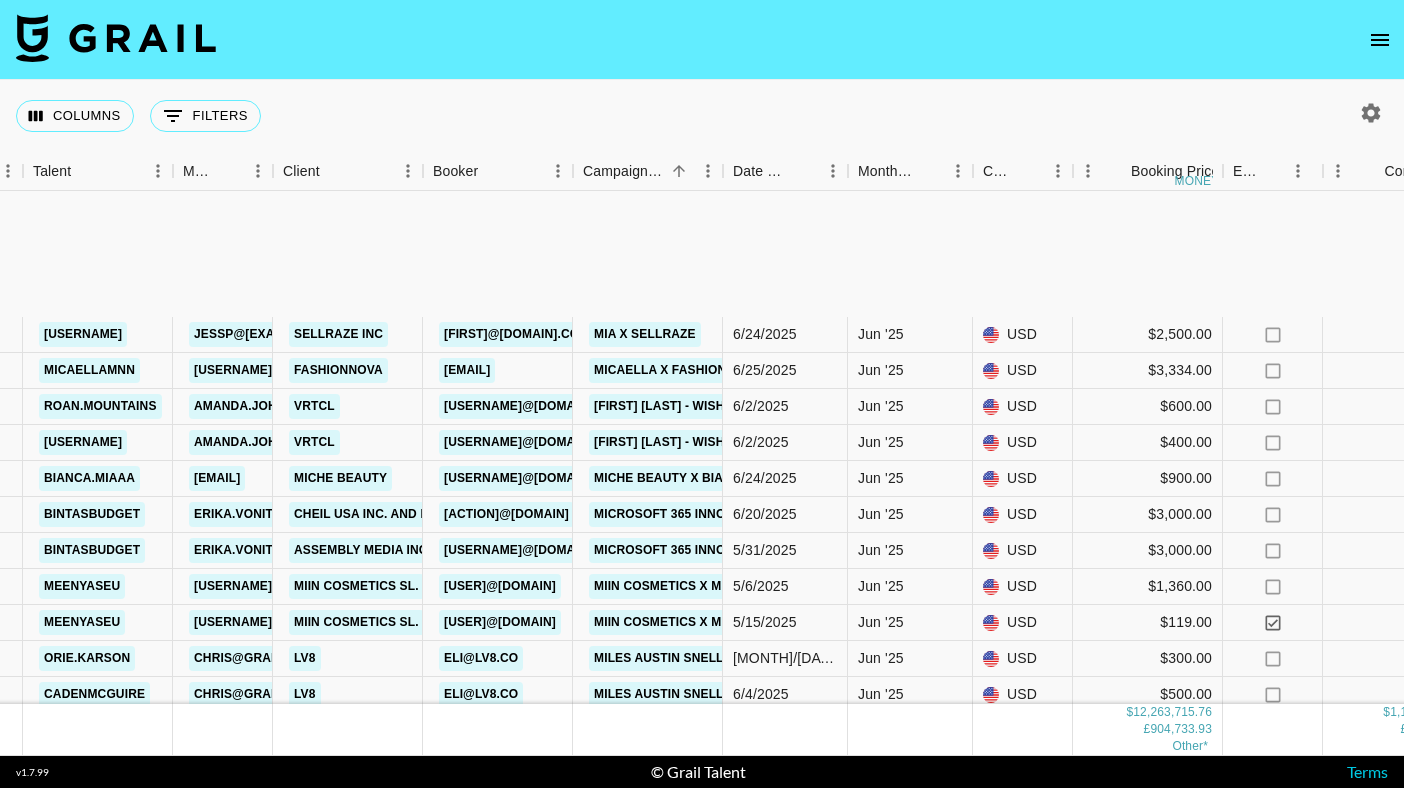 scroll, scrollTop: 203361, scrollLeft: 392, axis: both 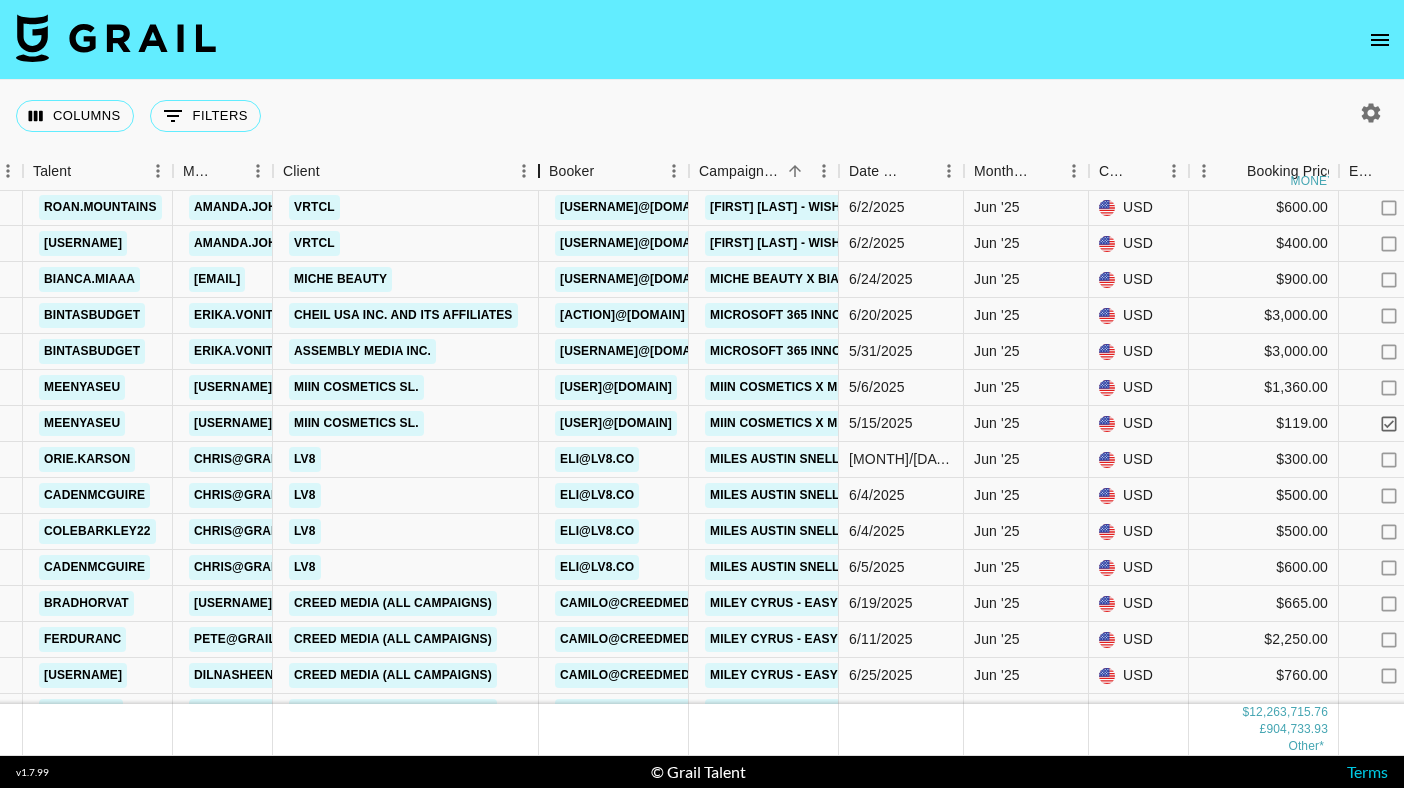 drag, startPoint x: 418, startPoint y: 174, endPoint x: 529, endPoint y: 195, distance: 112.969025 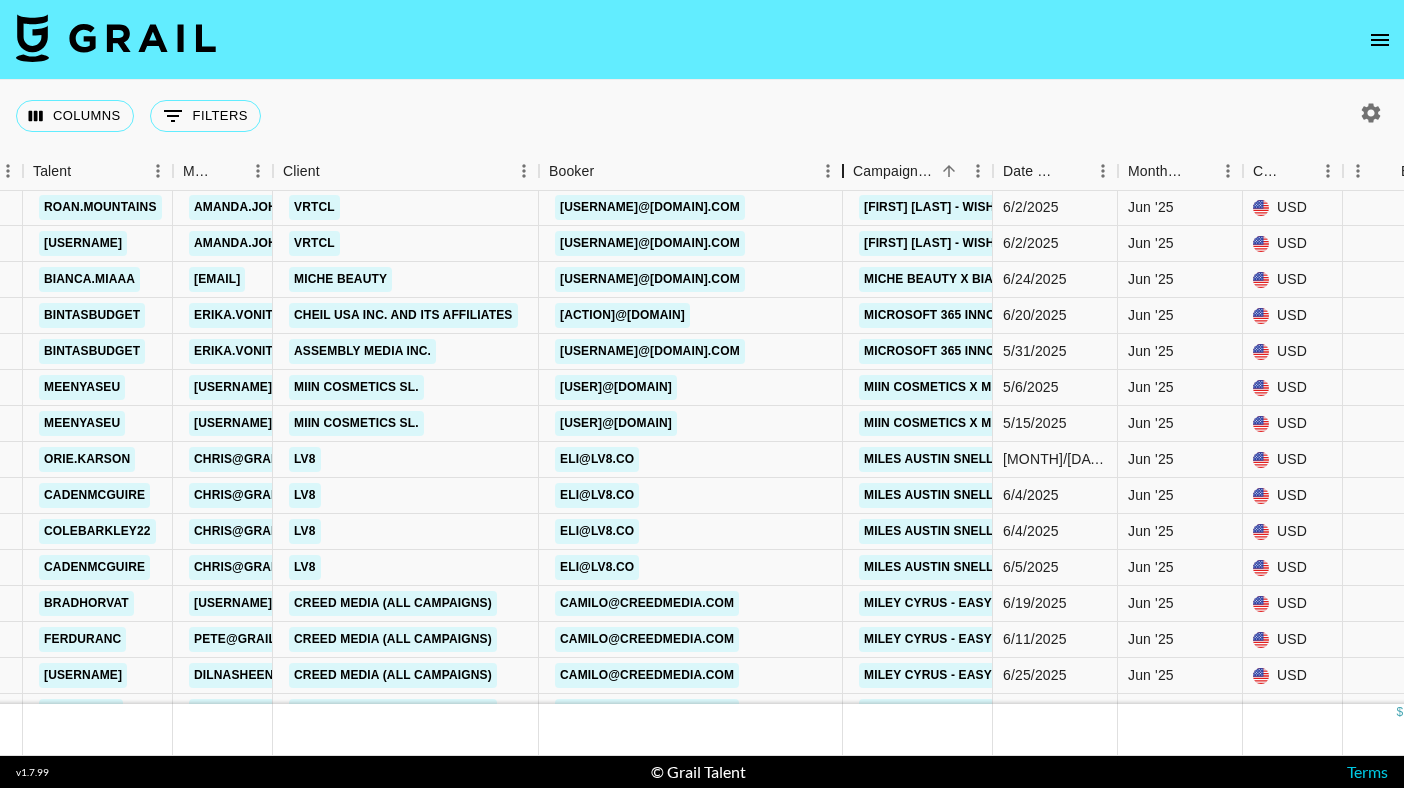 drag, startPoint x: 690, startPoint y: 164, endPoint x: 843, endPoint y: 186, distance: 154.57361 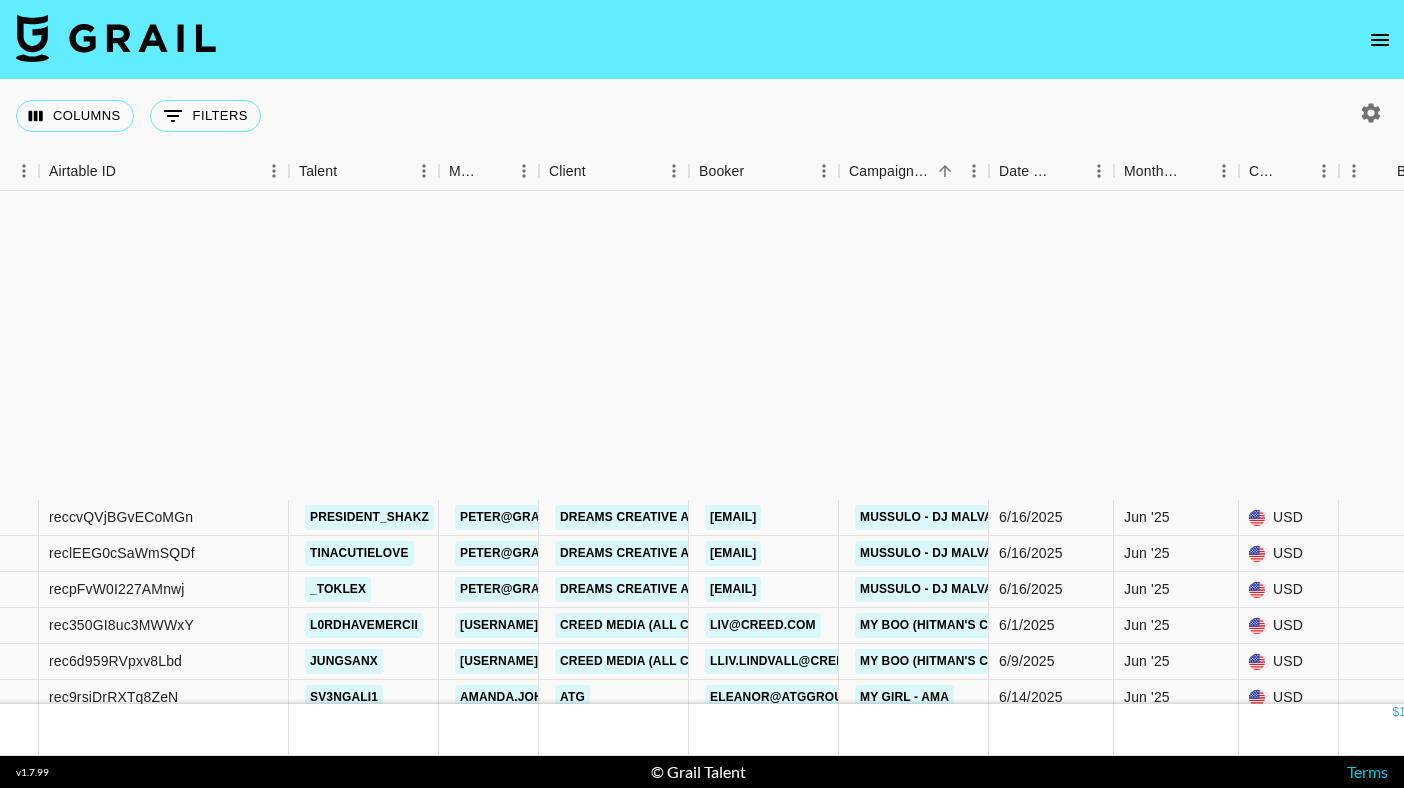 scroll, scrollTop: 206040, scrollLeft: 126, axis: both 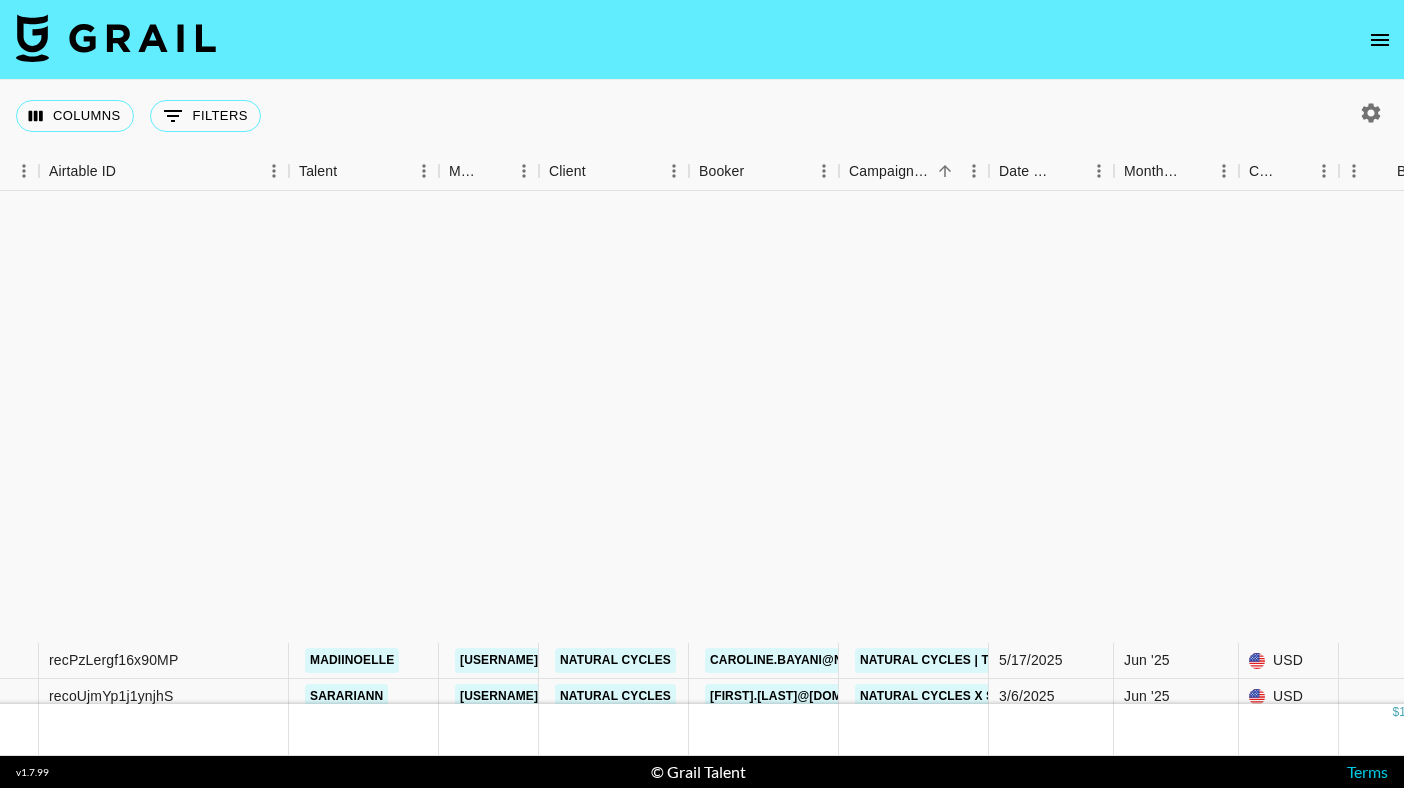 click on "ATG" at bounding box center [614, 1129] 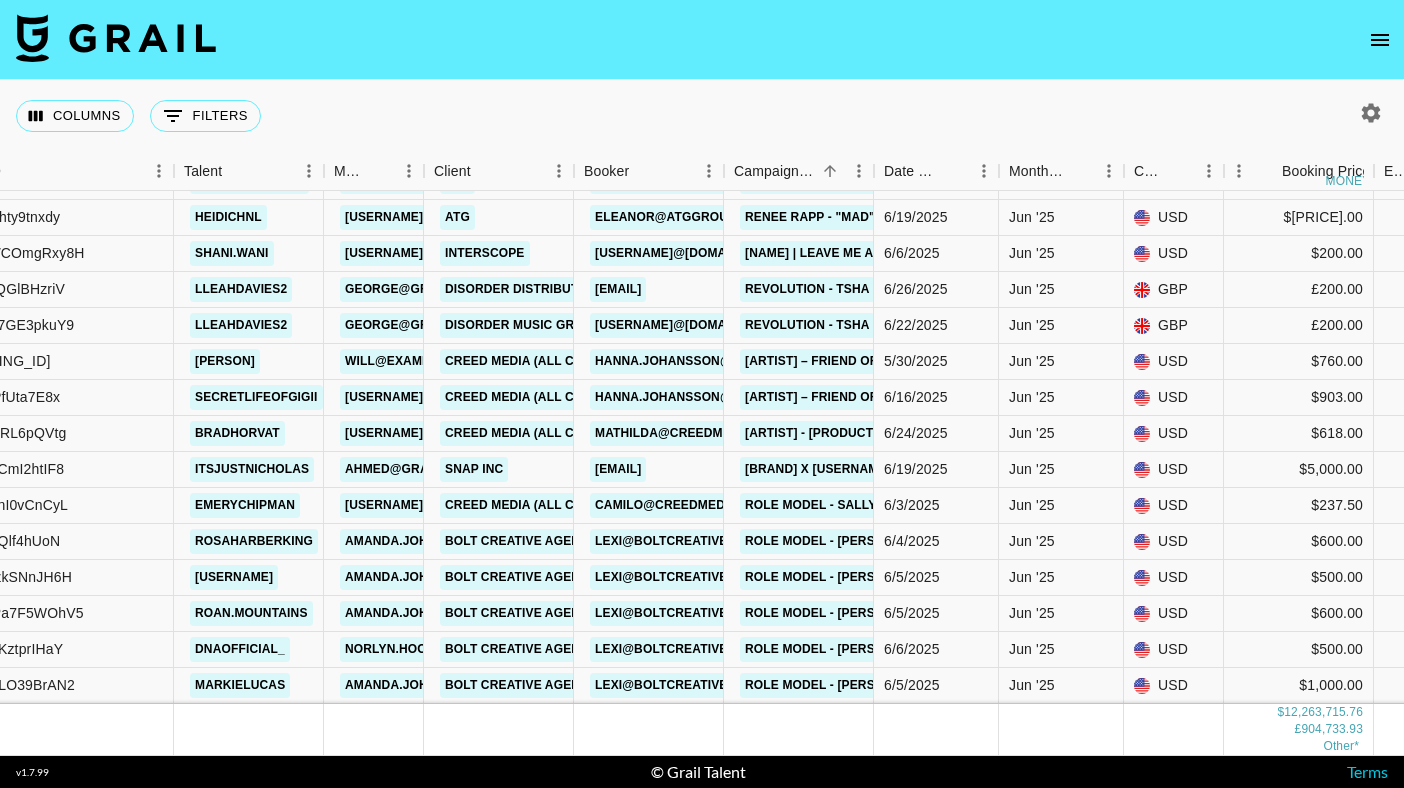 scroll, scrollTop: 214548, scrollLeft: 241, axis: both 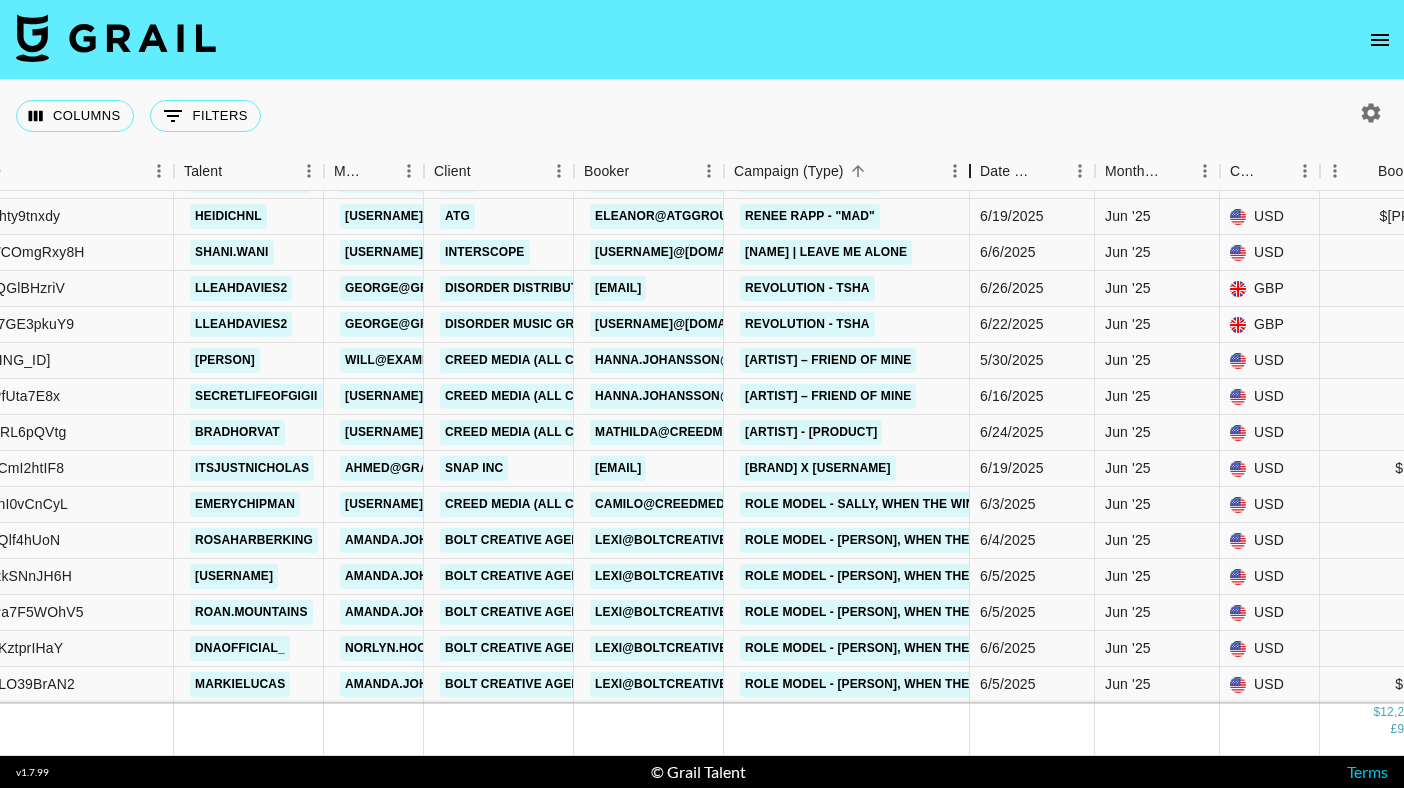 drag, startPoint x: 873, startPoint y: 169, endPoint x: 969, endPoint y: 183, distance: 97.015465 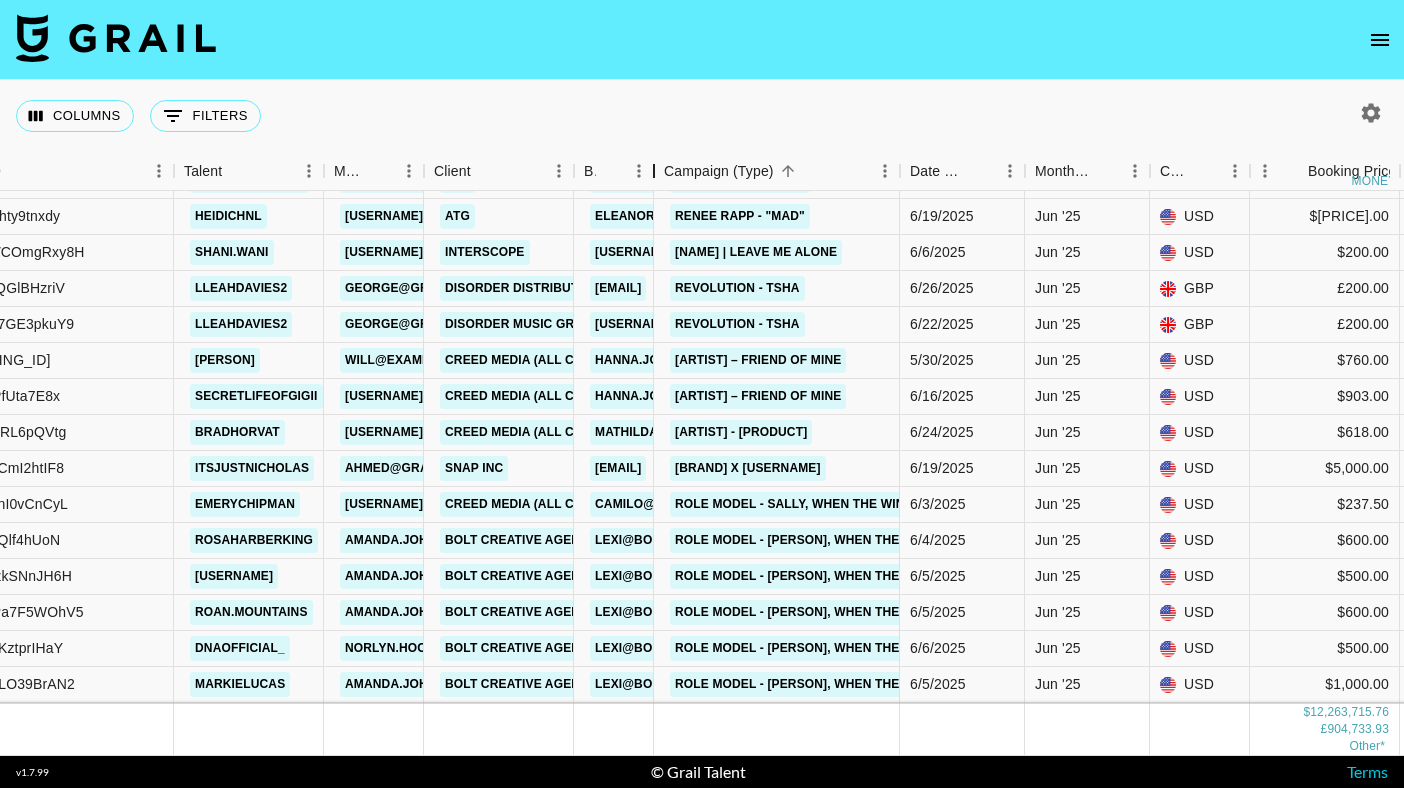 drag, startPoint x: 729, startPoint y: 178, endPoint x: 659, endPoint y: 210, distance: 76.96753 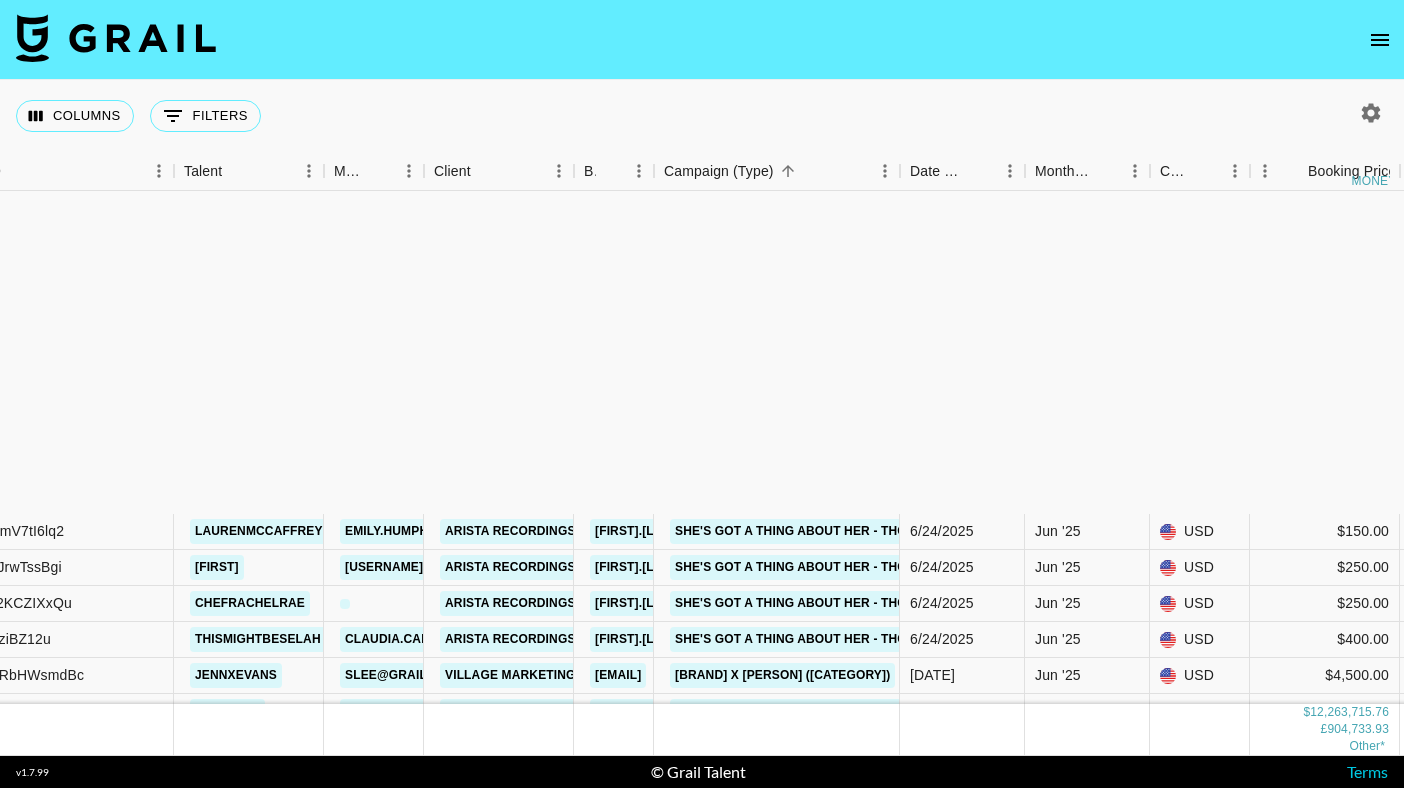 scroll, scrollTop: 217413, scrollLeft: 241, axis: both 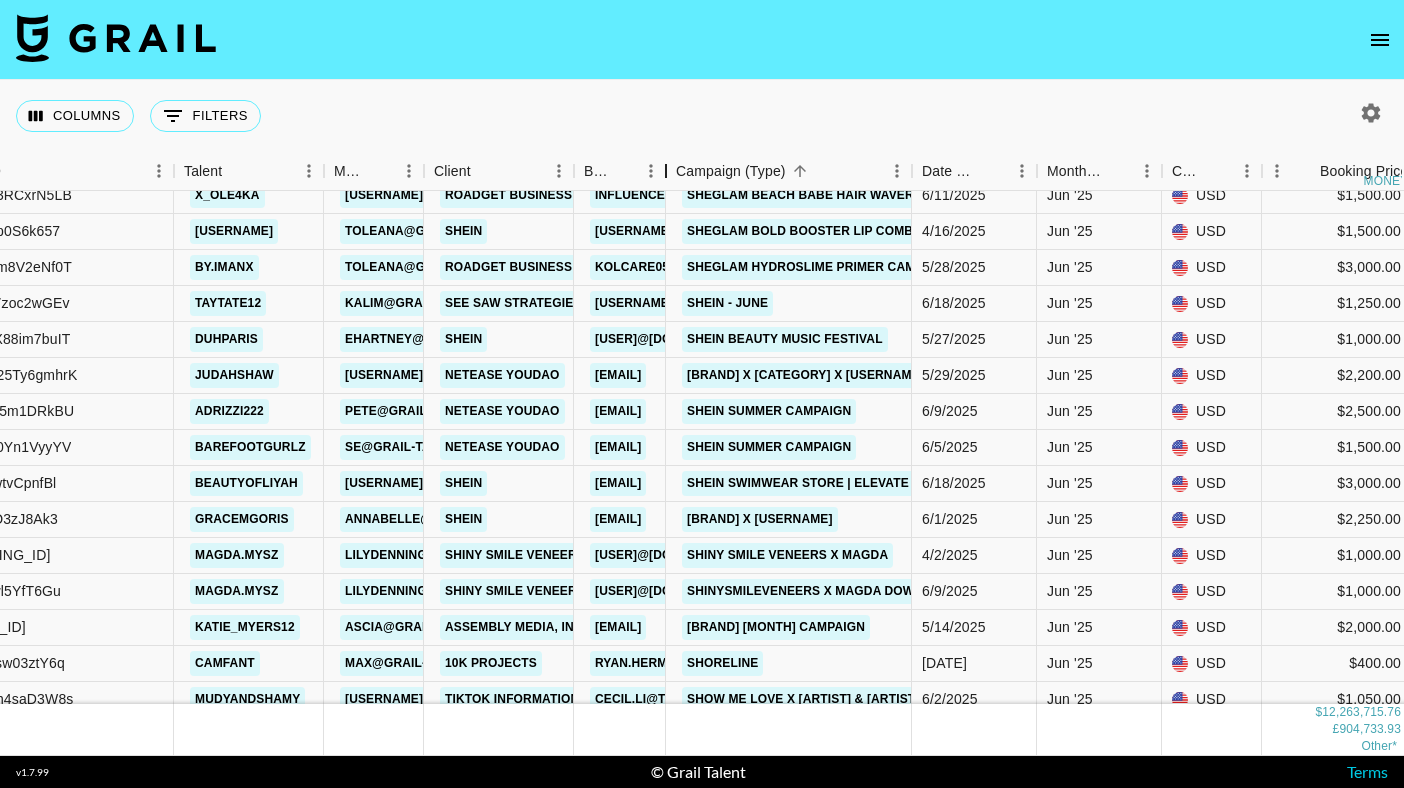 drag, startPoint x: 660, startPoint y: 176, endPoint x: 670, endPoint y: 209, distance: 34.48188 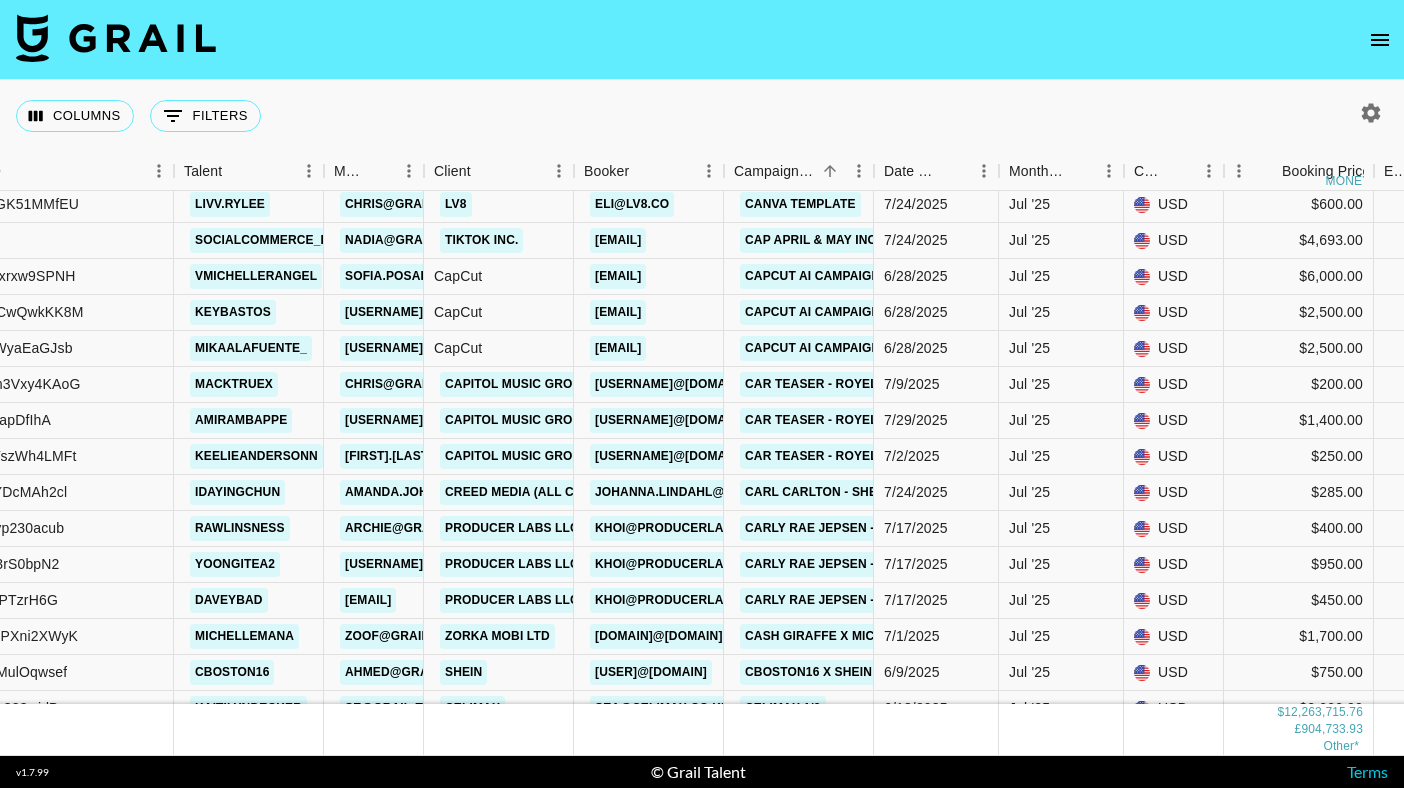 scroll, scrollTop: 247802, scrollLeft: 241, axis: both 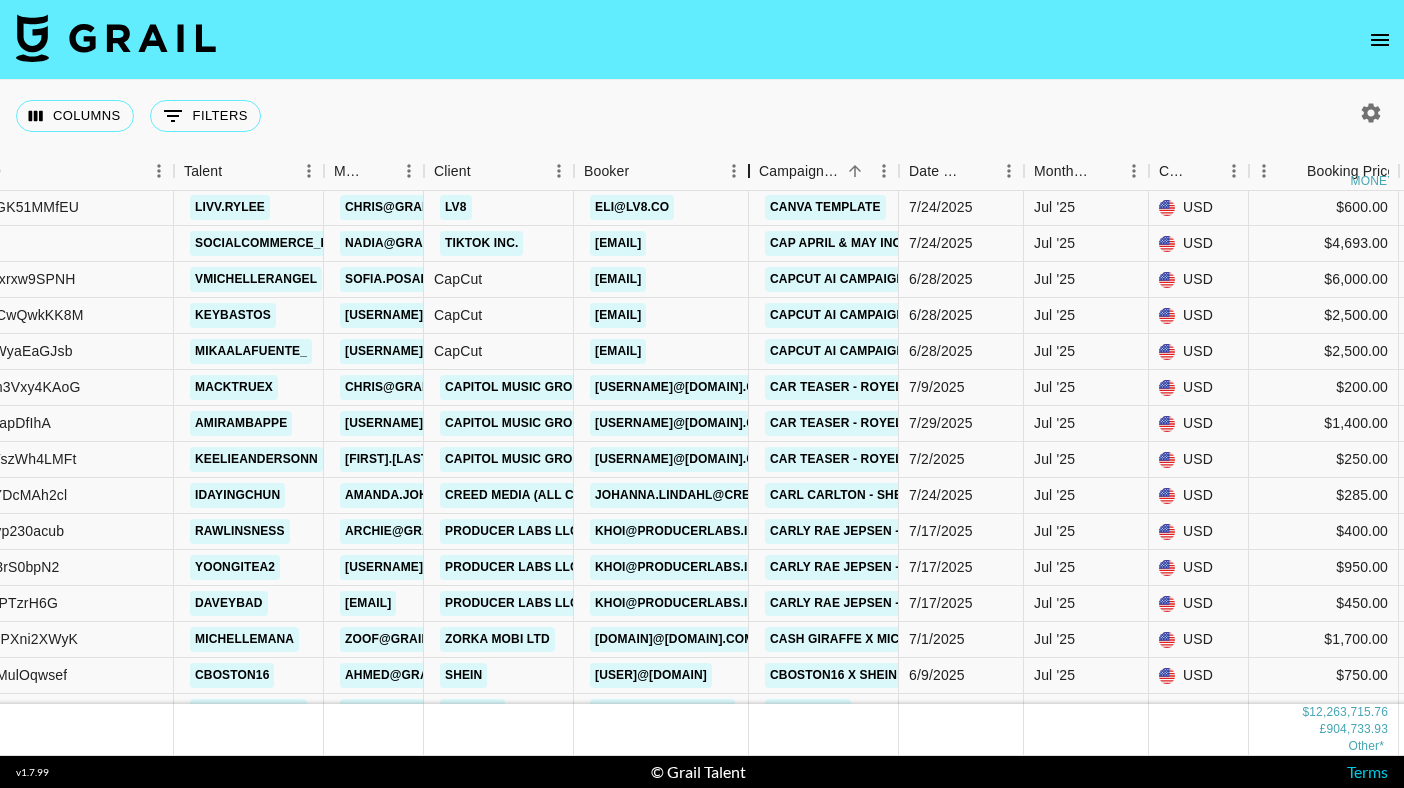 drag, startPoint x: 722, startPoint y: 179, endPoint x: 734, endPoint y: 192, distance: 17.691807 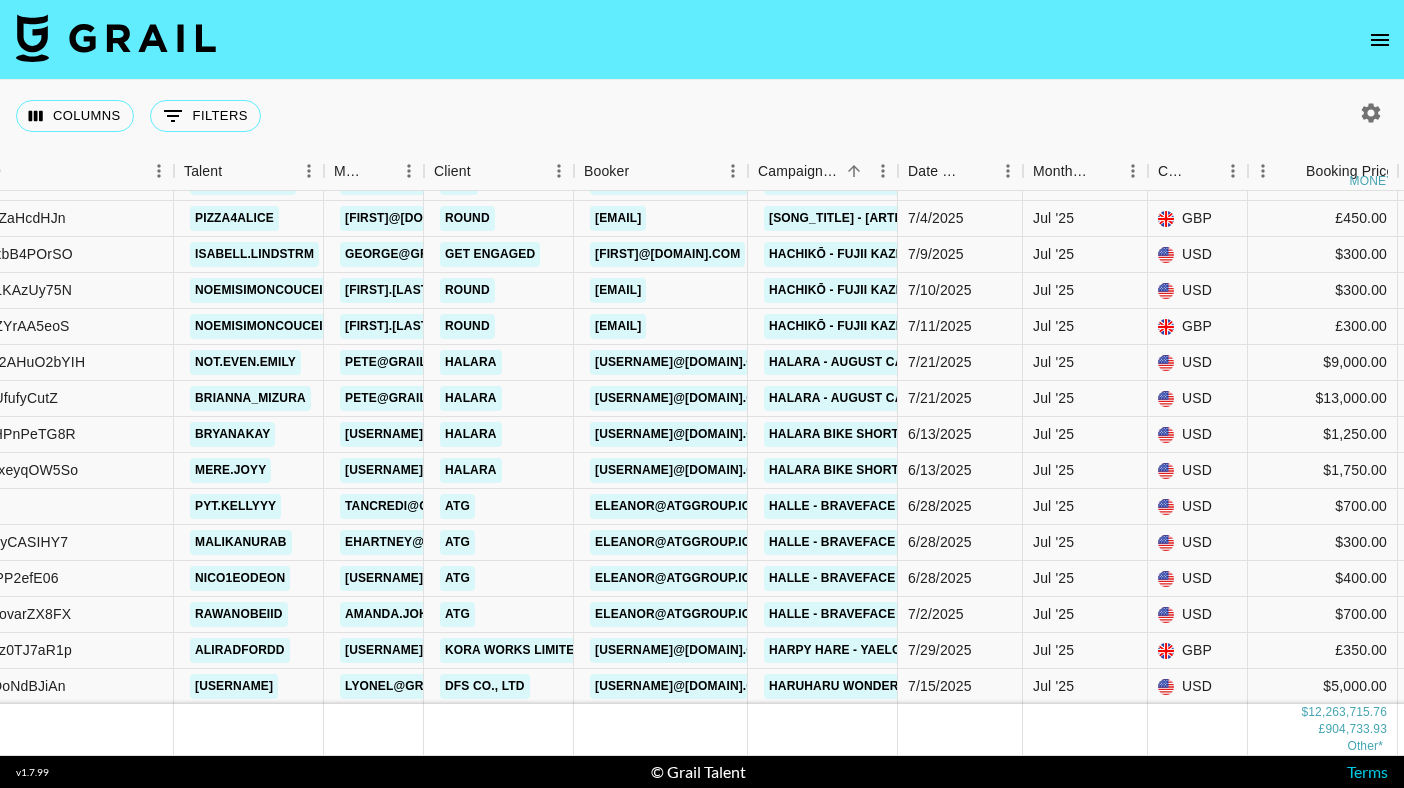 scroll, scrollTop: 265317, scrollLeft: 241, axis: both 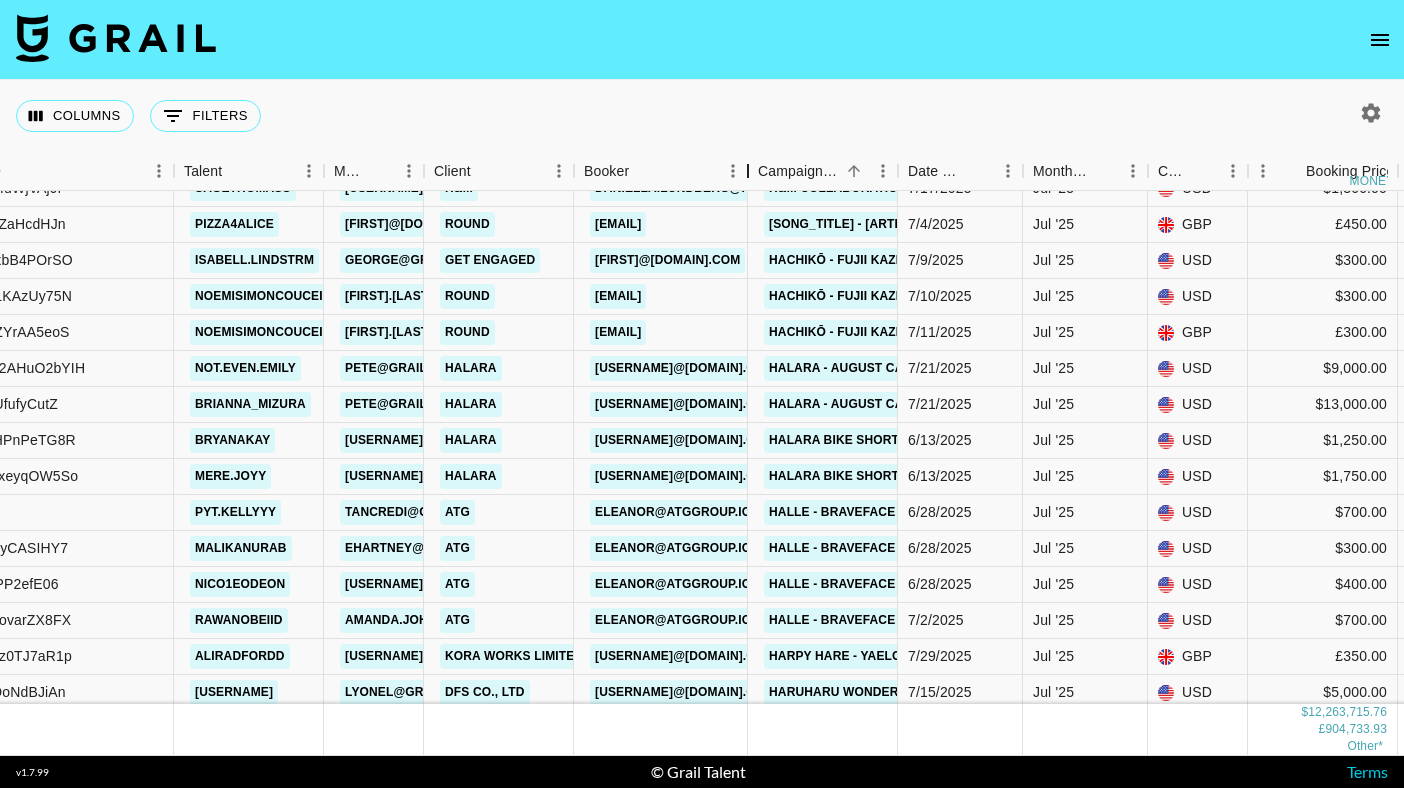 drag, startPoint x: 751, startPoint y: 178, endPoint x: 751, endPoint y: 229, distance: 51 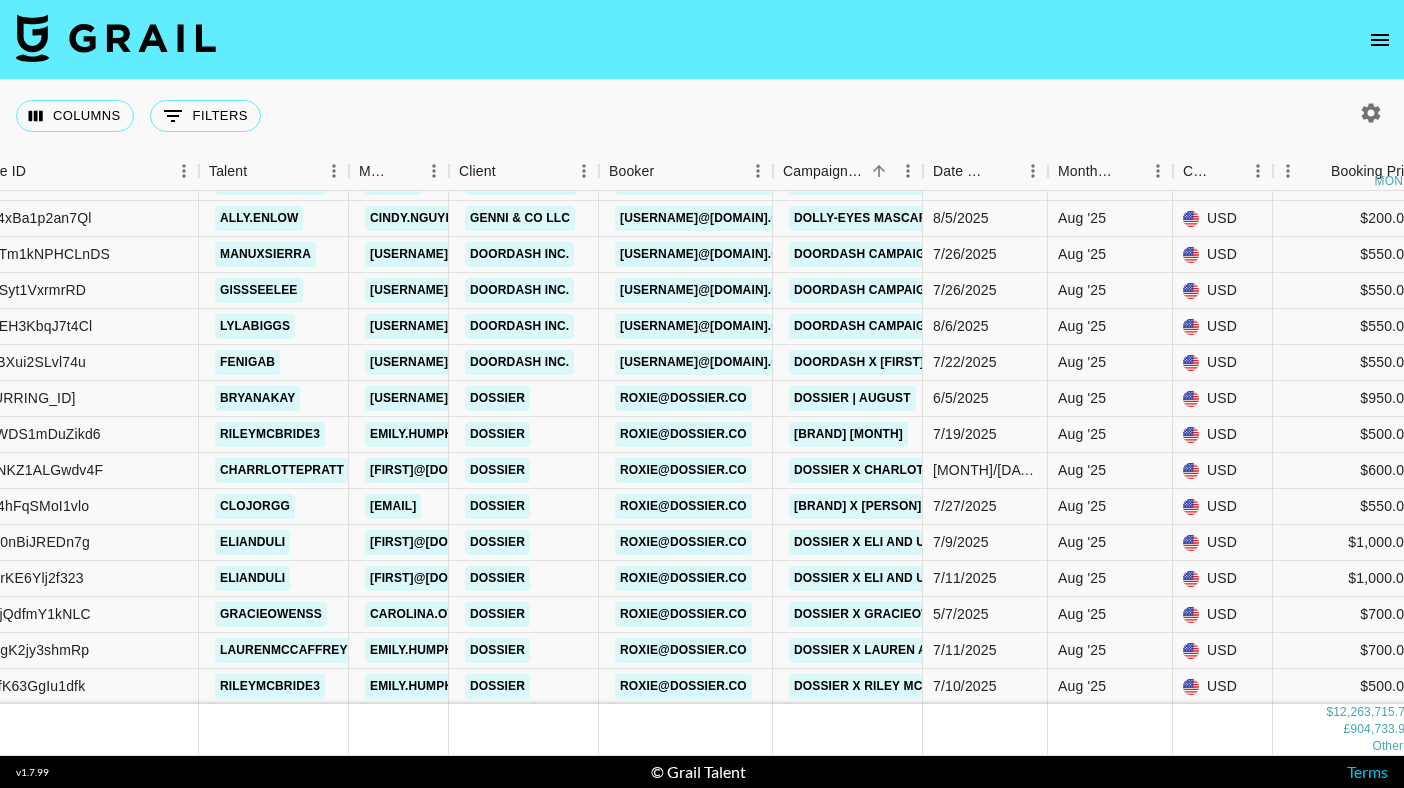 scroll, scrollTop: 319191, scrollLeft: 216, axis: both 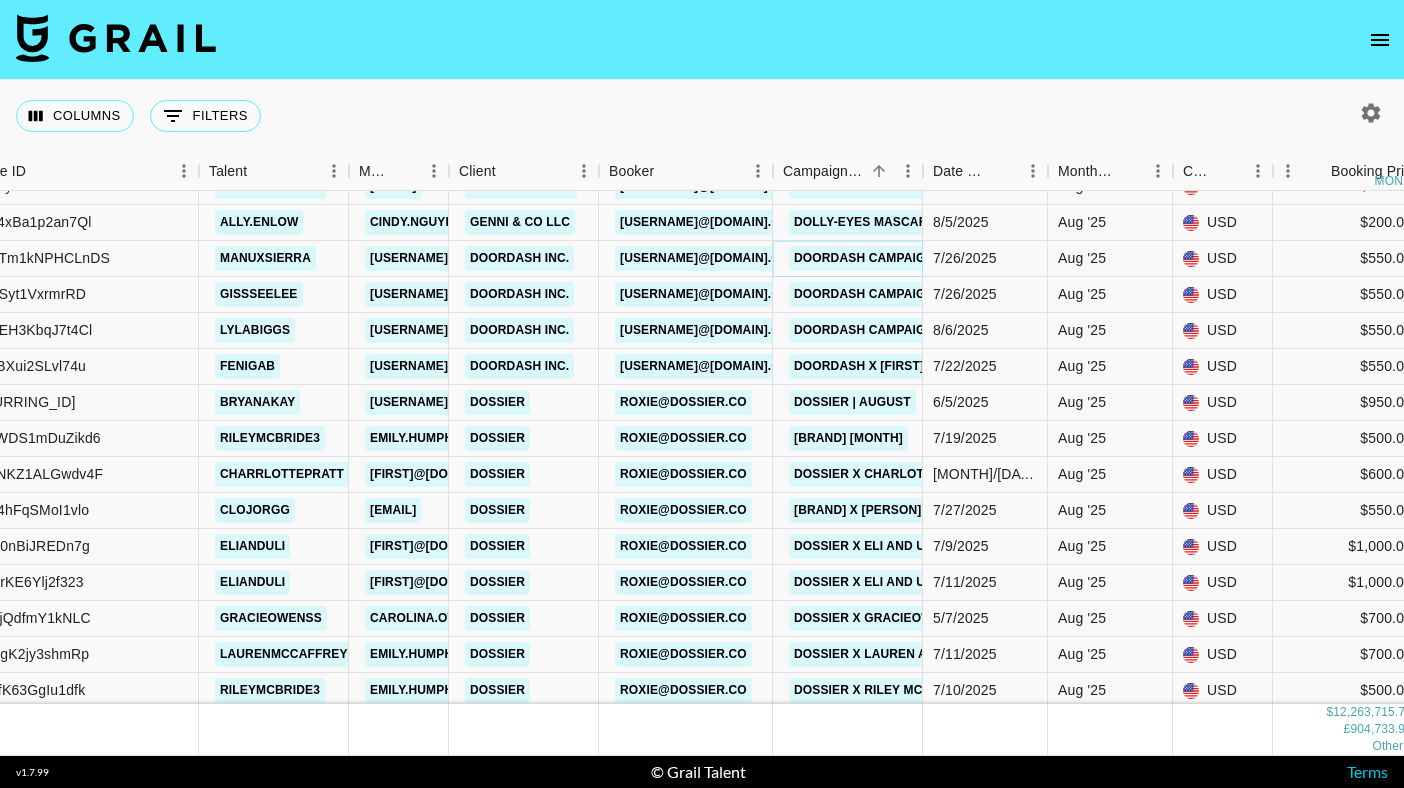 click on "DoorDash Campaign" at bounding box center (864, 258) 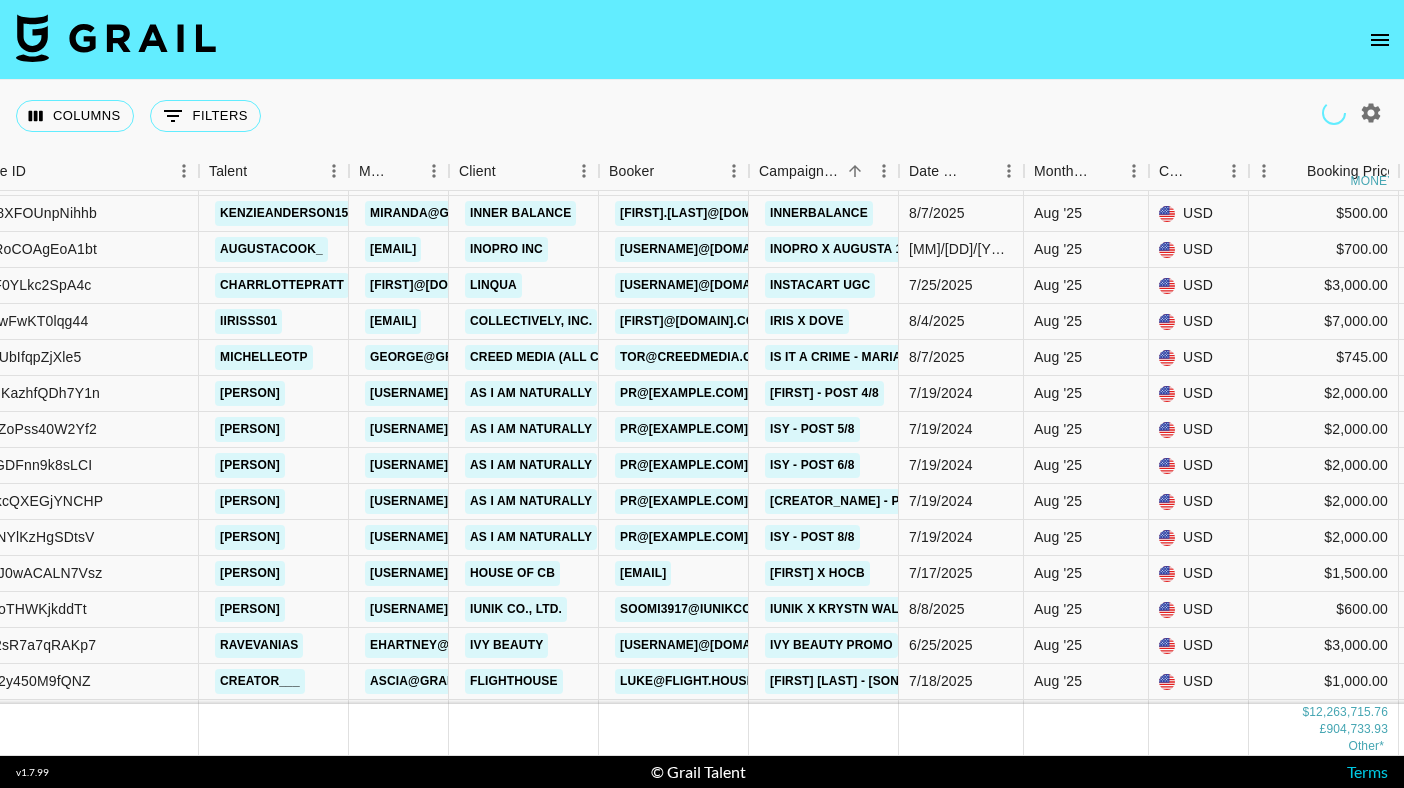 scroll, scrollTop: 325231, scrollLeft: 216, axis: both 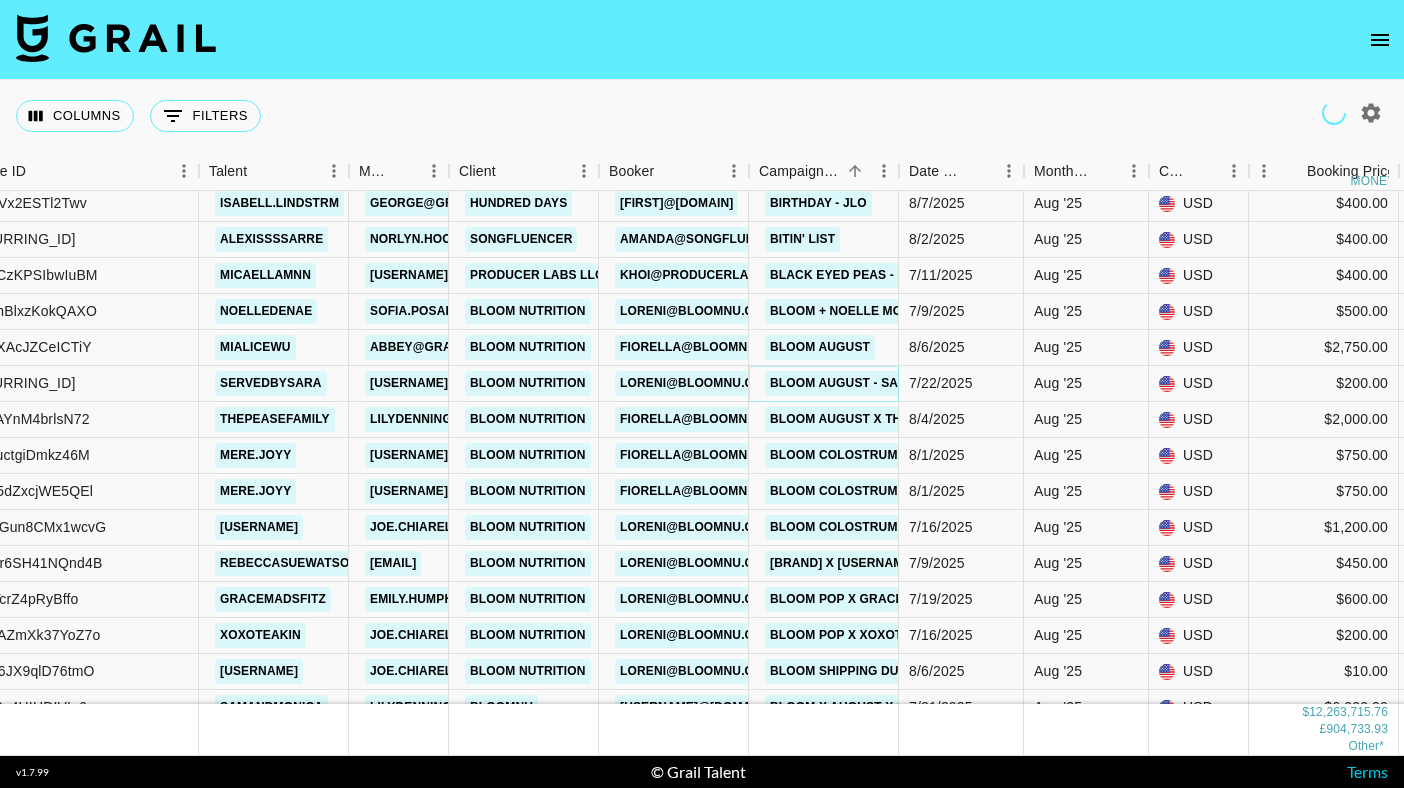 click on "Bloom August - Sara" at bounding box center [843, 383] 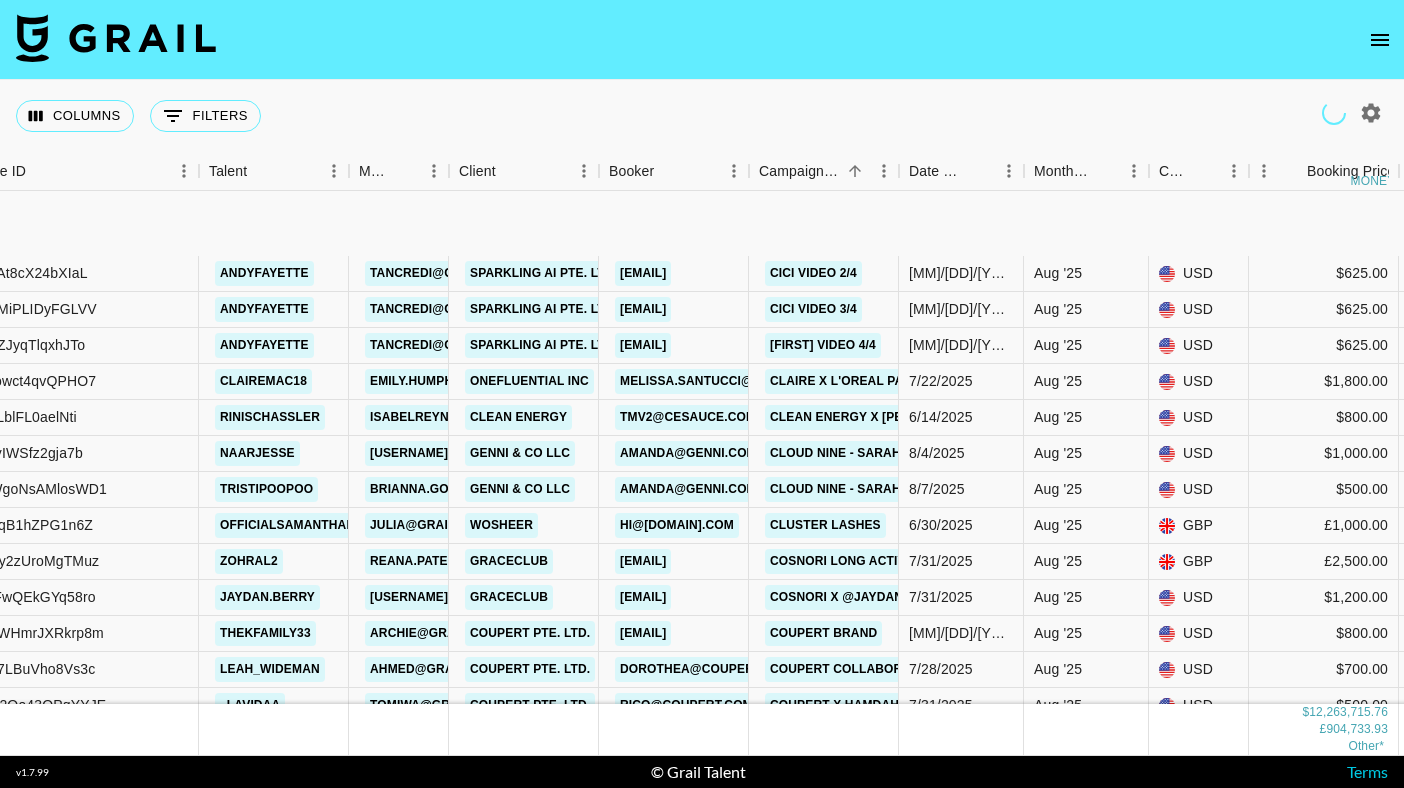 scroll, scrollTop: 317280, scrollLeft: 216, axis: both 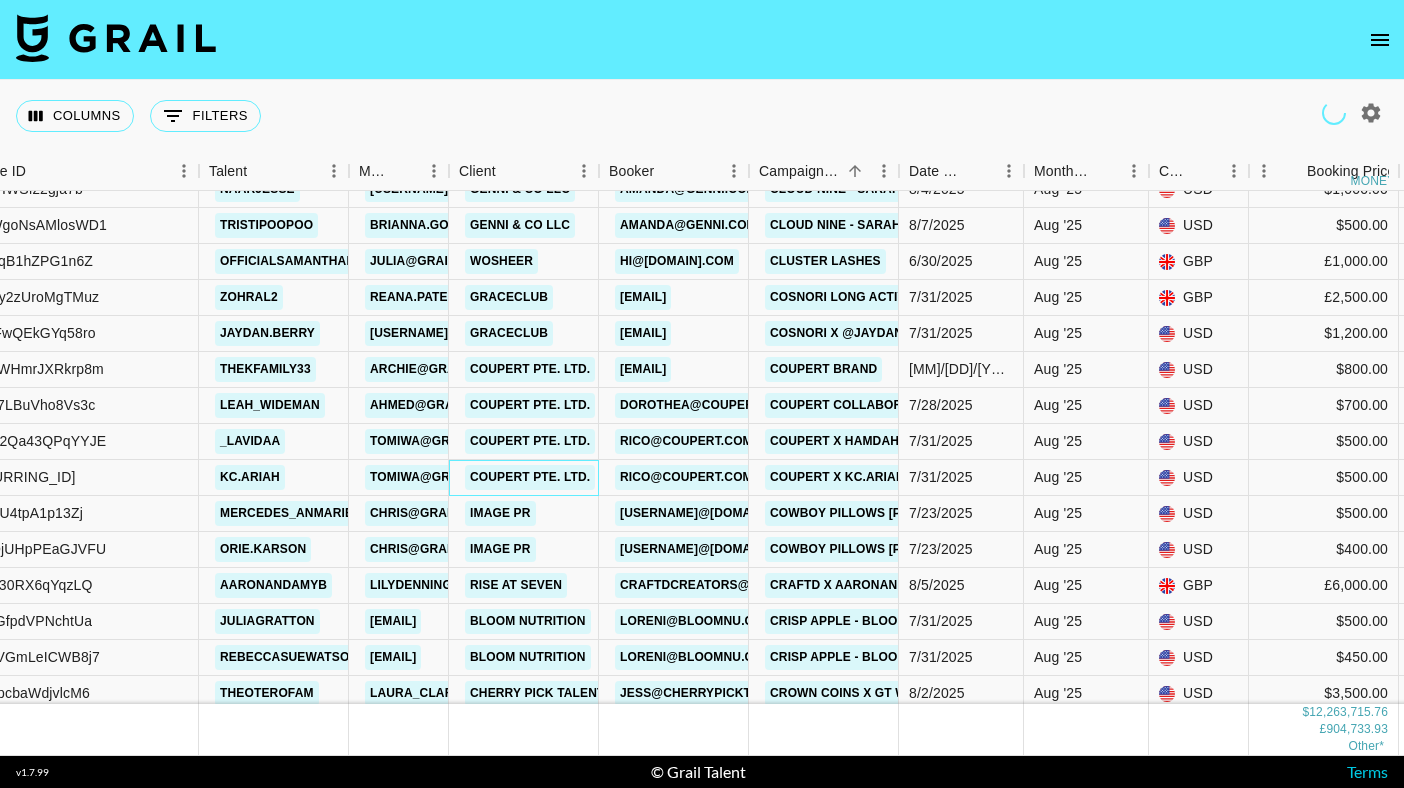 click on "COUPERT PTE. LTD." at bounding box center (530, 477) 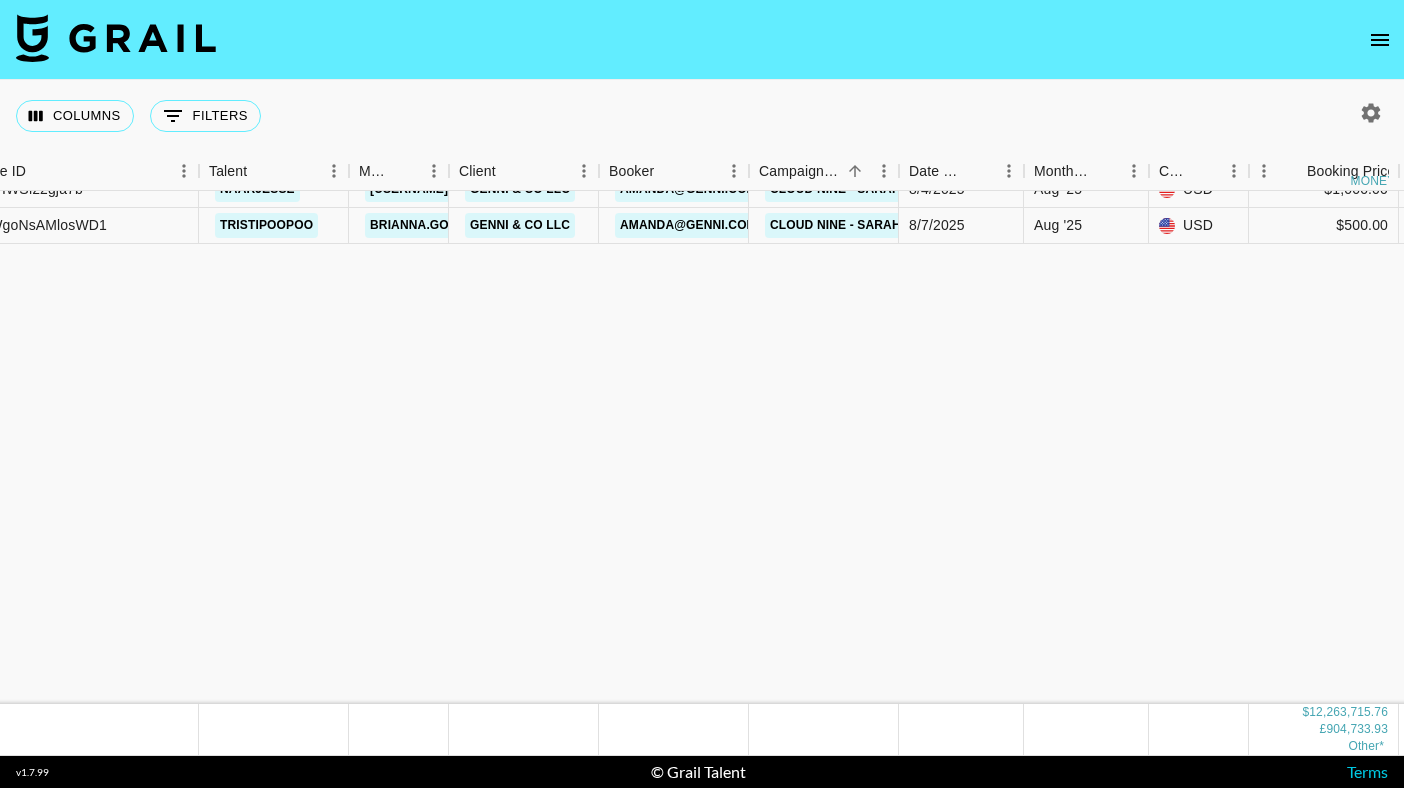 scroll, scrollTop: 316637, scrollLeft: 216, axis: both 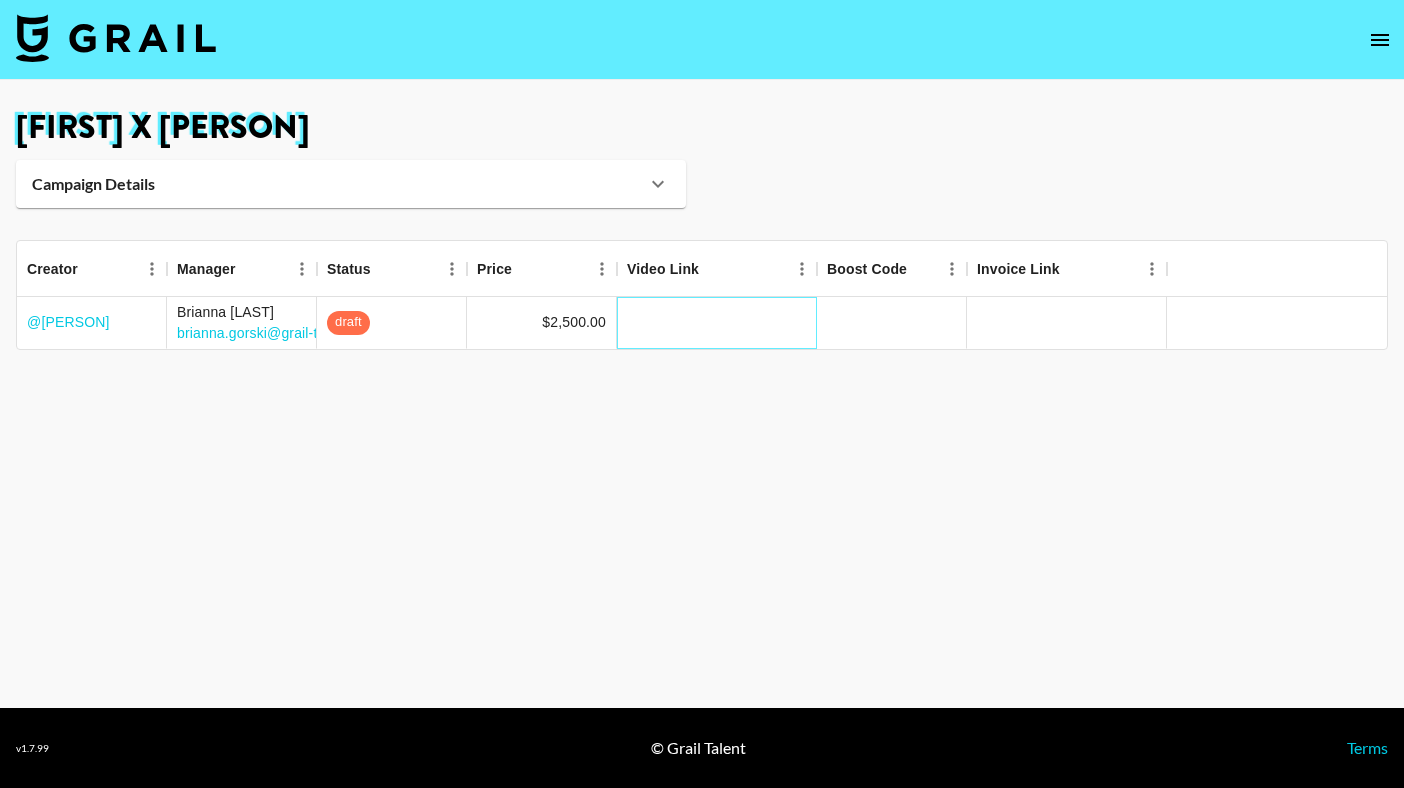 click at bounding box center (717, 323) 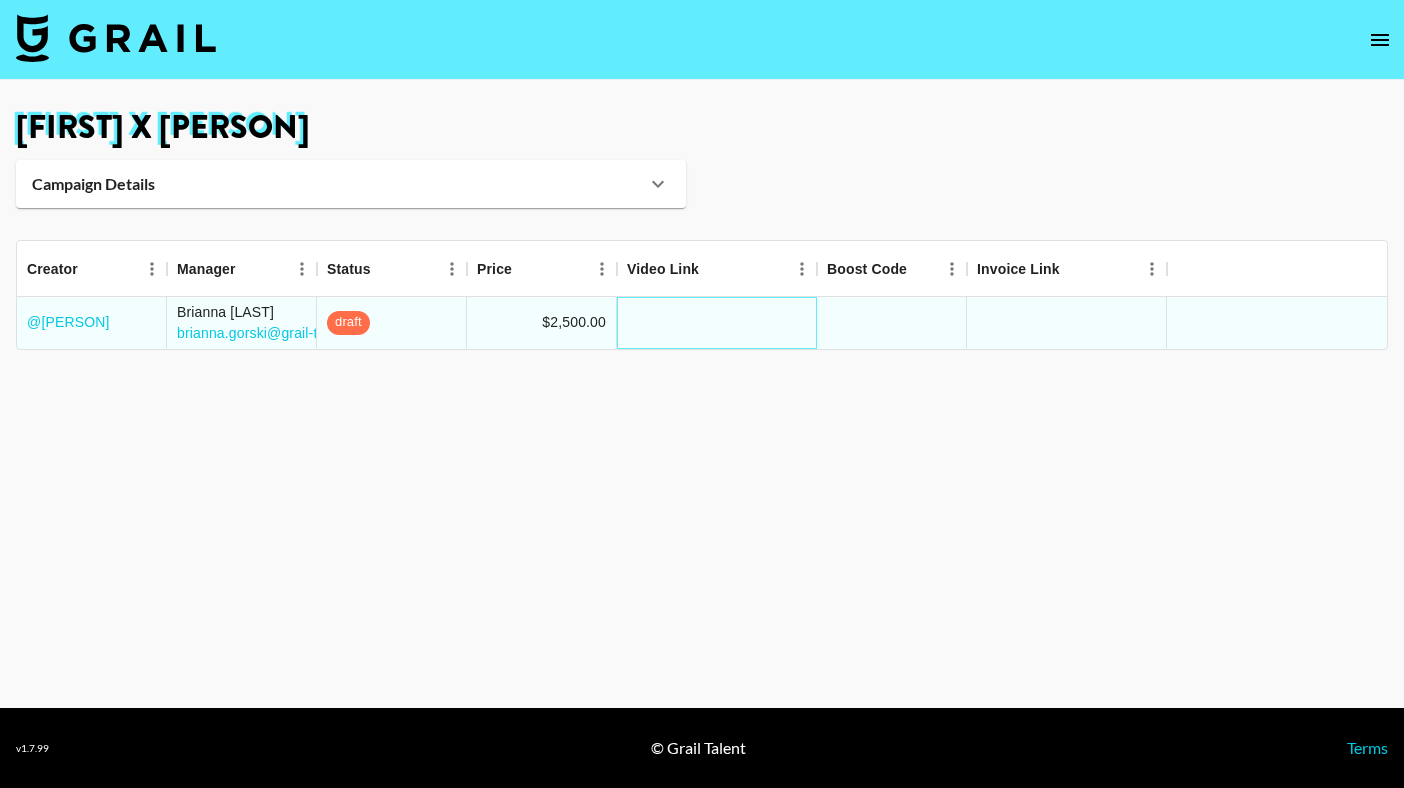 click at bounding box center [717, 323] 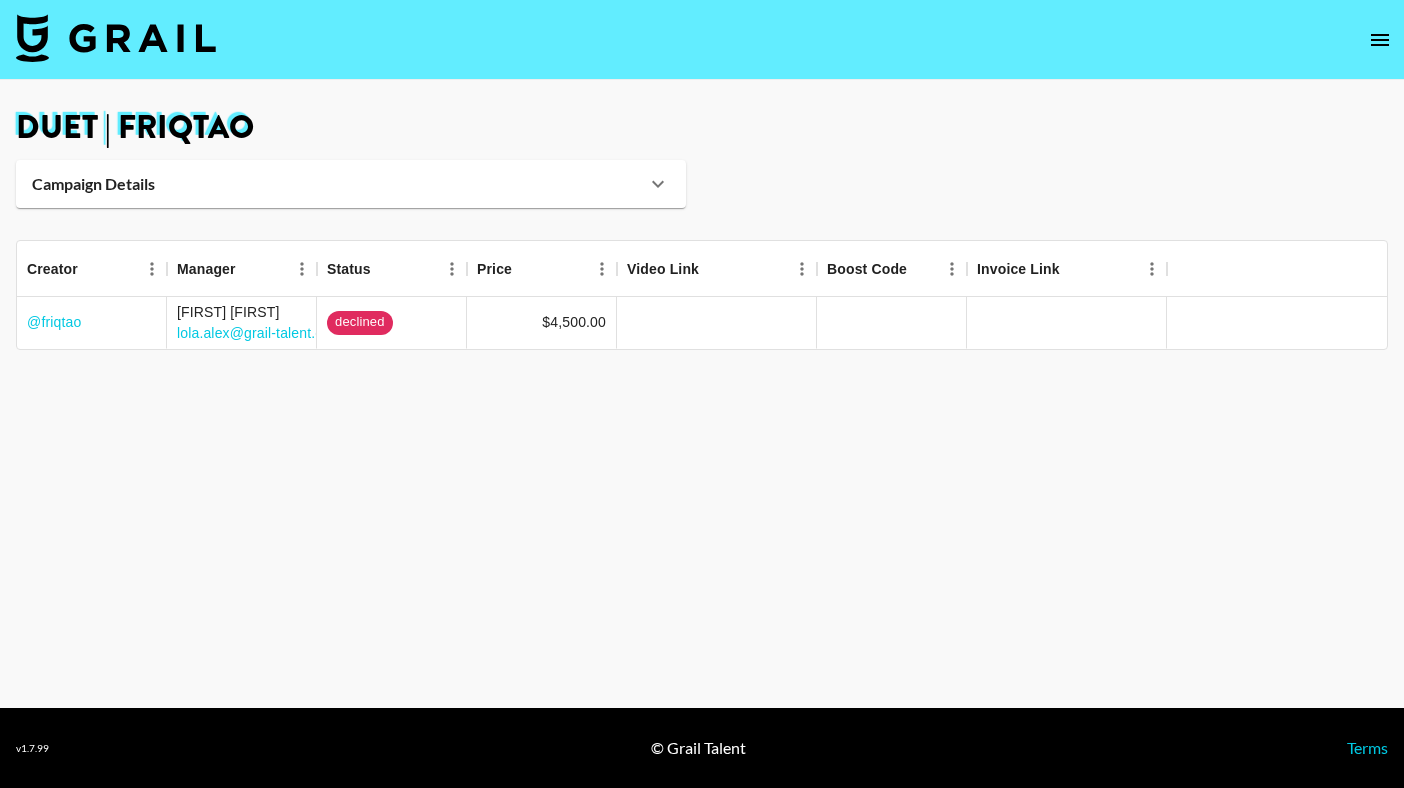 scroll, scrollTop: 0, scrollLeft: 0, axis: both 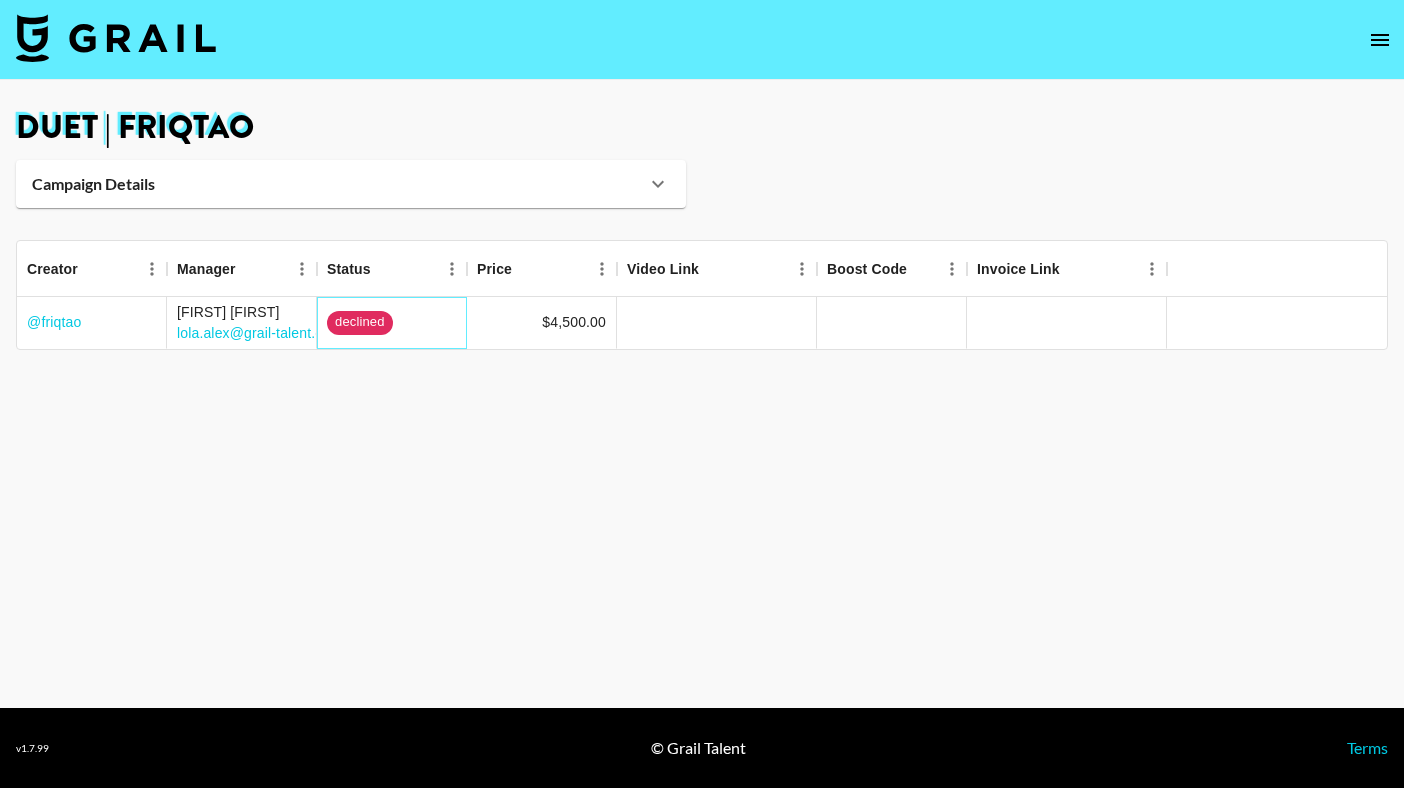 click on "declined" at bounding box center (360, 322) 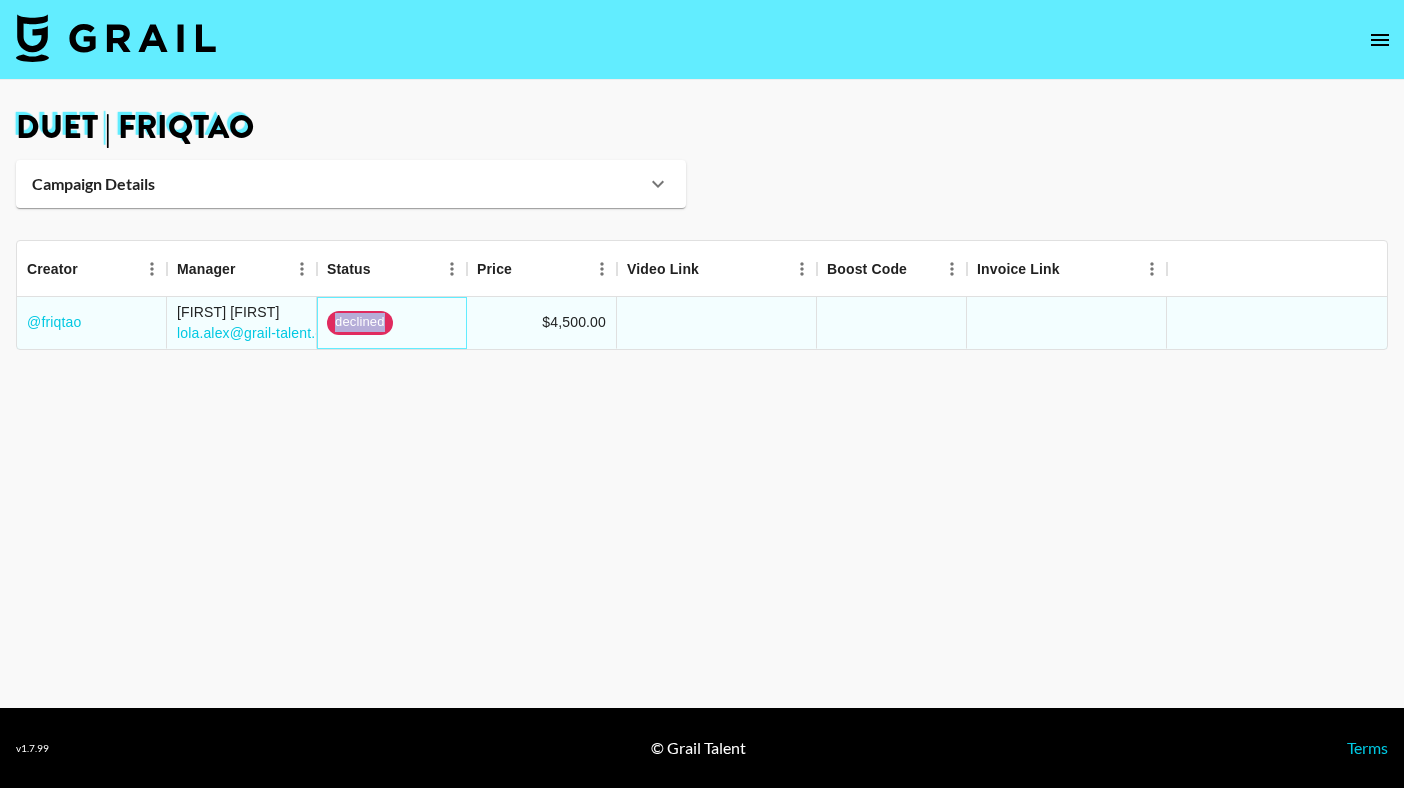 click on "declined" at bounding box center (360, 322) 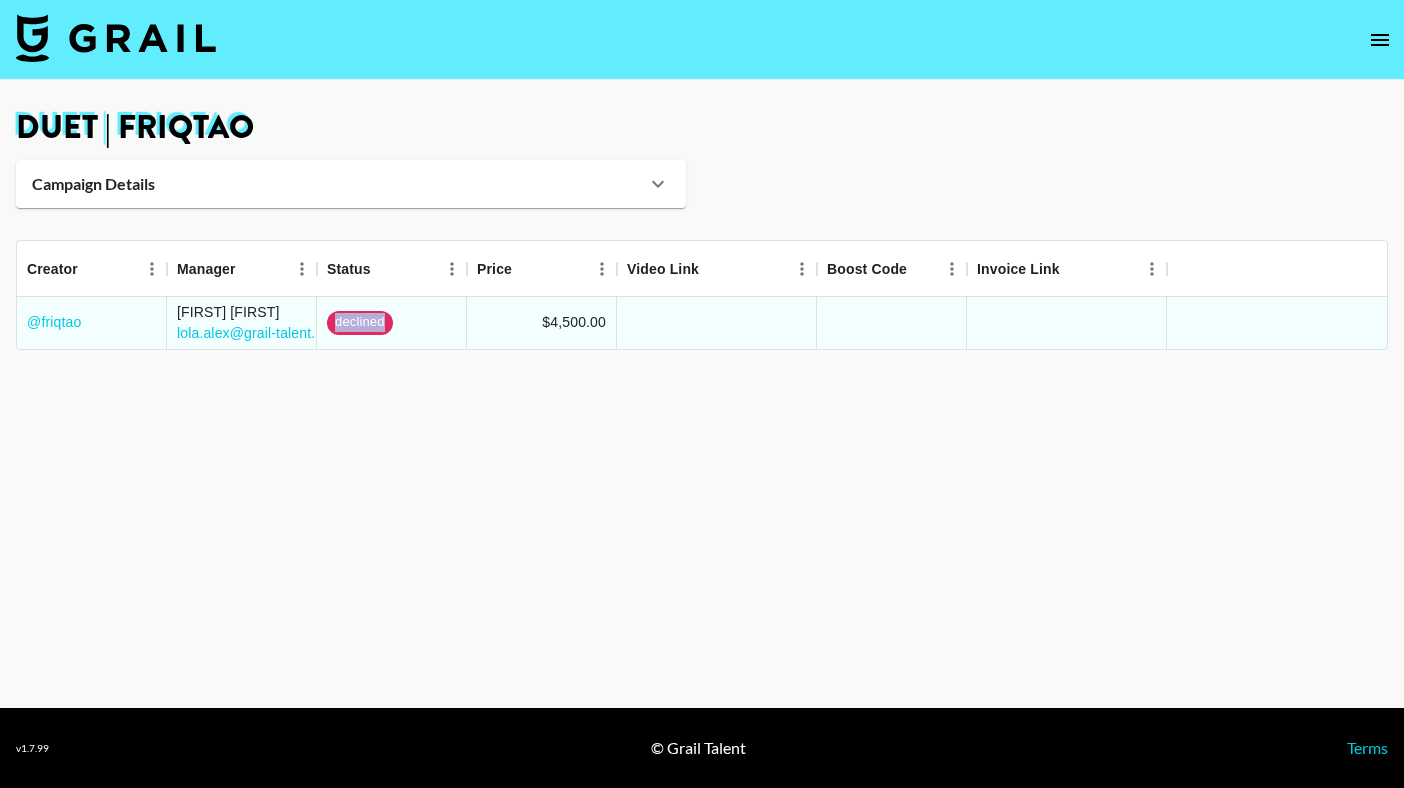 click on "DUET | Friqtao Campaign Details Booker [FIRST]   Spark One Client Temu Details TikTok -- “I learnt this song for her, hoping she’d hear it one day”
Scene: Friqtao is playing the piano. A girl walks by, hears the music, perks up when she realizes it's her favorite song. She walks back, sees that it’s her date from Duet playing. Touched, she walks over, sits down, and gently leans on his shoulder. Creator Manager Status Price Video Link Boost Code Invoice Link @ friqtao [FIRST]   [FIRST] [EMAIL] declined $4,500.00" at bounding box center [702, 394] 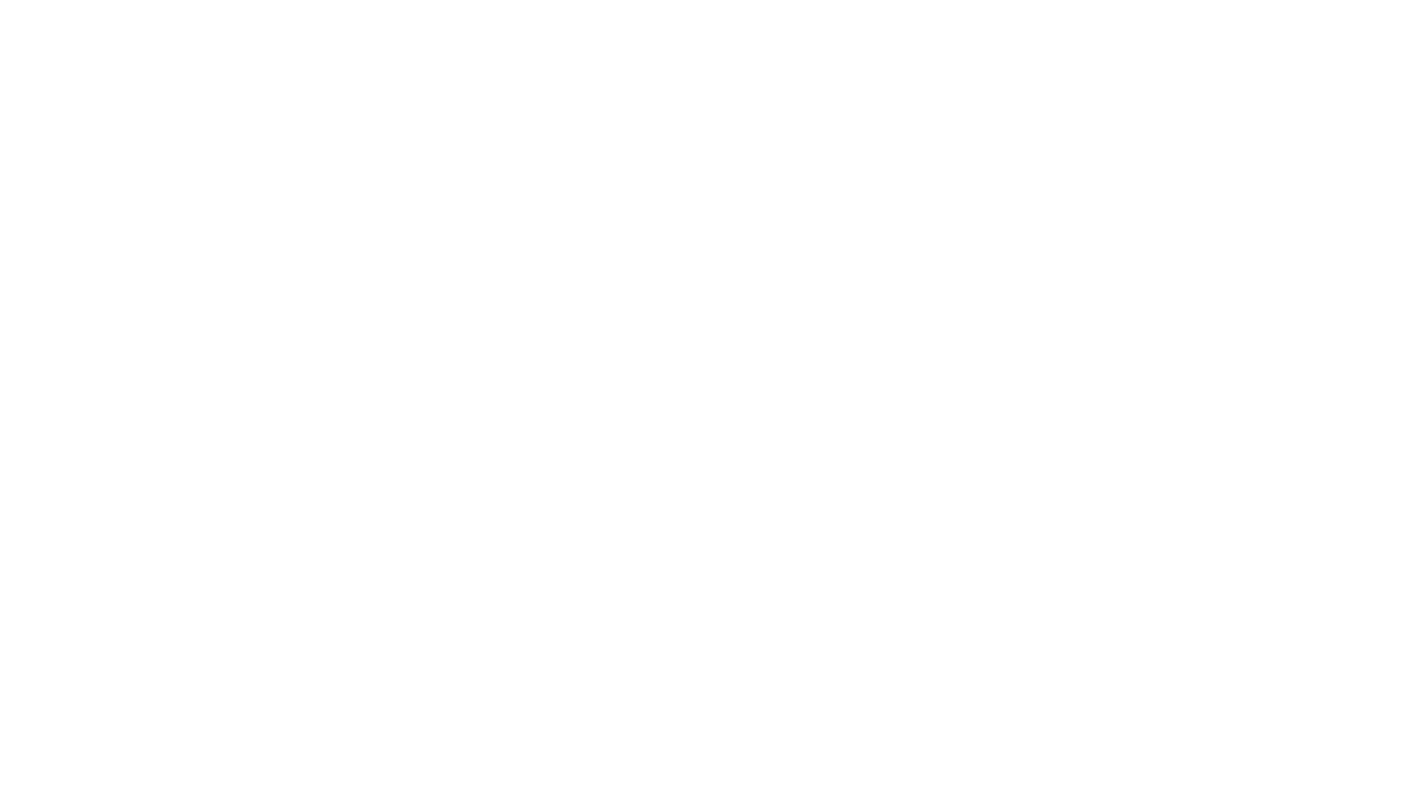 scroll, scrollTop: 0, scrollLeft: 0, axis: both 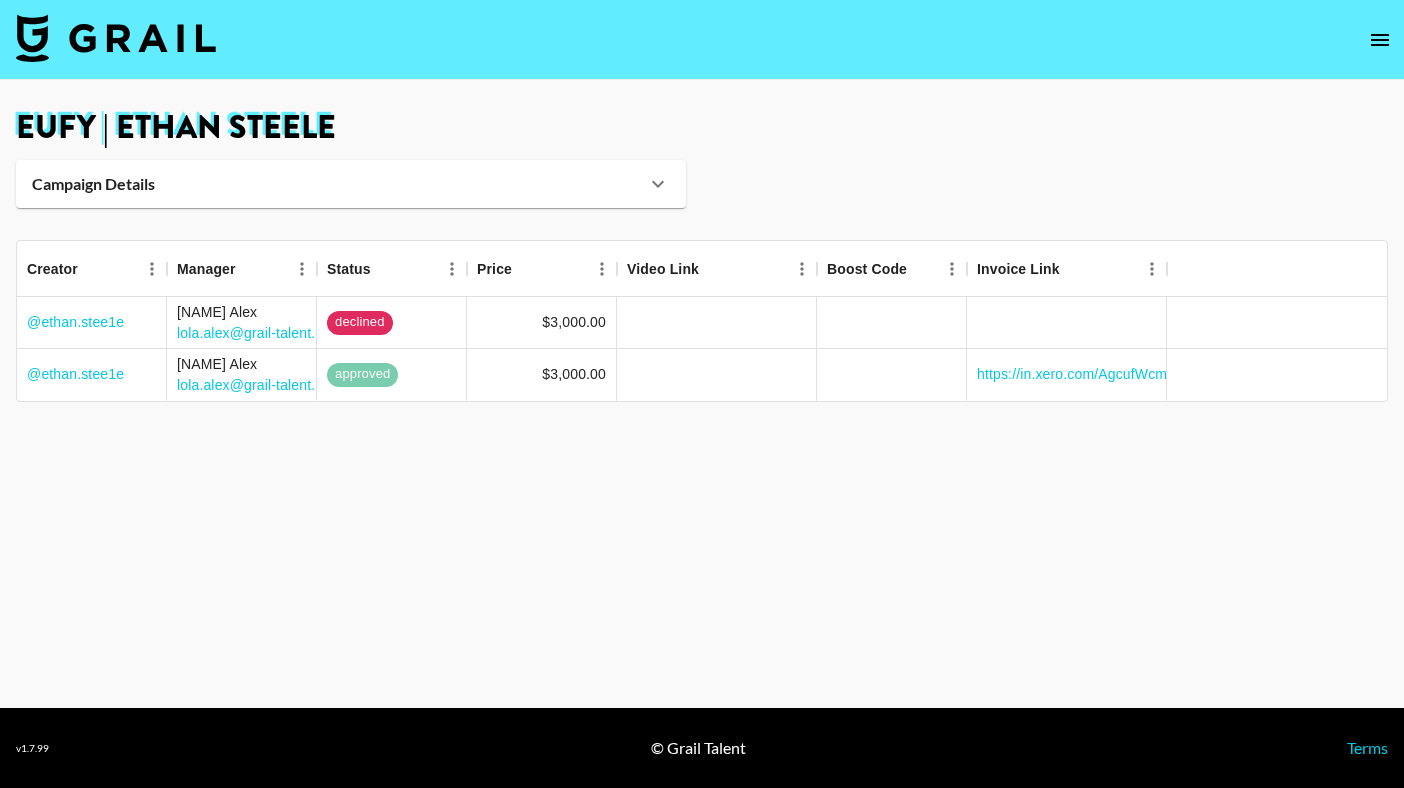 click at bounding box center [116, 38] 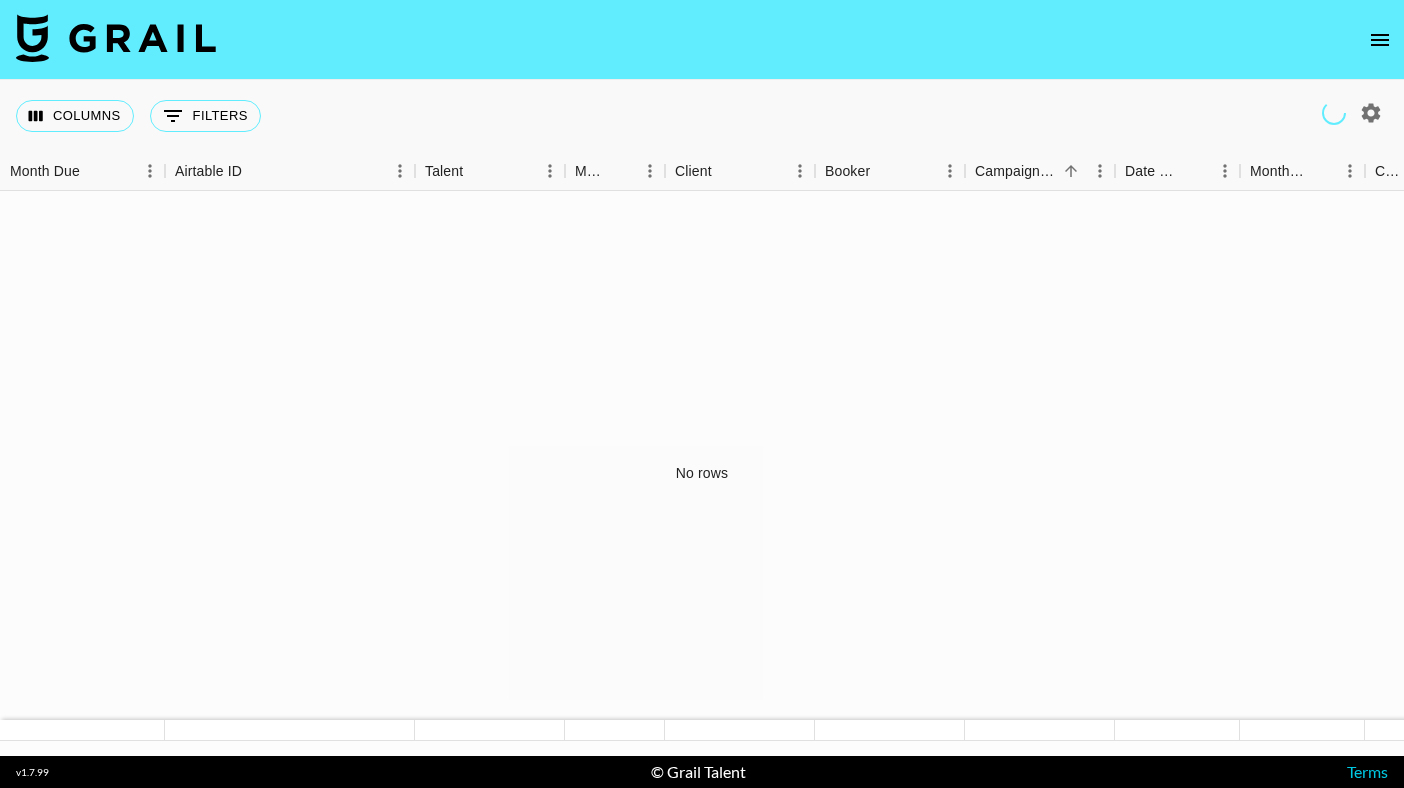 click on "No rows" at bounding box center (702, 473) 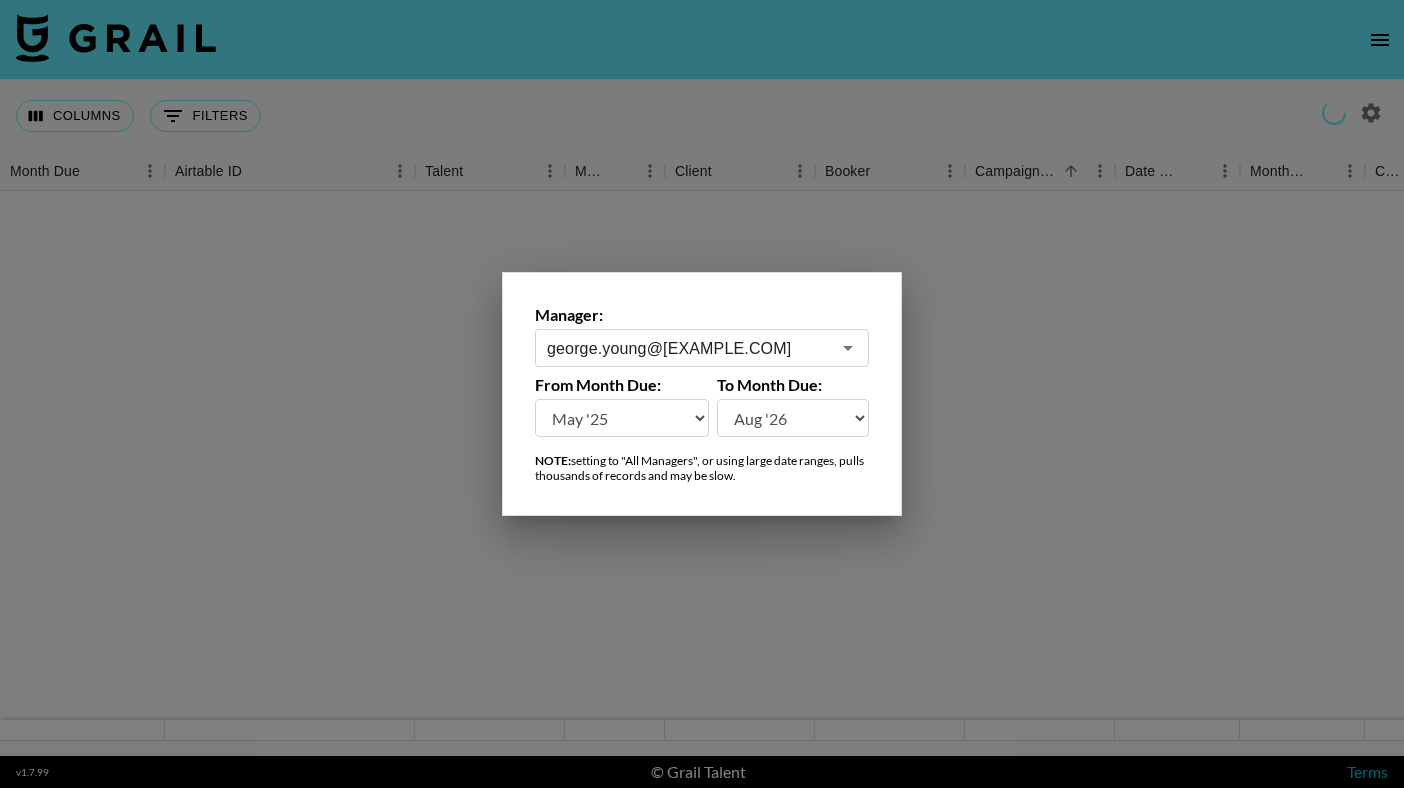 click on "Aug '26 Jul '26 Jun '26 May '26 Apr '26 Mar '26 Feb '26 Jan '26 Dec '25 Nov '25 Oct '25 Sep '25 Aug '25 Jul '25 Jun '25 May '25 Apr '25 Mar '25 Feb '25 Jan '25 Dec '24 Nov '24 Oct '24 Sep '24 Aug '24" at bounding box center (622, 418) 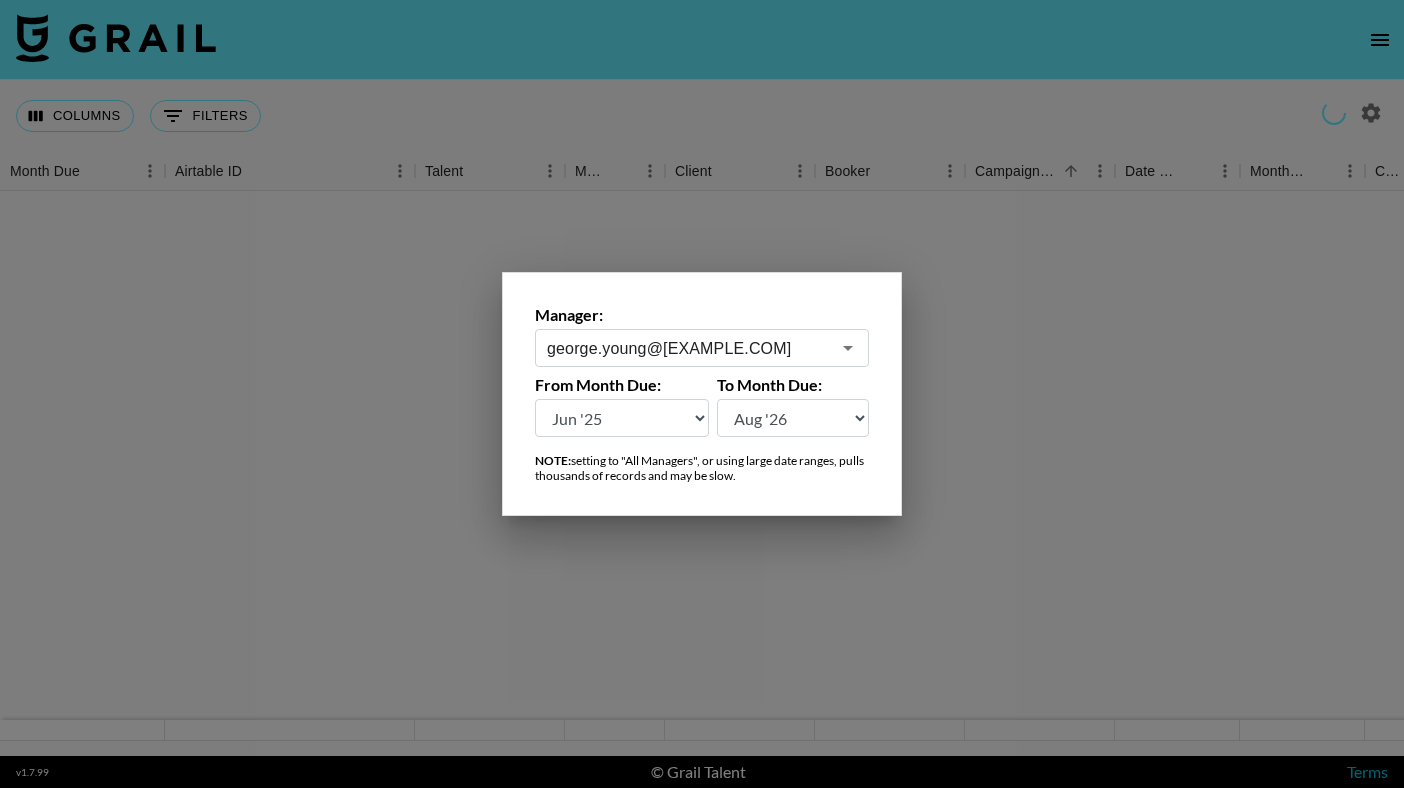 click on "Aug '26 Jul '26 Jun '26 May '26 Apr '26 Mar '26 Feb '26 Jan '26 Dec '25 Nov '25 Oct '25 Sep '25 Aug '25 Jul '25 Jun '25 May '25 Apr '25 Mar '25 Feb '25 Jan '25 Dec '24 Nov '24 Oct '24 Sep '24 Aug '24" at bounding box center [793, 418] 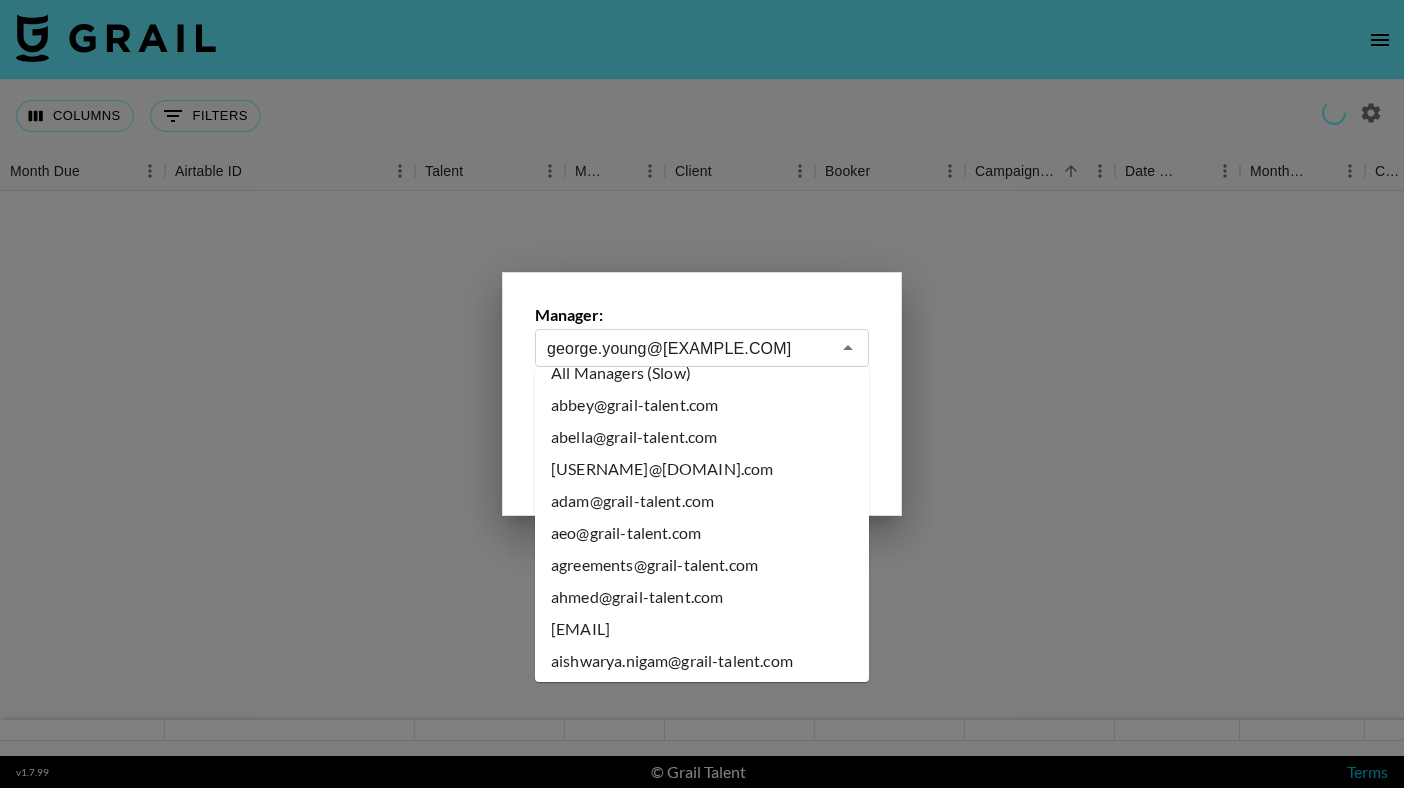 scroll, scrollTop: 0, scrollLeft: 0, axis: both 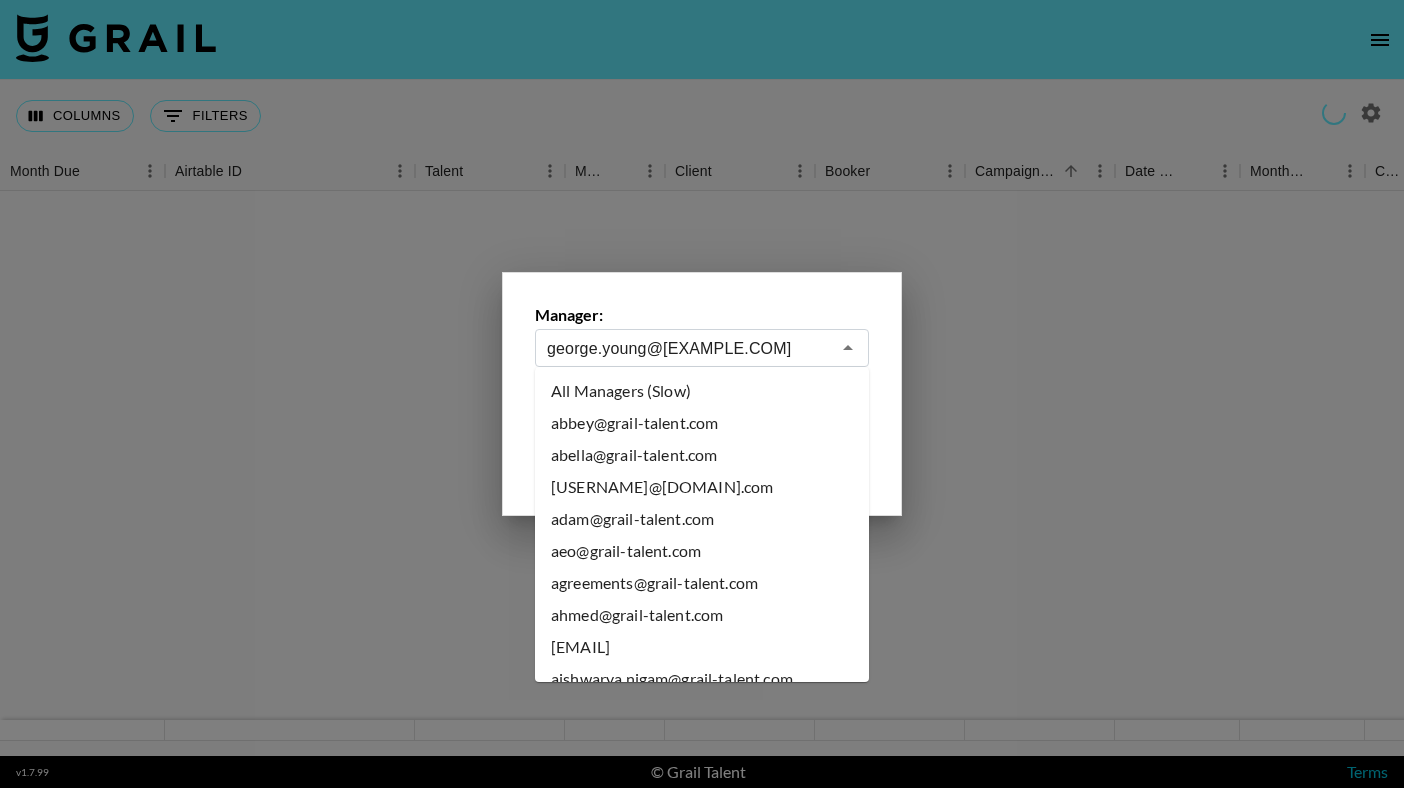 click on "All Managers (Slow)" at bounding box center (702, 391) 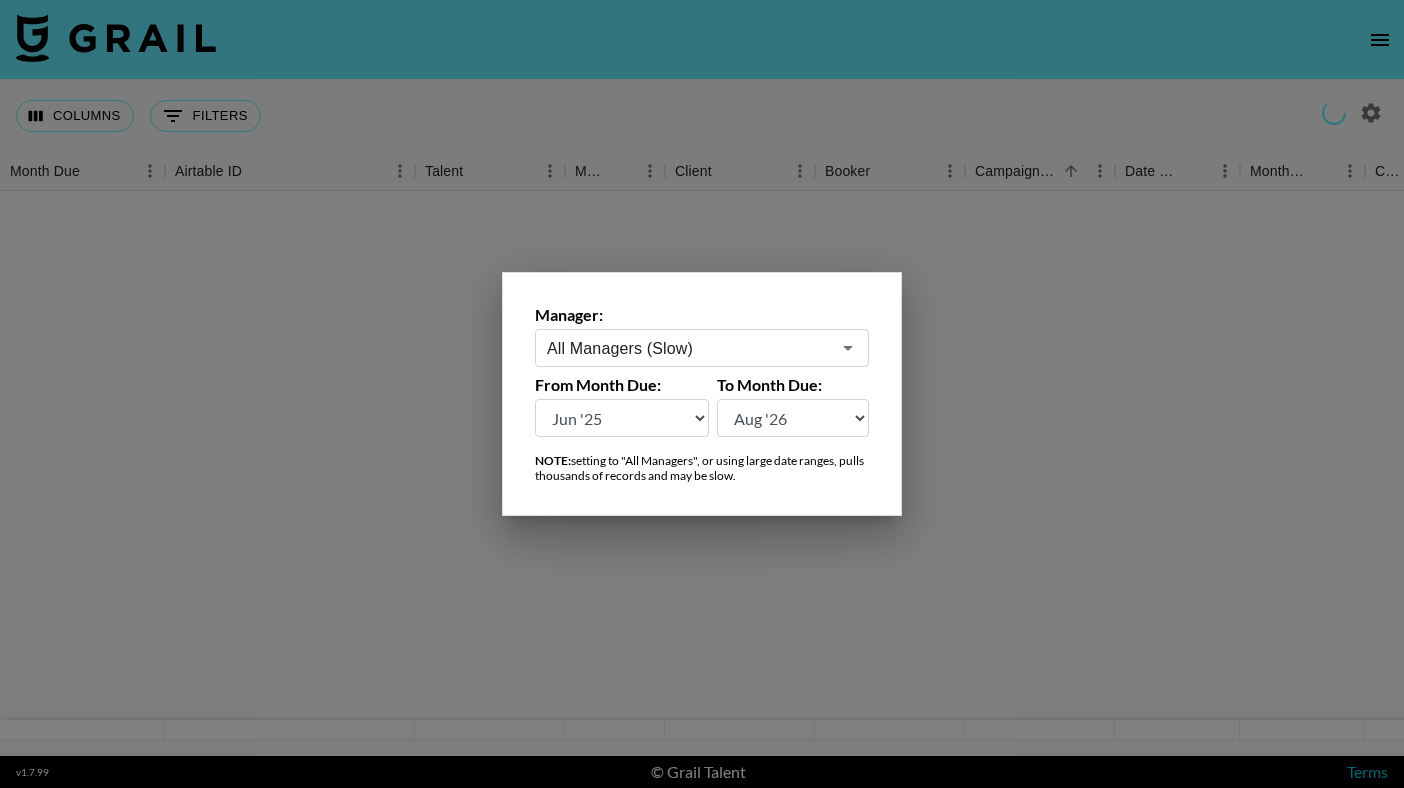 click at bounding box center (702, 394) 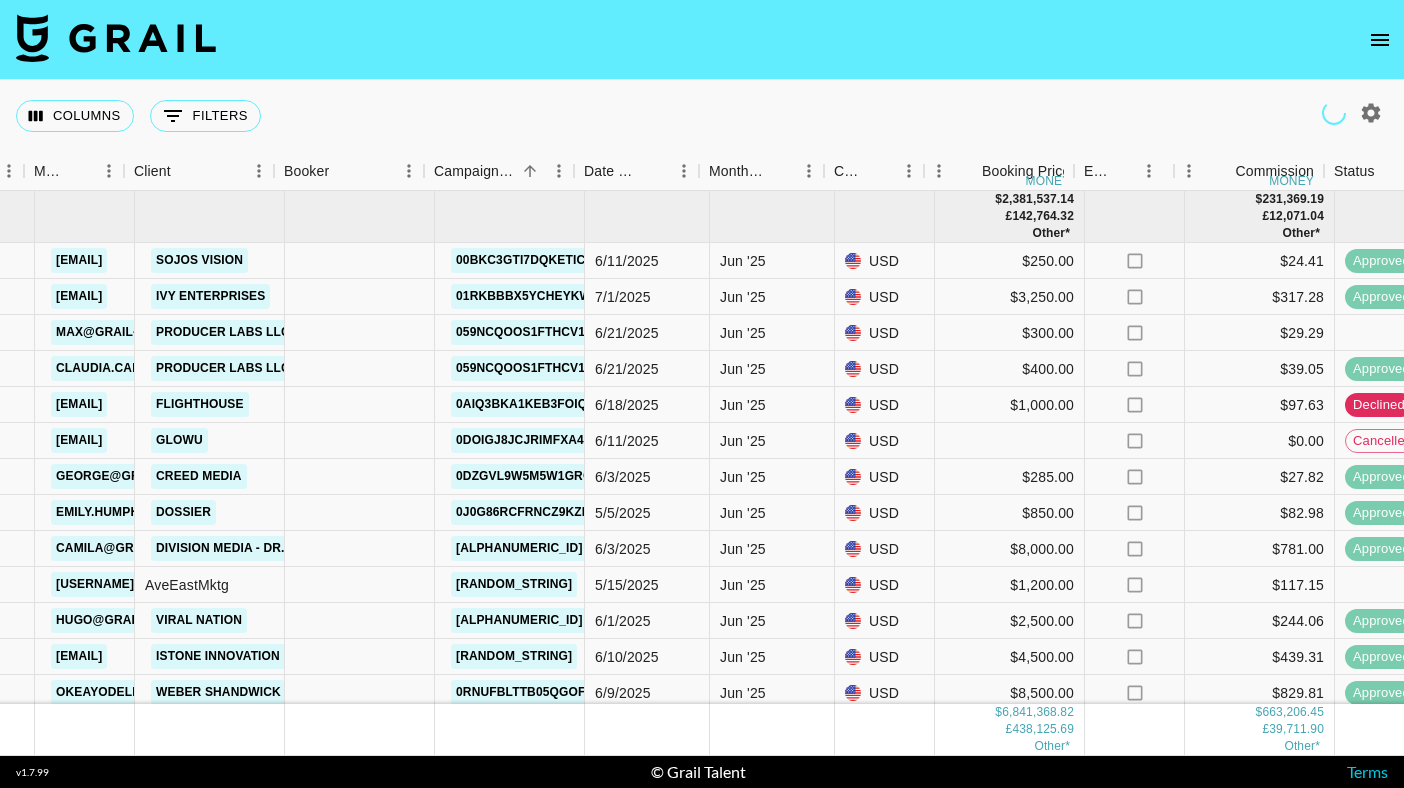 scroll, scrollTop: 0, scrollLeft: 556, axis: horizontal 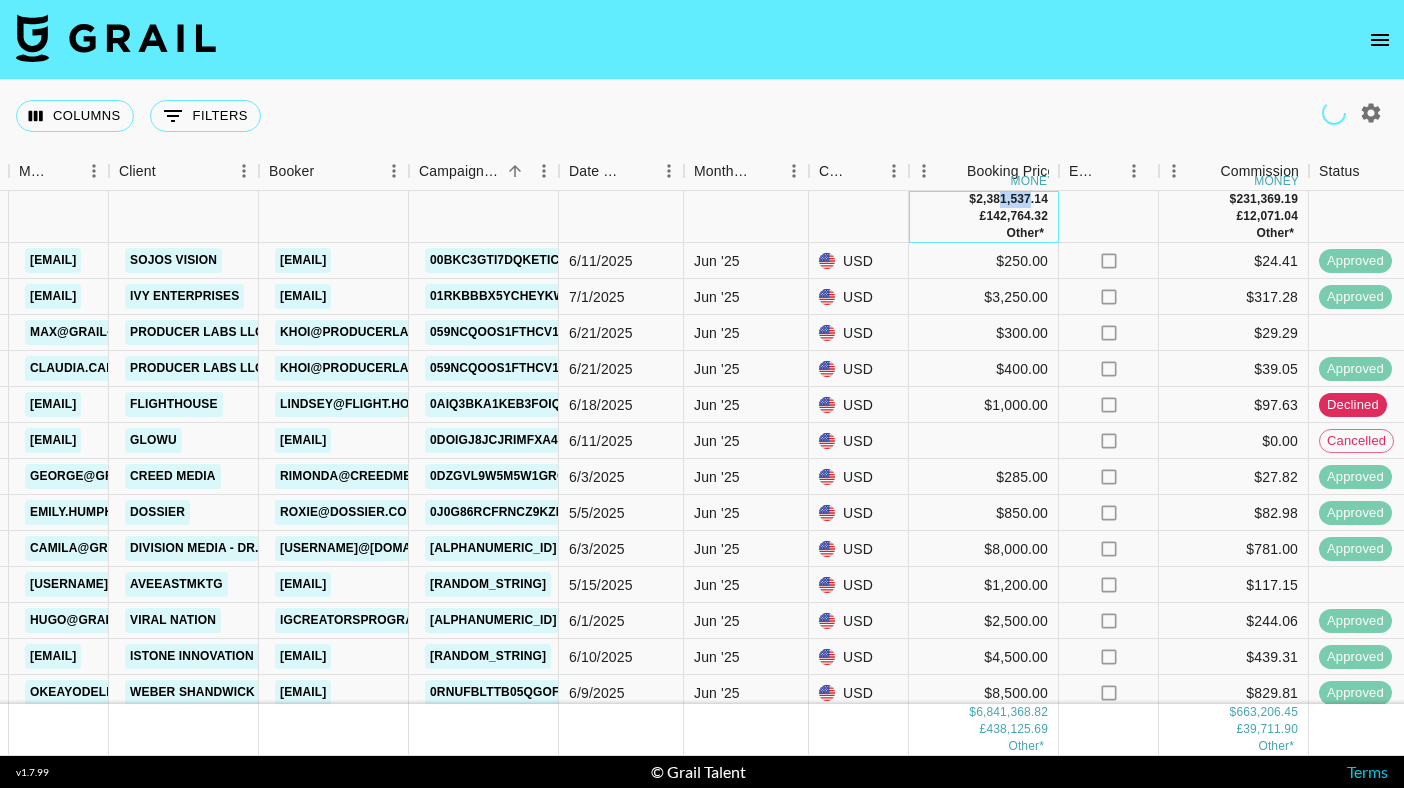 drag, startPoint x: 1032, startPoint y: 203, endPoint x: 1001, endPoint y: 205, distance: 31.06445 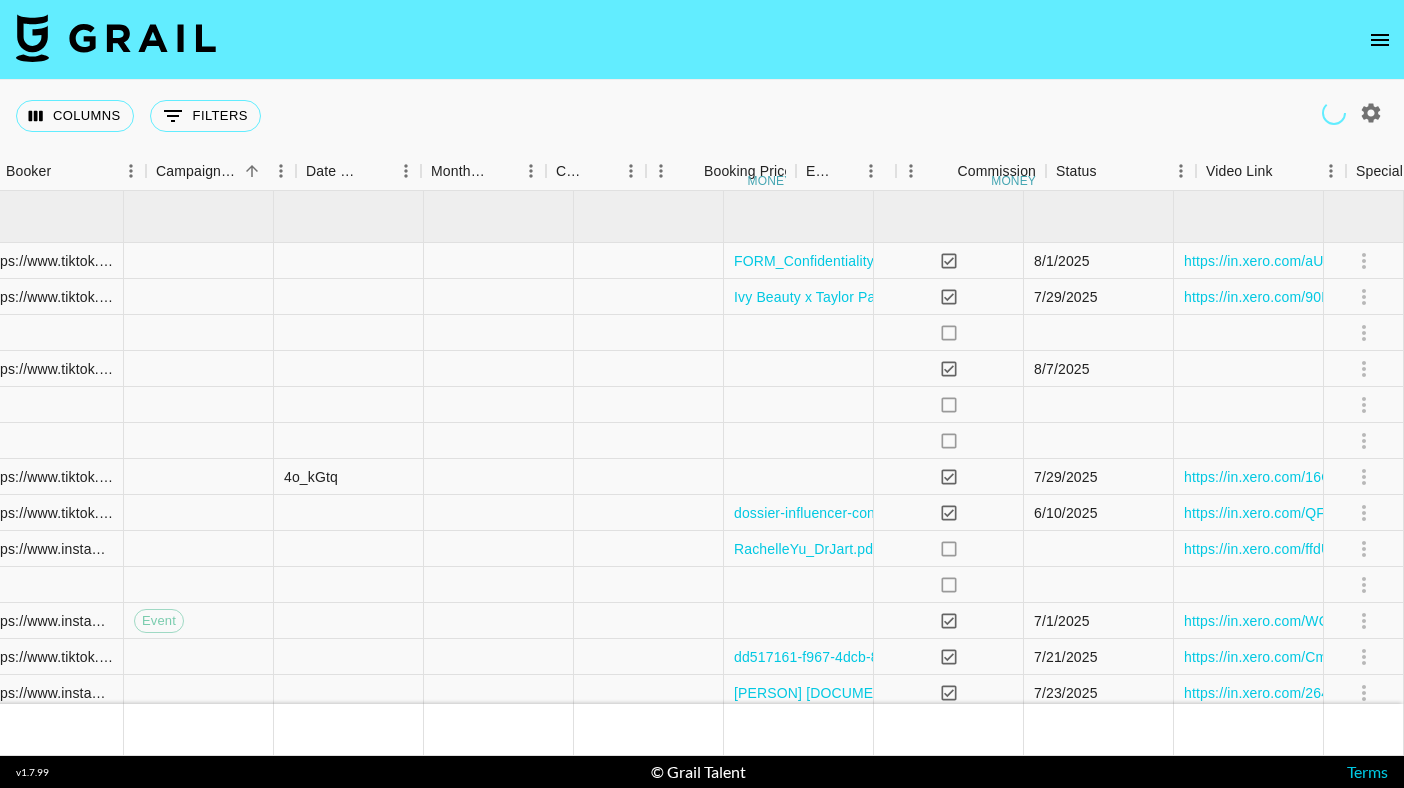 scroll, scrollTop: 0, scrollLeft: 819, axis: horizontal 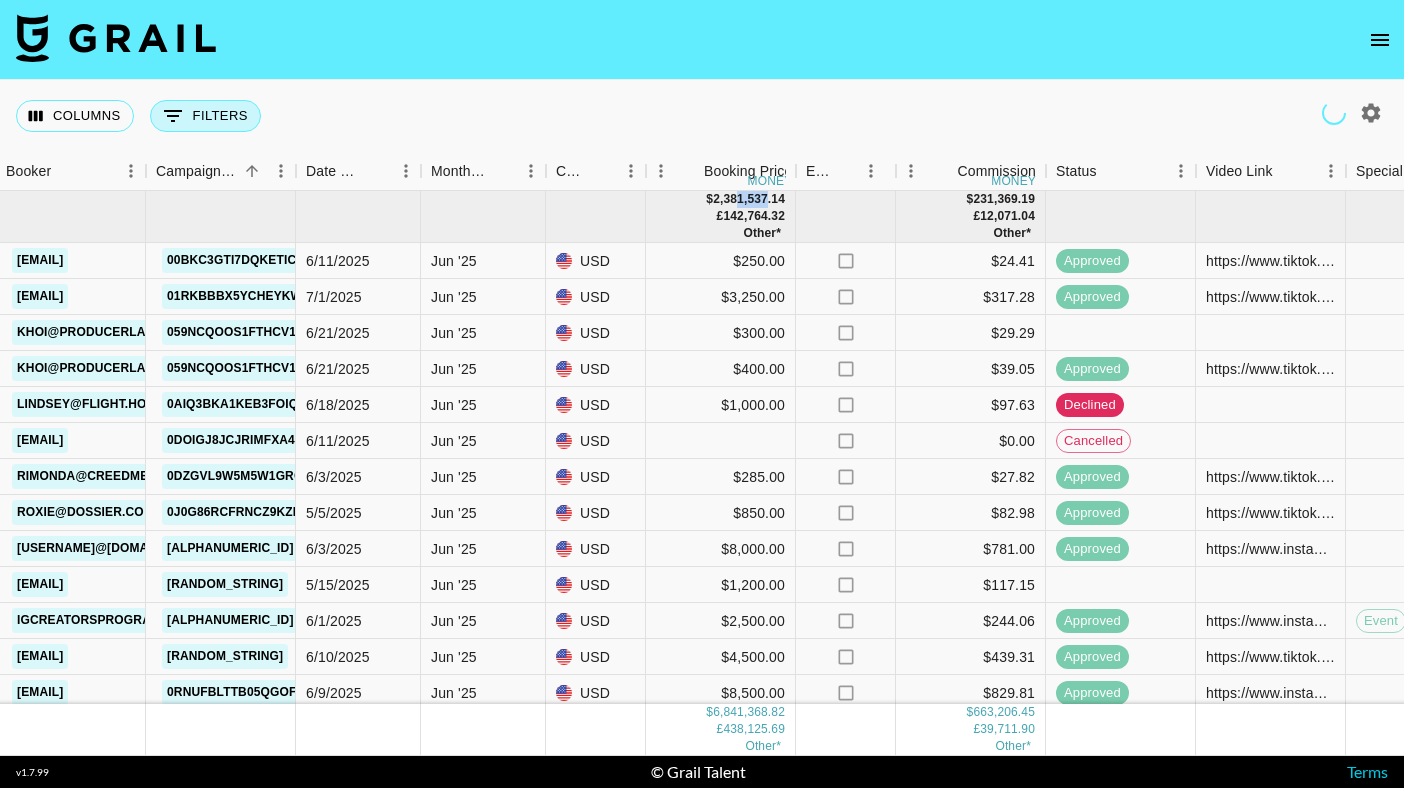 click on "0 Filters" at bounding box center [205, 116] 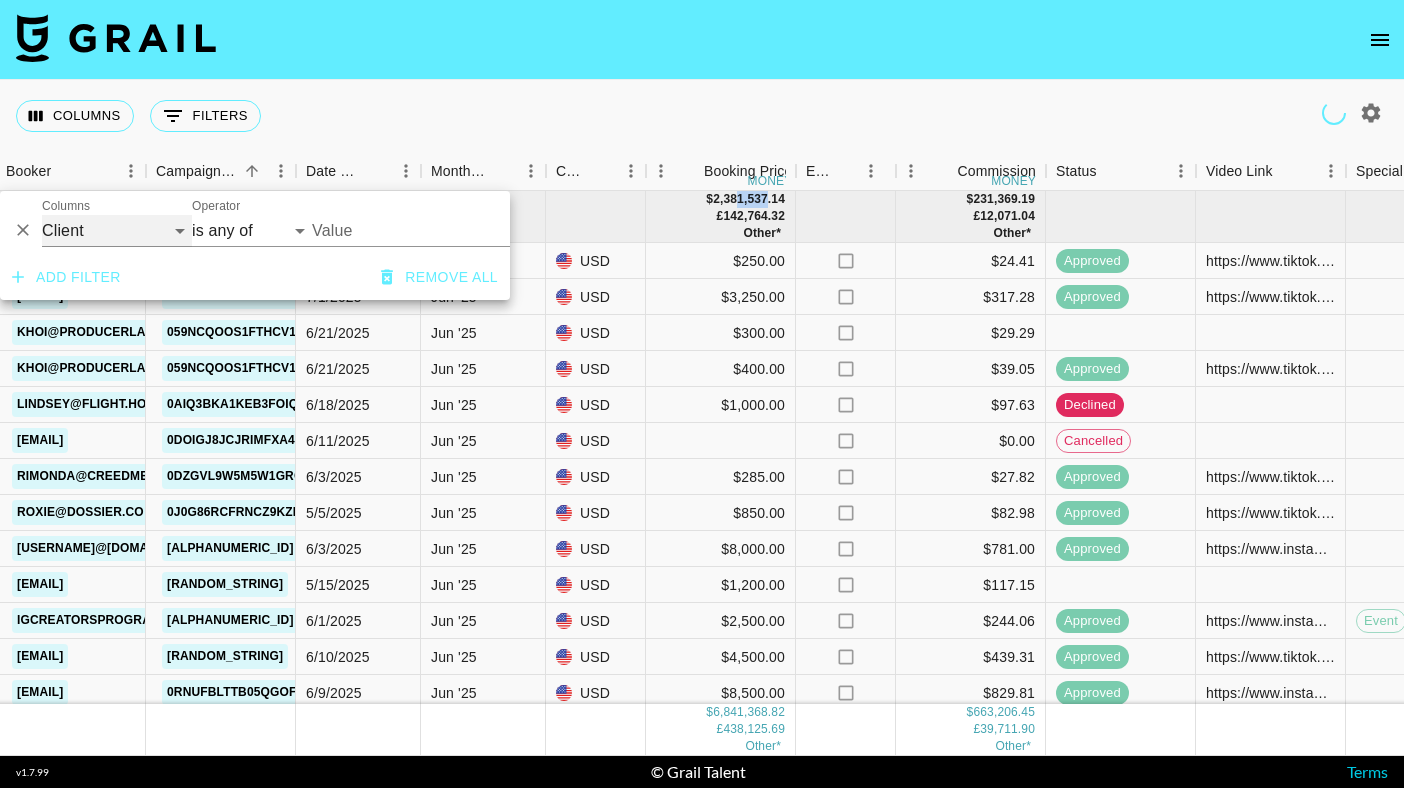 click on "Grail Platform ID Airtable ID Talent Manager Client Booker Campaign (Type) Date Created Created by Grail Team Month Due Currency Booking Price Creator Commmission Override External Commission Expenses: Remove Commission? Commission Status Video Link Boost Code Special Booking Type PO Number Invoice Notes Uniport Contact Email Contract File Payment Sent Payment Sent Date Invoice Link" at bounding box center (117, 231) 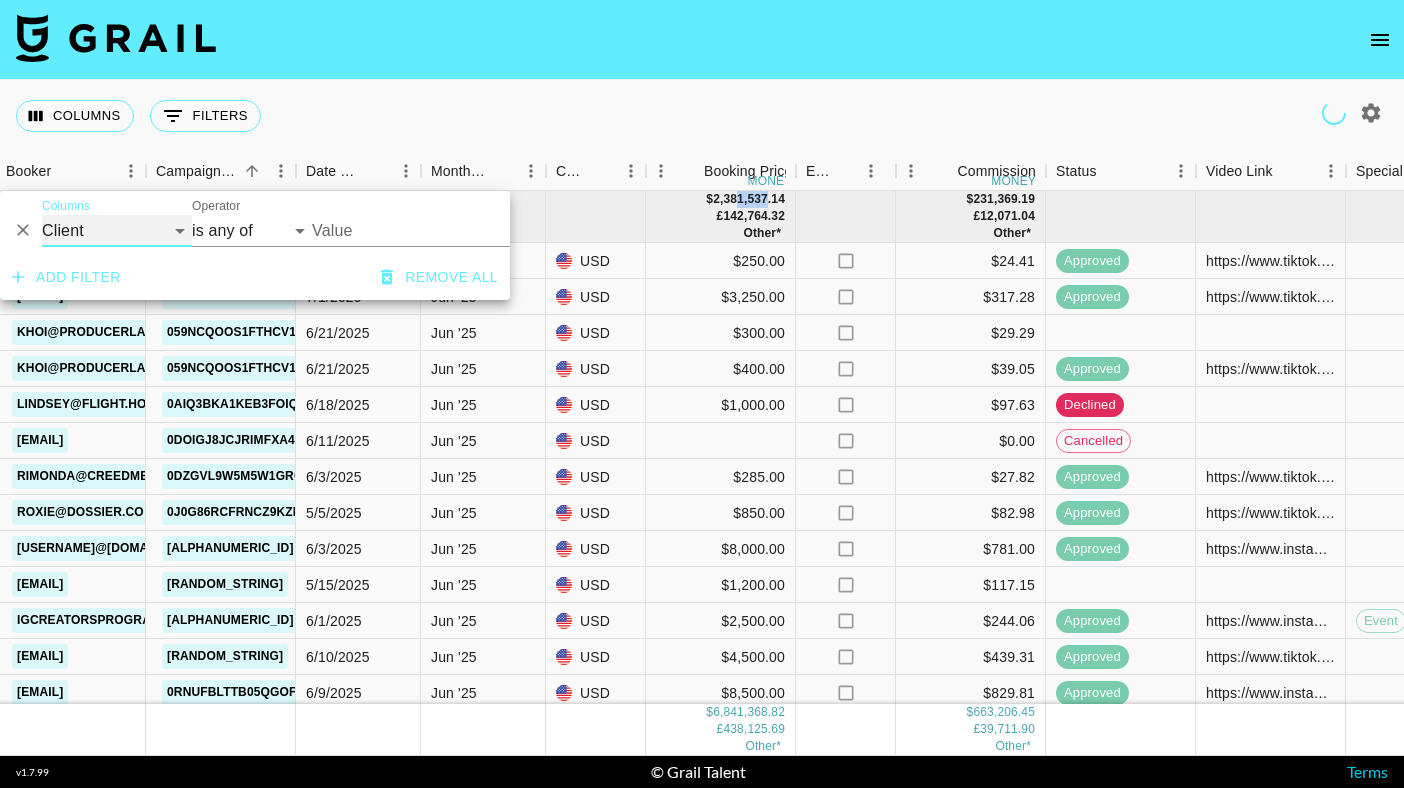 select on "videoLink" 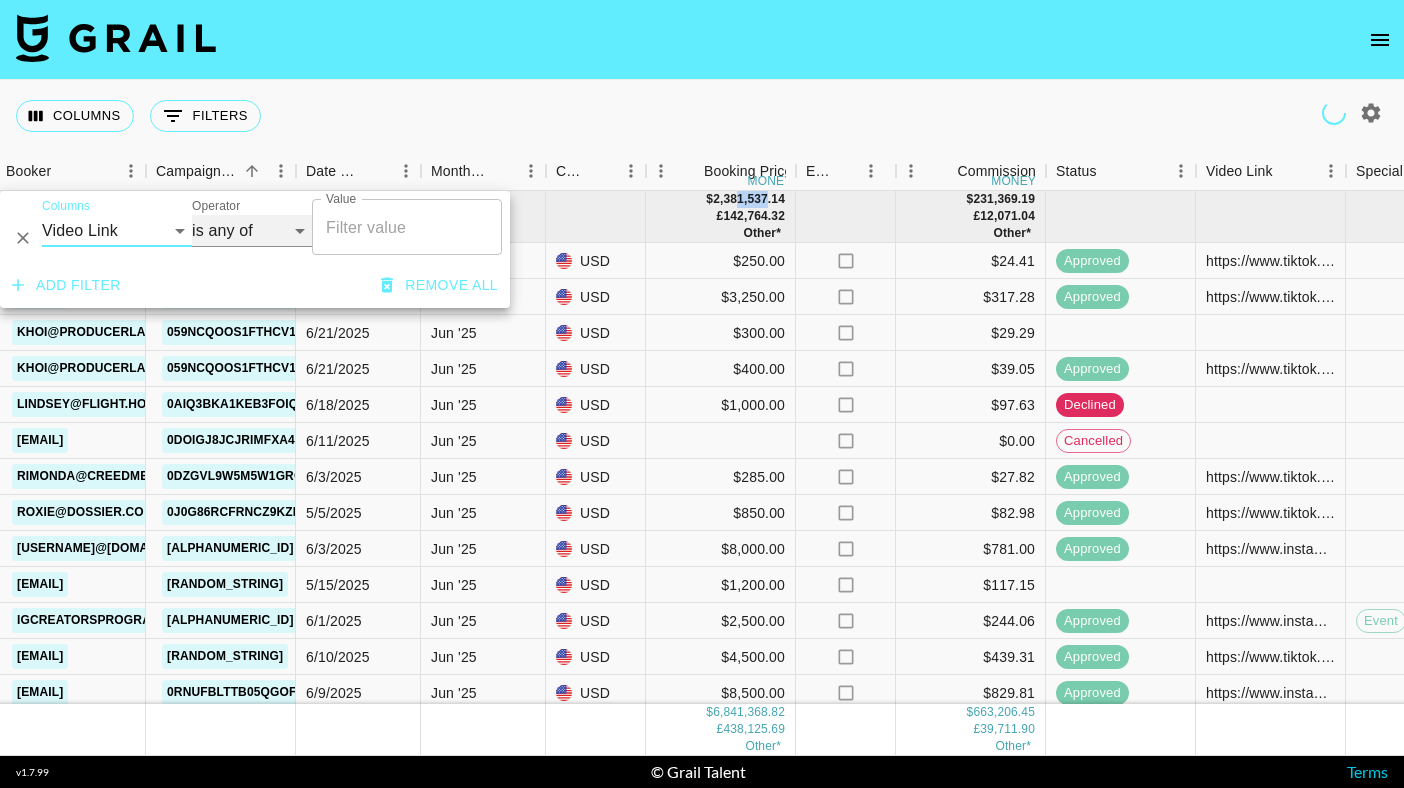 click on "contains equals starts with ends with is empty is not empty is any of" at bounding box center (252, 231) 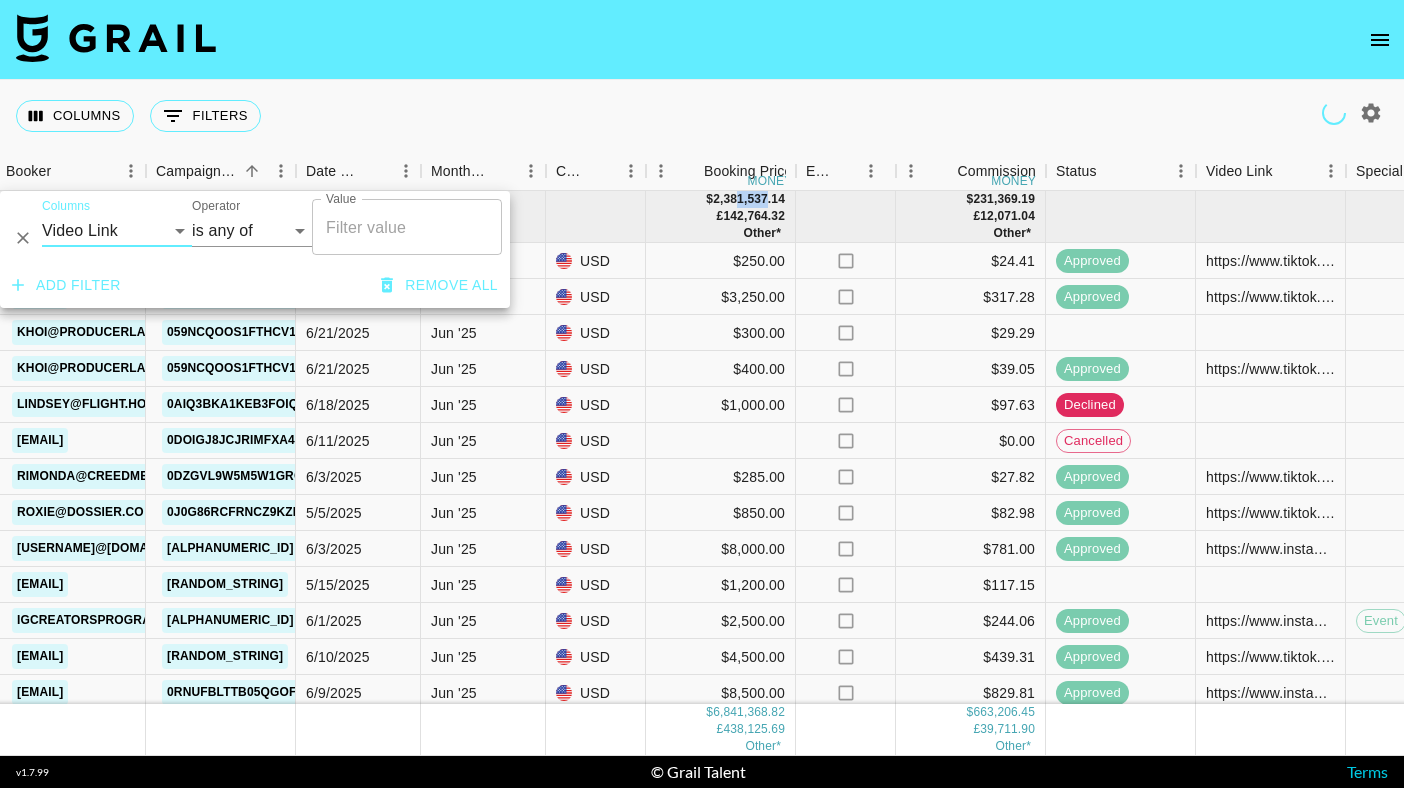 click on "Value" at bounding box center [407, 227] 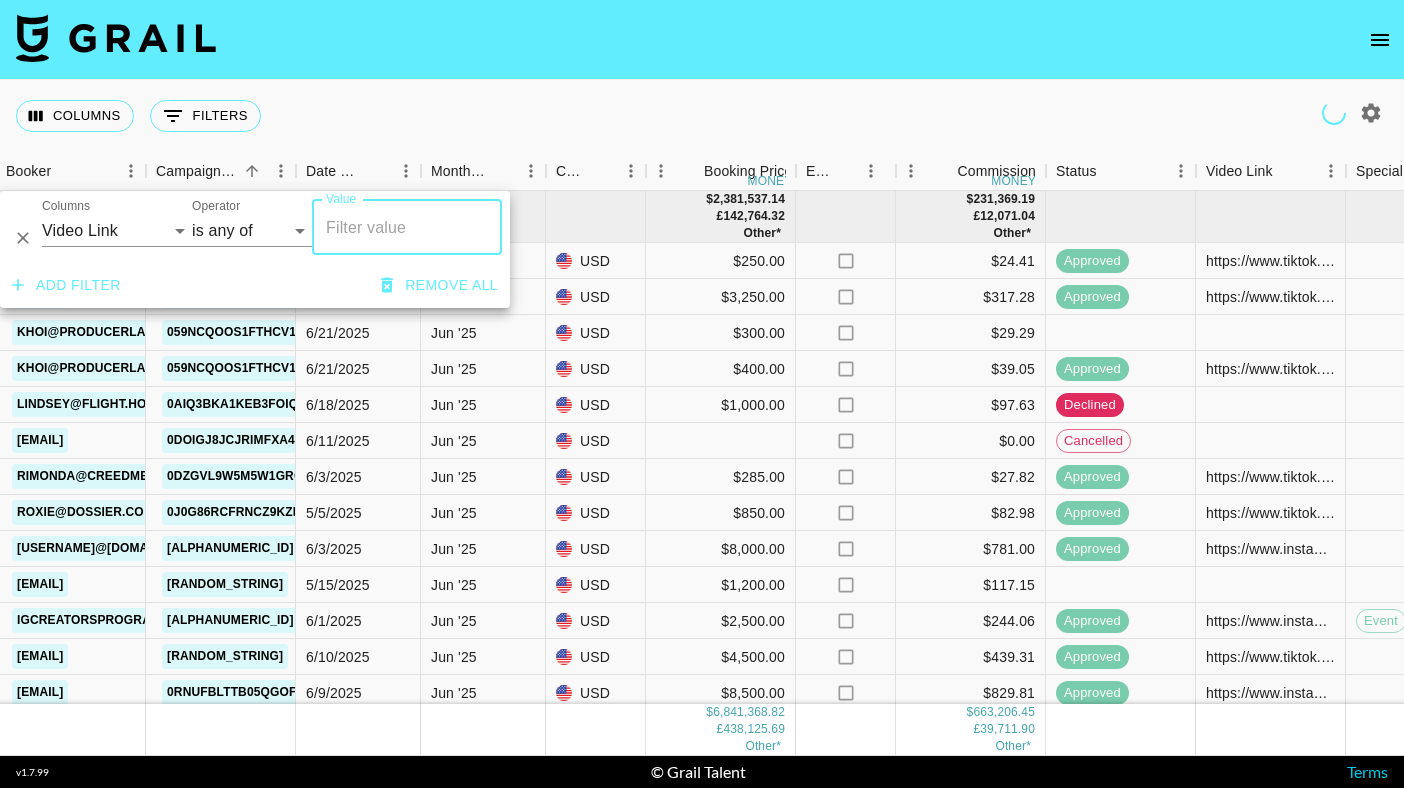 click at bounding box center (702, 40) 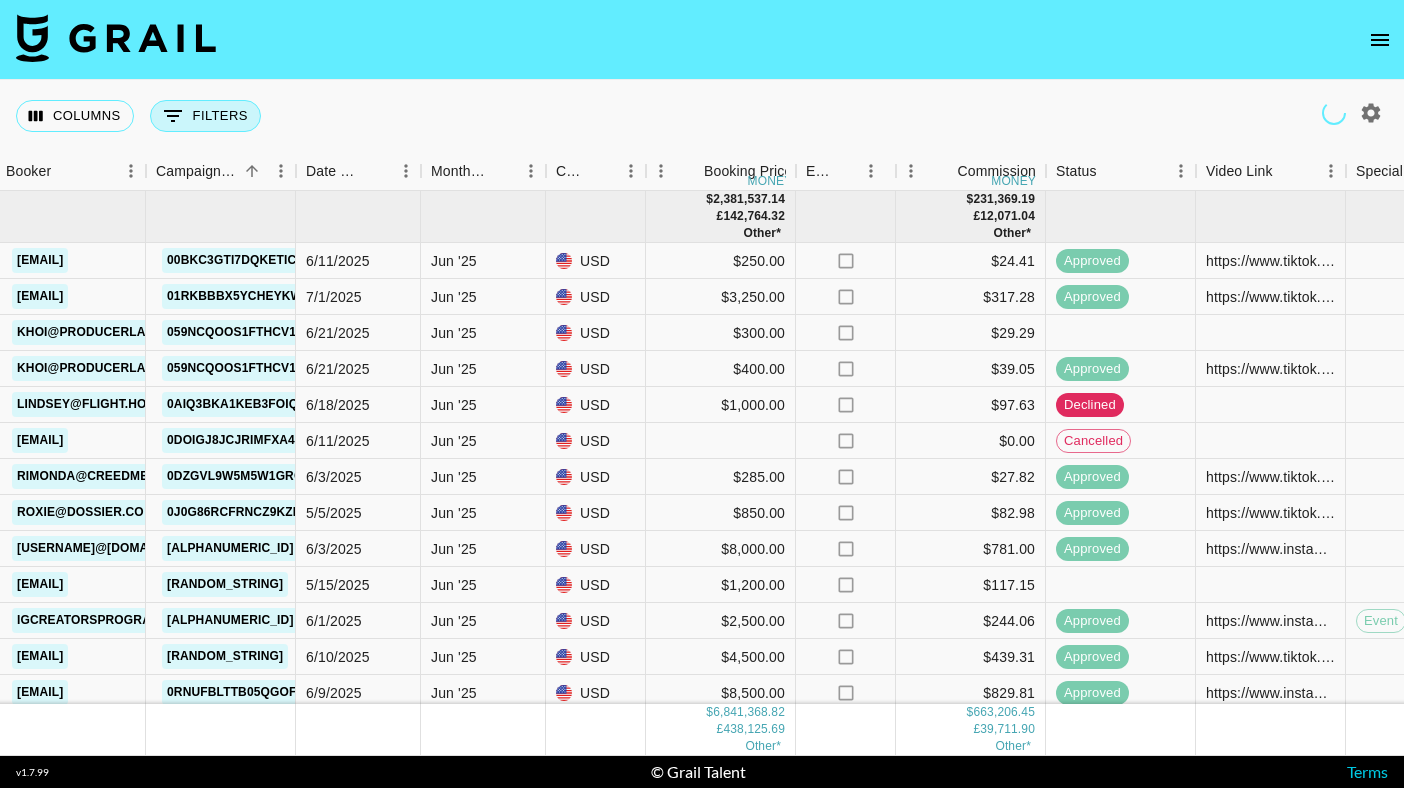 click on "0 Filters" at bounding box center [205, 116] 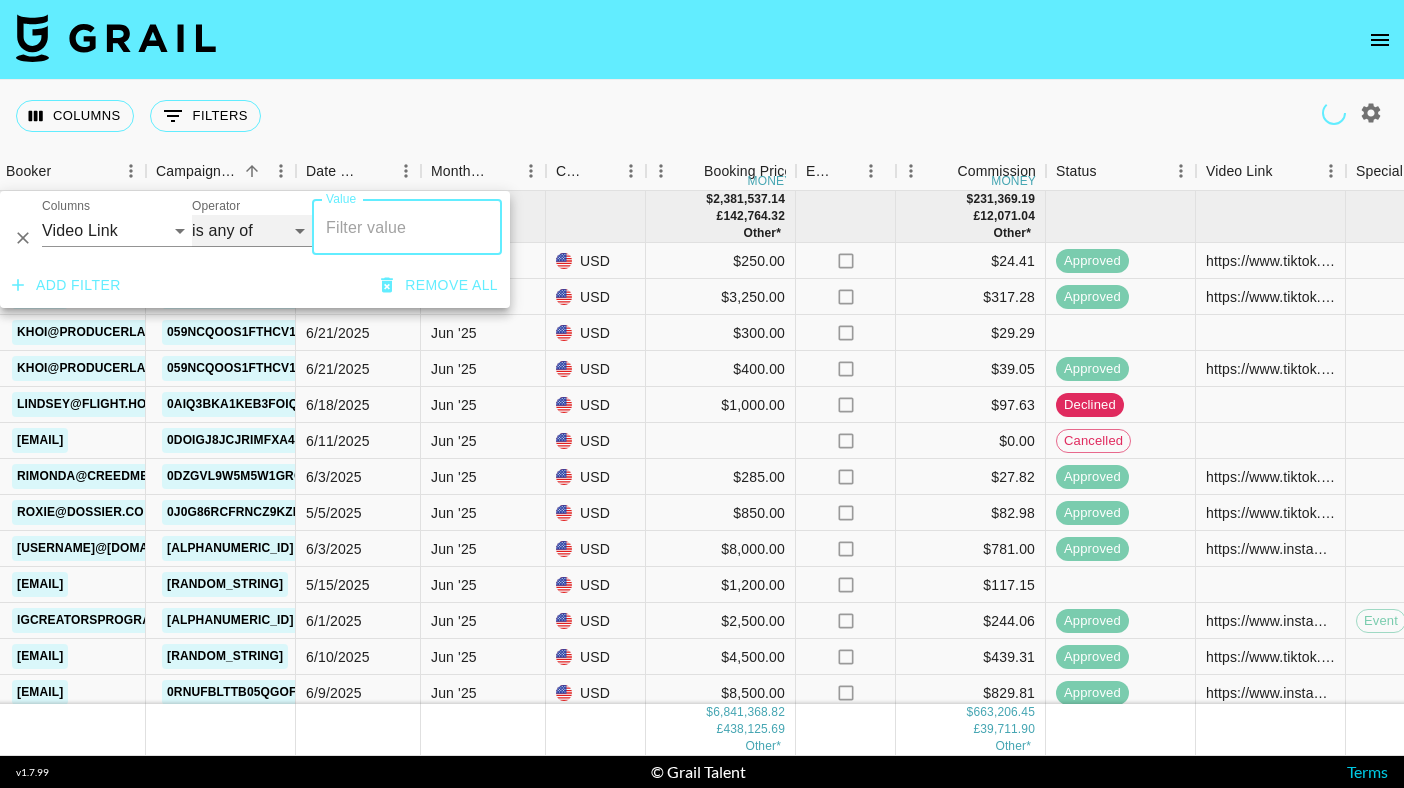 click on "contains equals starts with ends with is empty is not empty is any of" at bounding box center [252, 231] 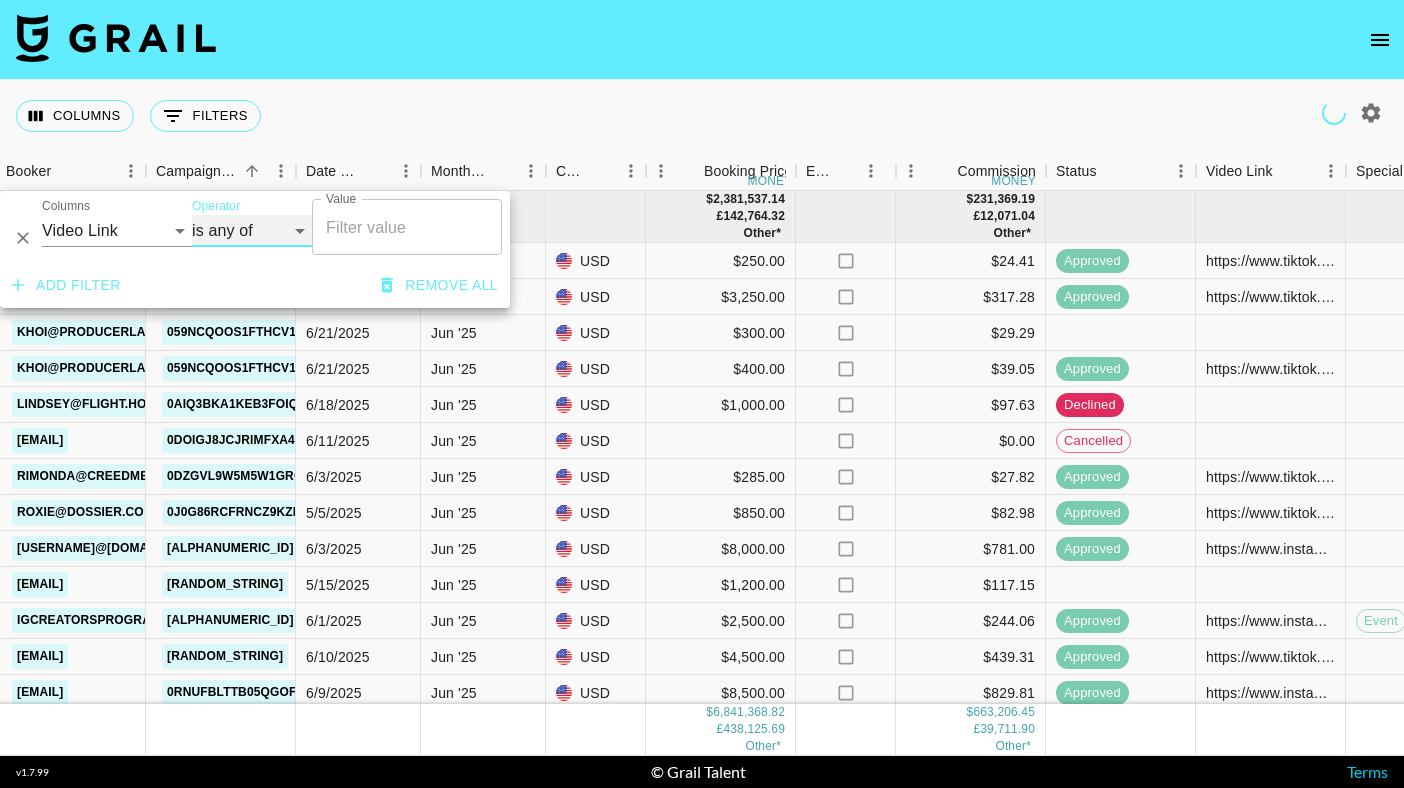 select on "isNotEmpty" 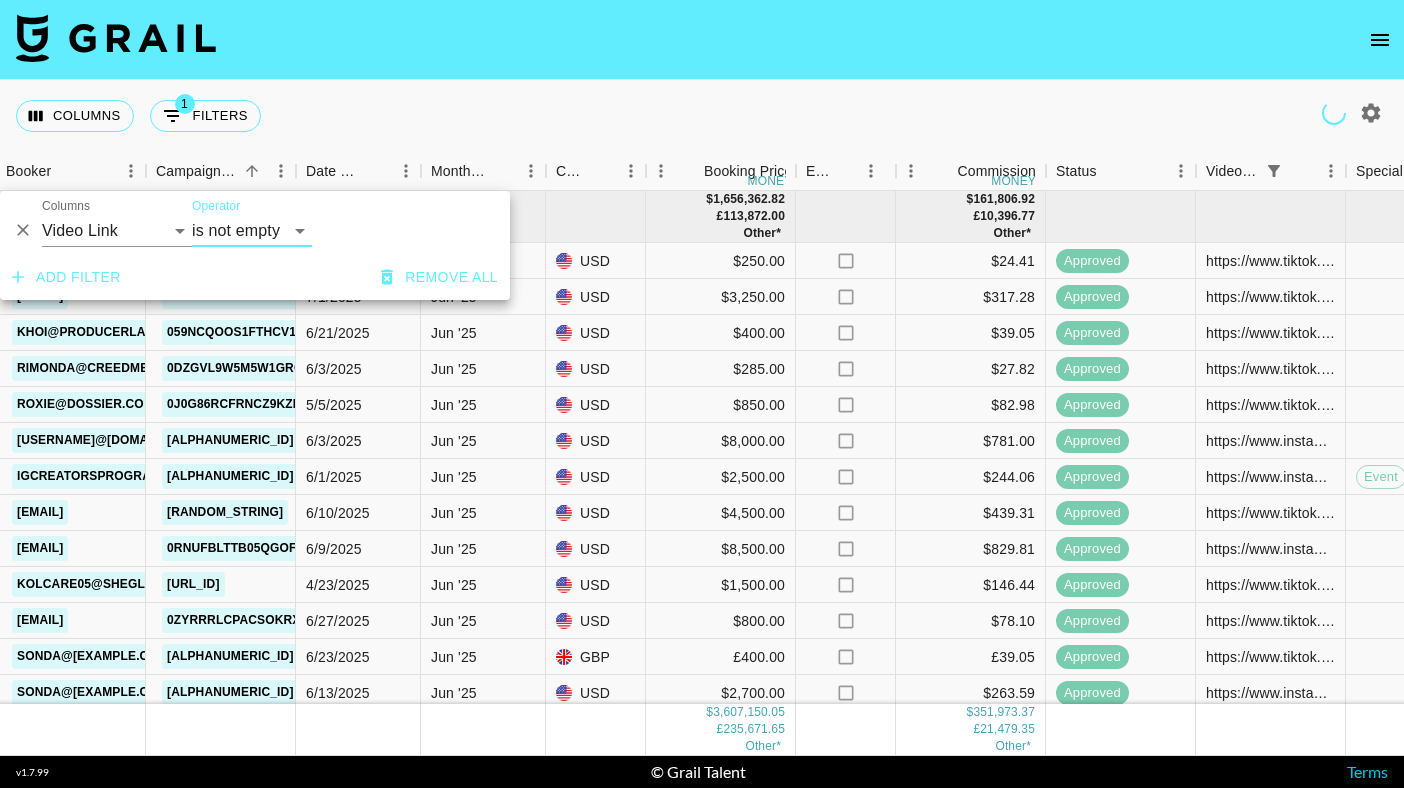 click at bounding box center [702, 40] 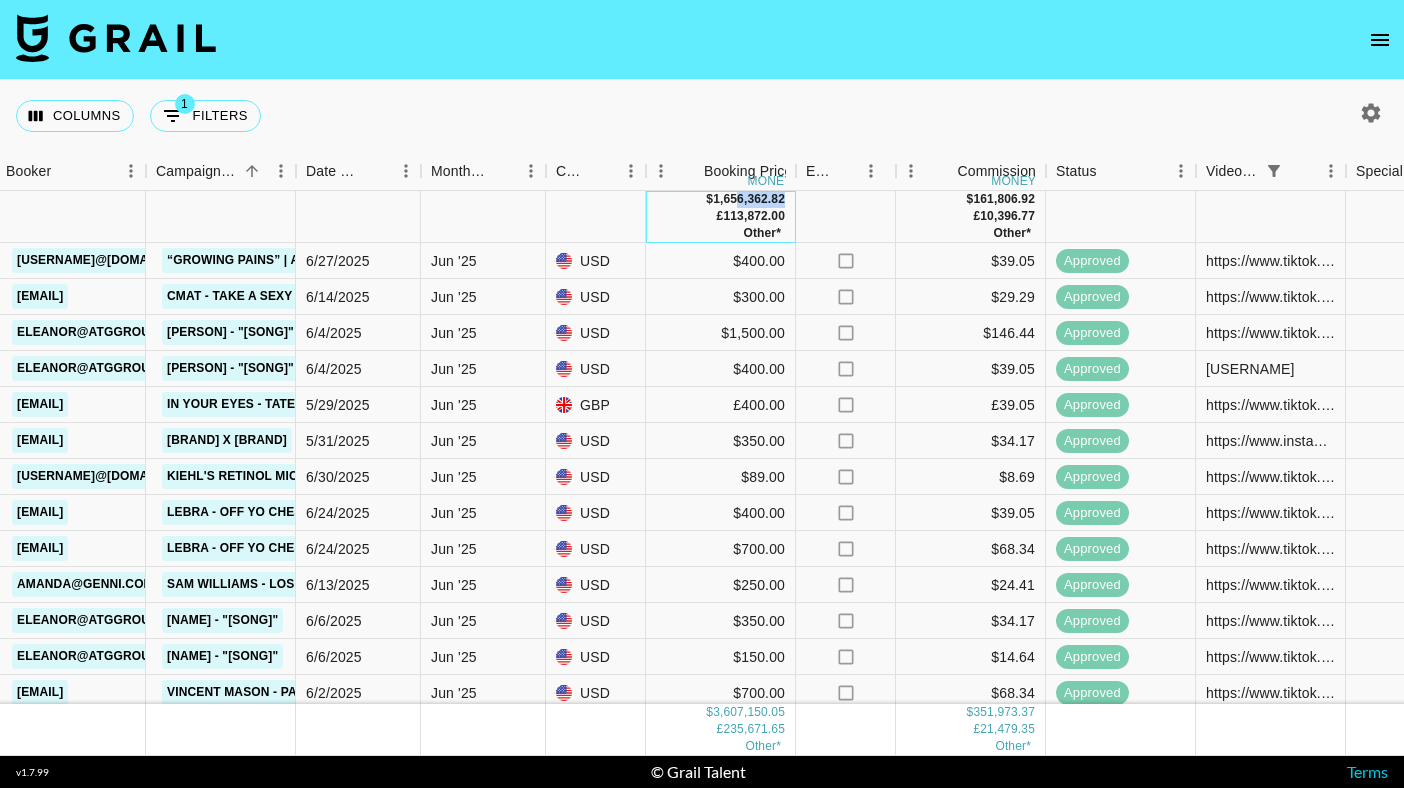 drag, startPoint x: 734, startPoint y: 204, endPoint x: 783, endPoint y: 204, distance: 49 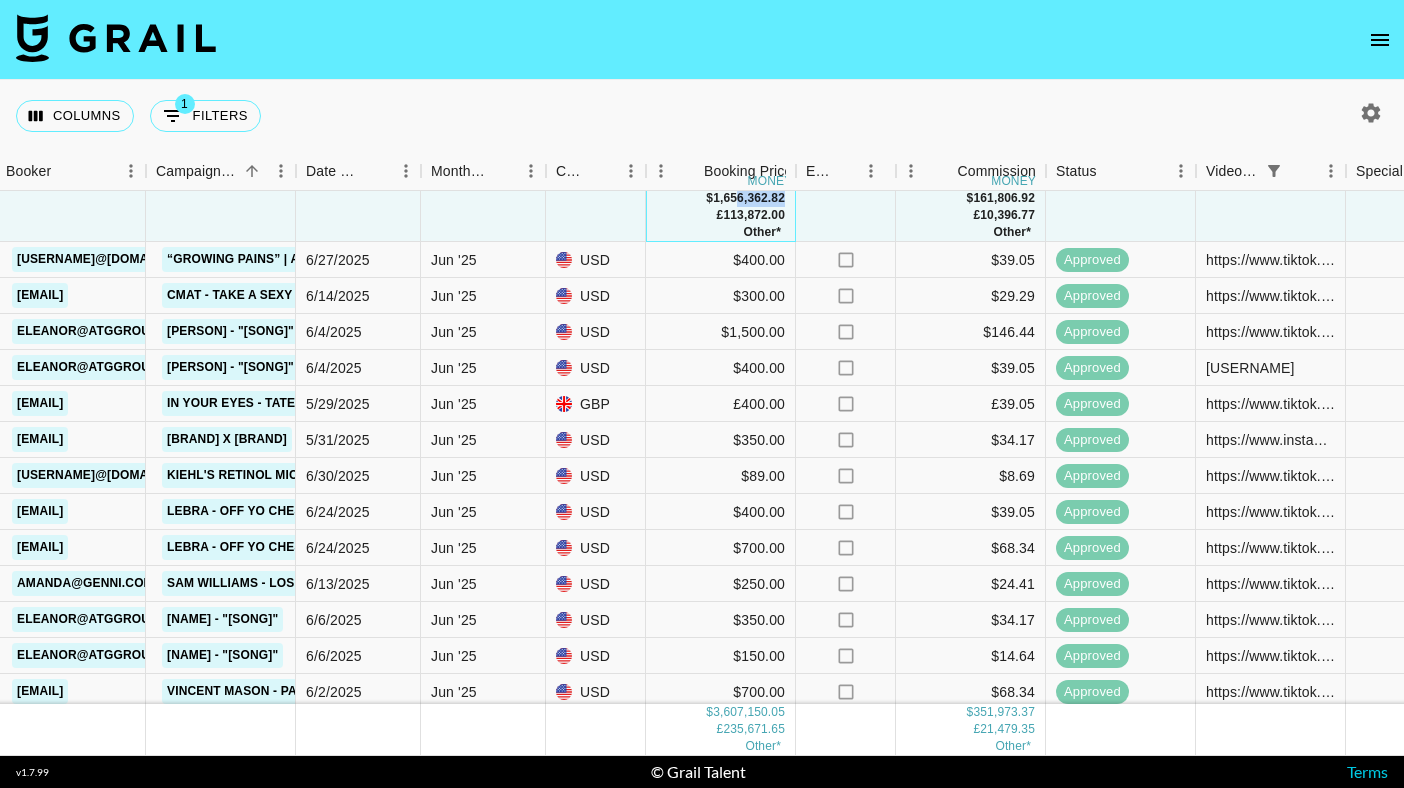 scroll, scrollTop: 0, scrollLeft: 819, axis: horizontal 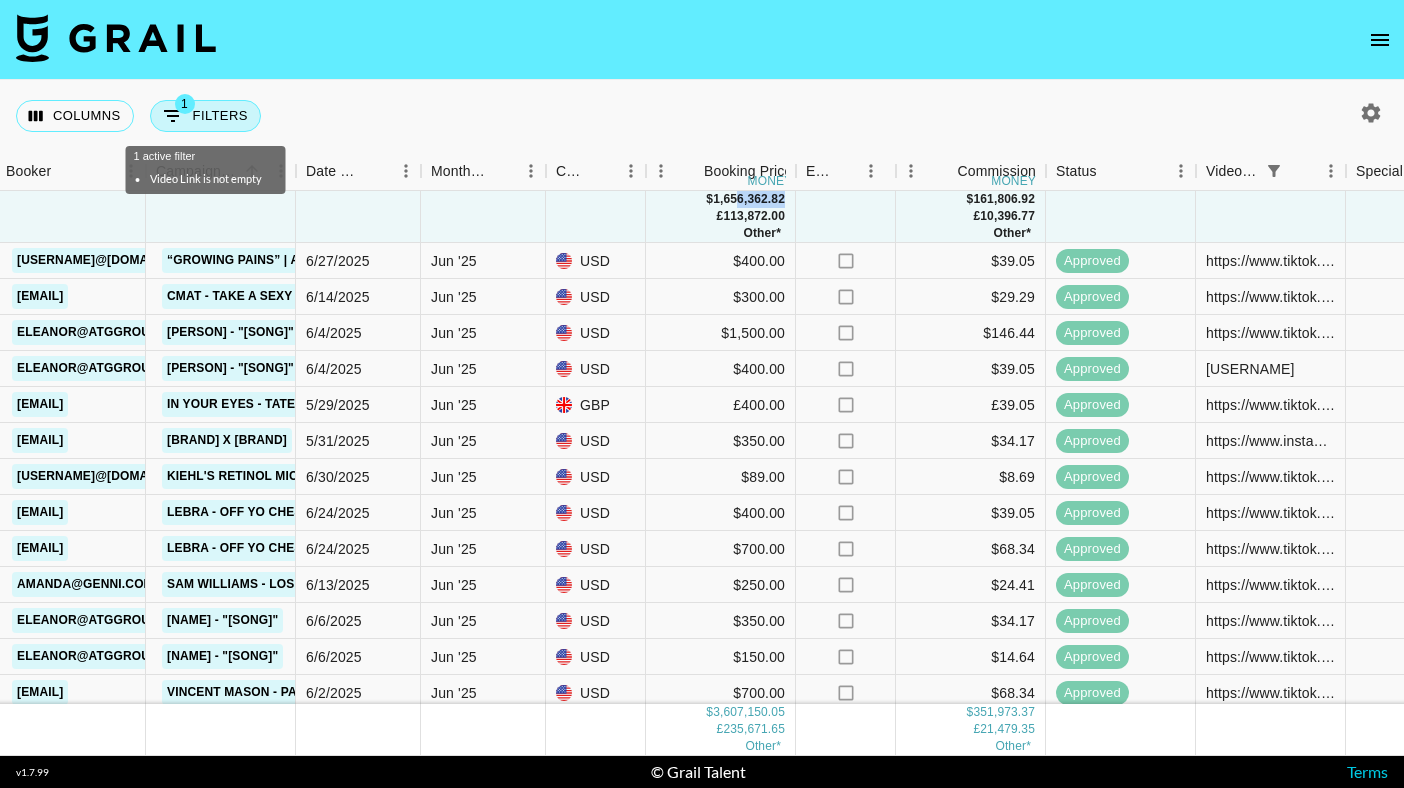 click on "1 Filters" at bounding box center (205, 116) 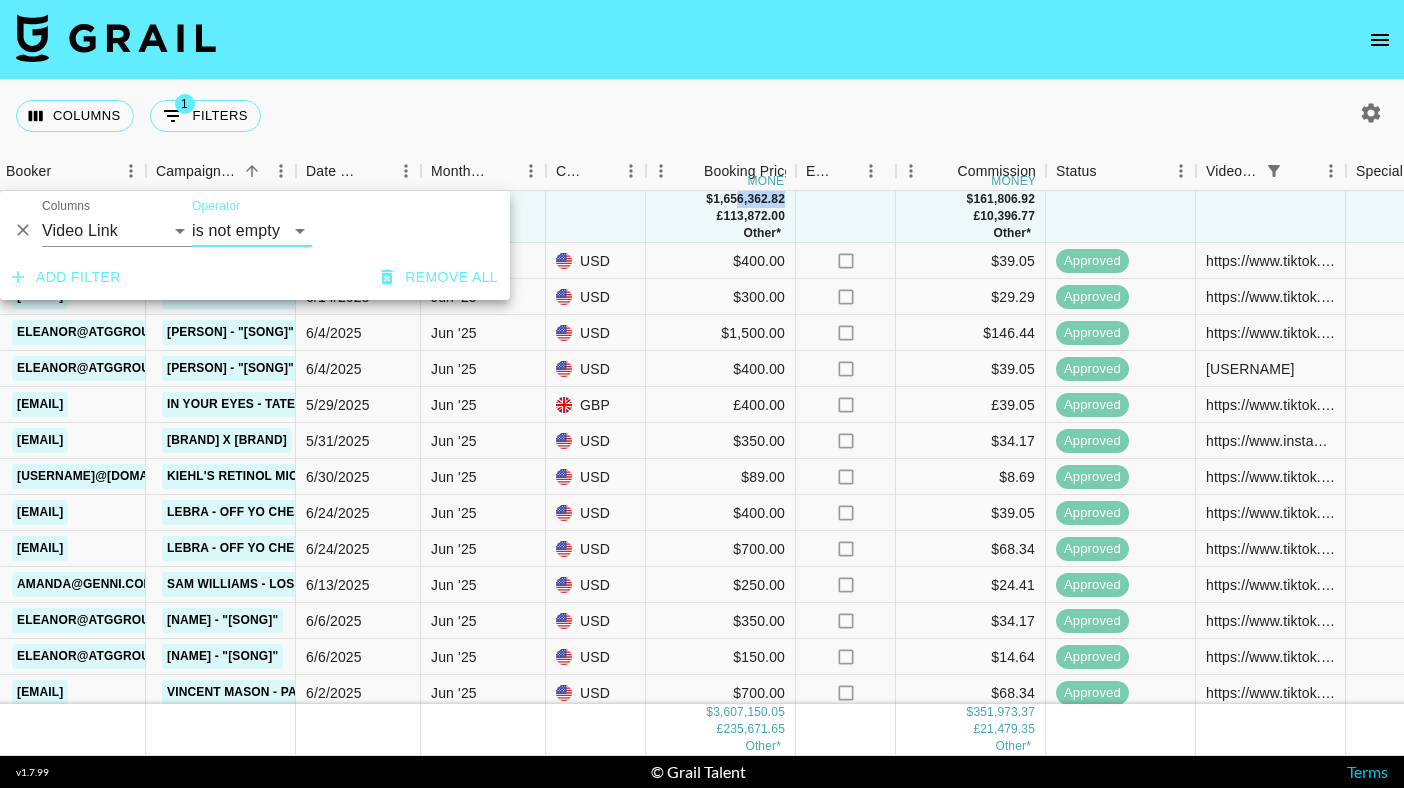 click on "contains equals starts with ends with is empty is not empty is any of" at bounding box center (252, 231) 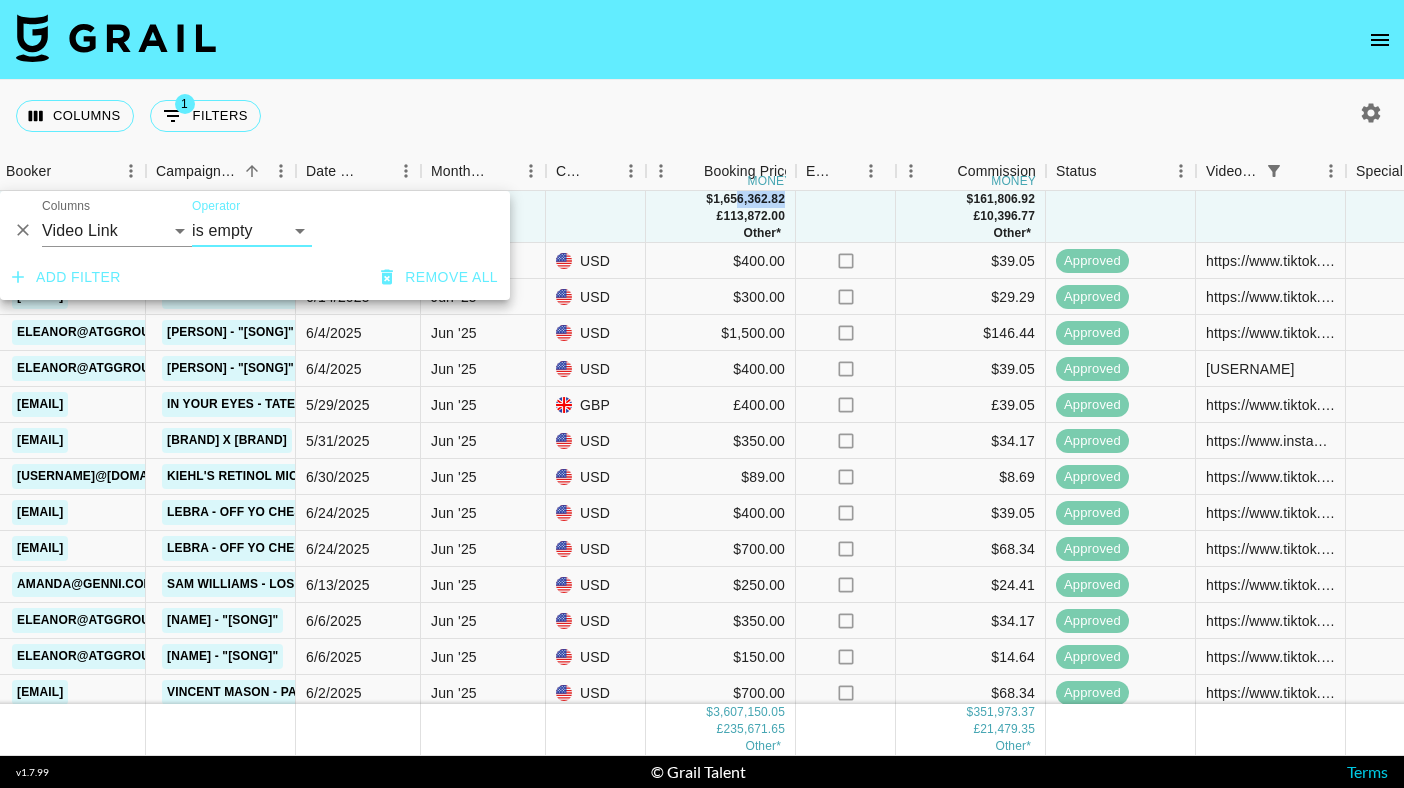 click on "Columns 1 Filters + Booking" at bounding box center [702, 116] 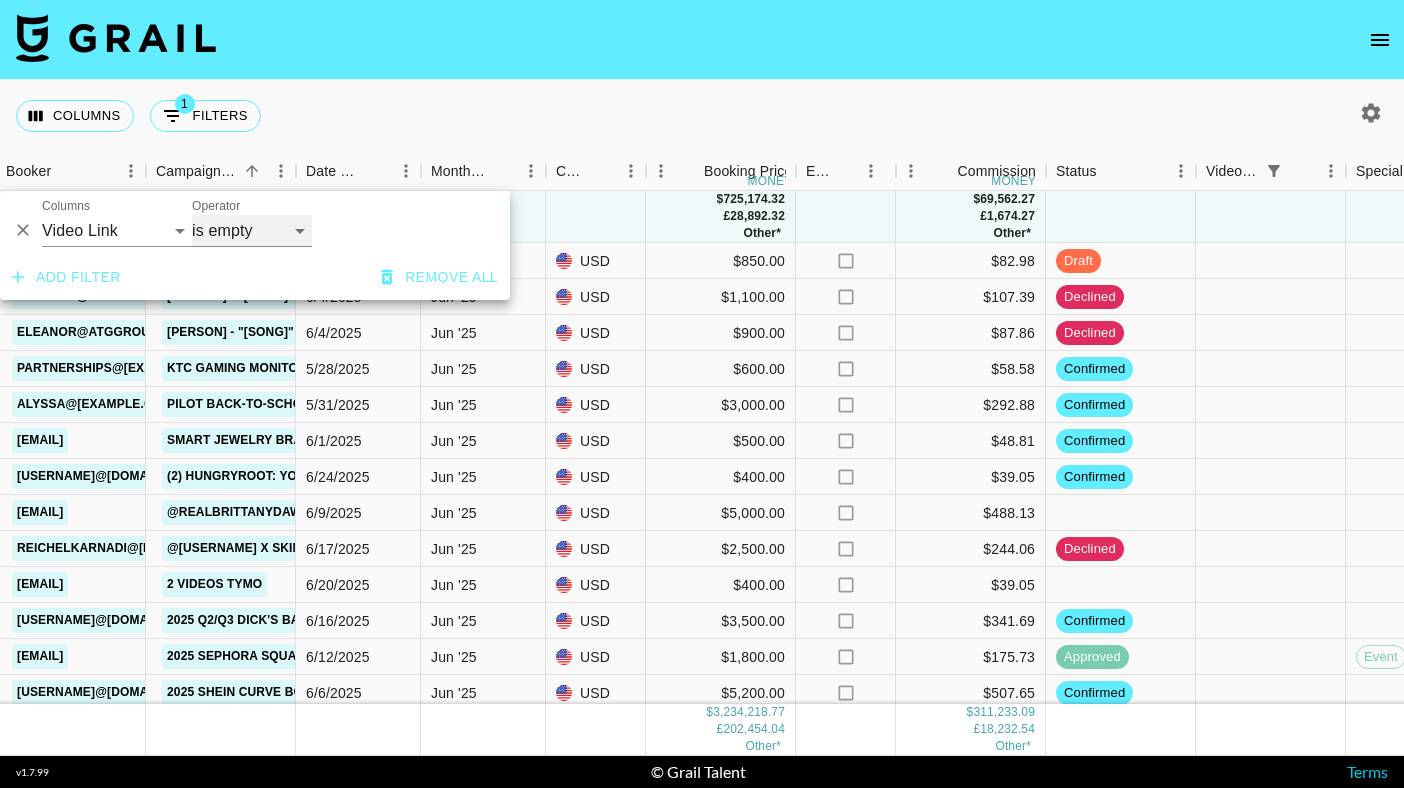 click on "contains equals starts with ends with is empty is not empty is any of" at bounding box center [252, 231] 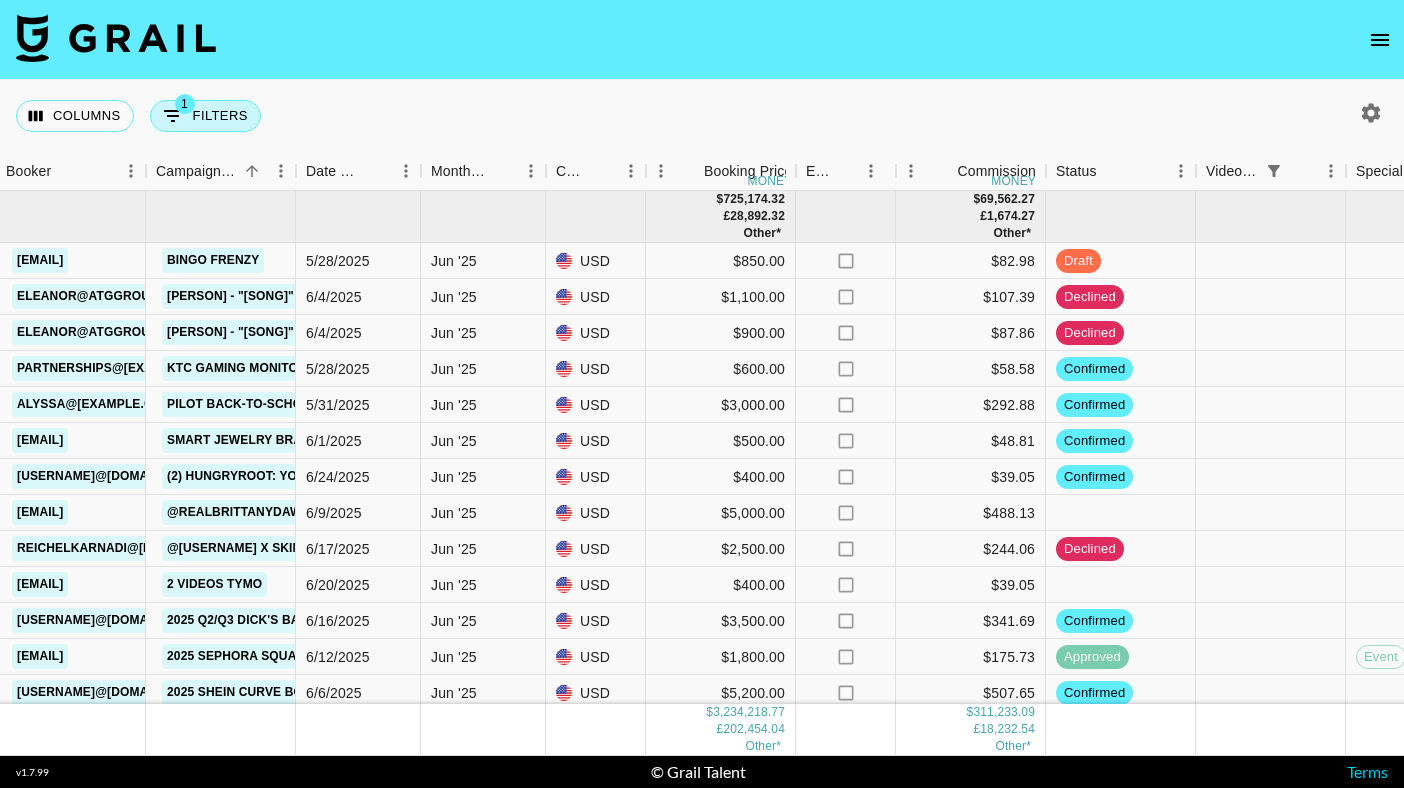 click on "1 Filters" at bounding box center [205, 116] 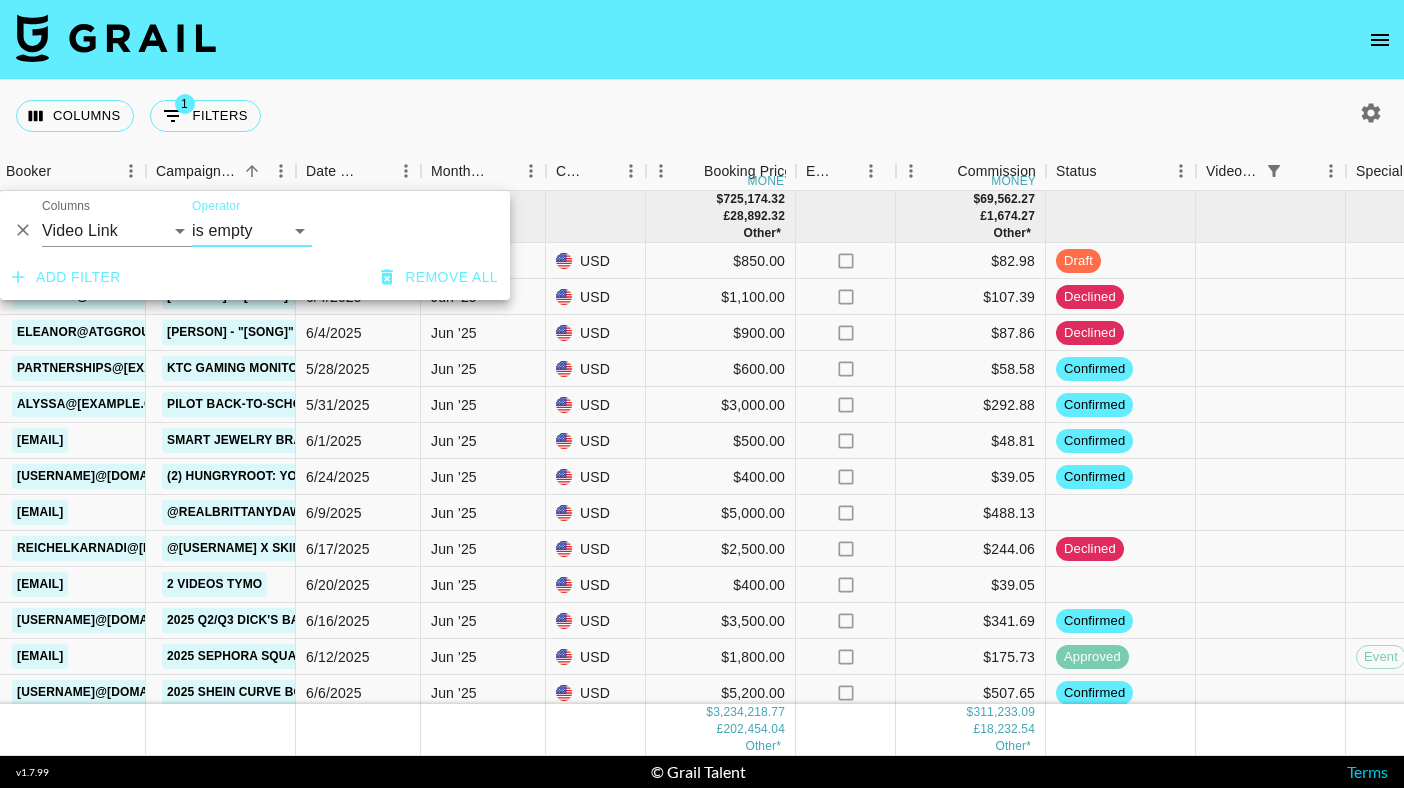 click on "contains equals starts with ends with is empty is not empty is any of" at bounding box center [252, 231] 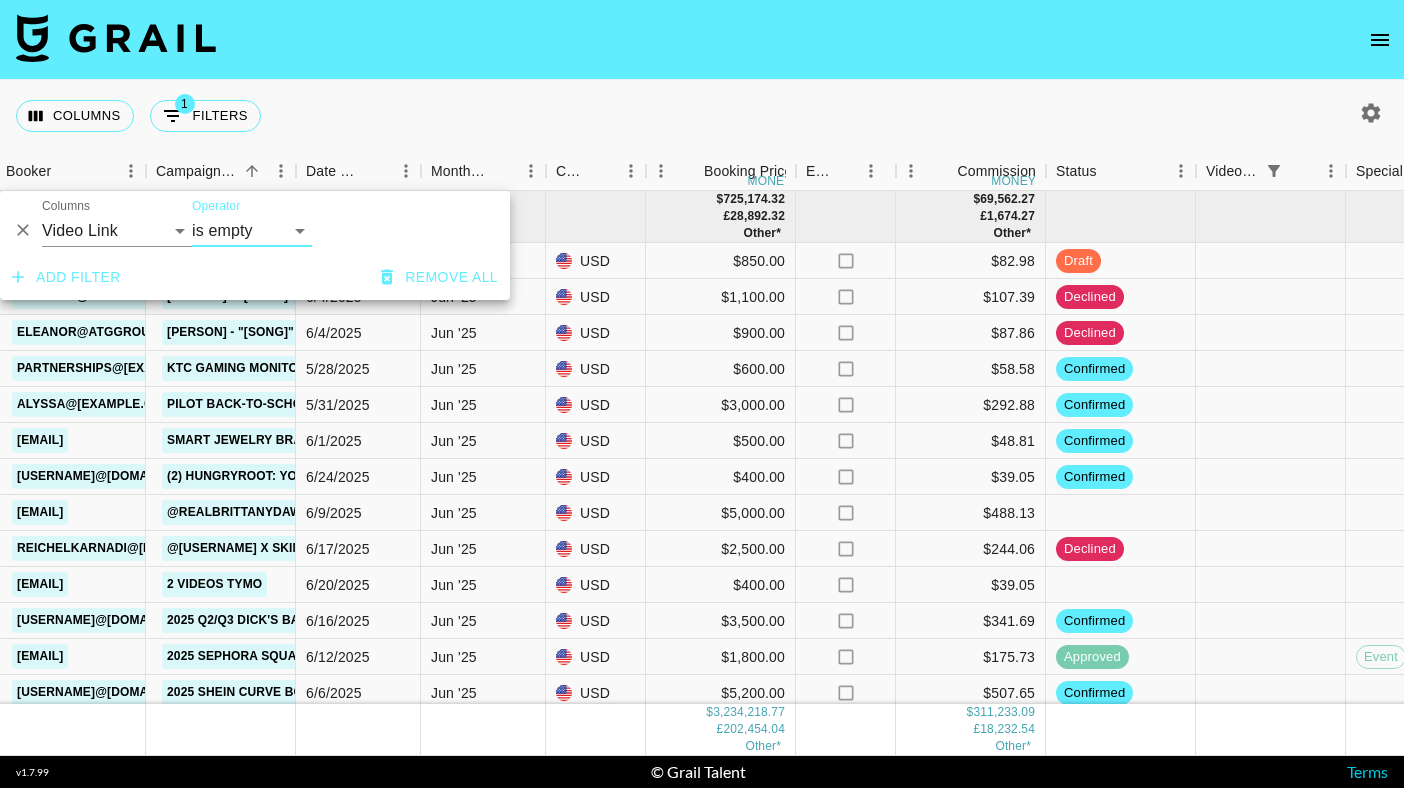 select on "isNotEmpty" 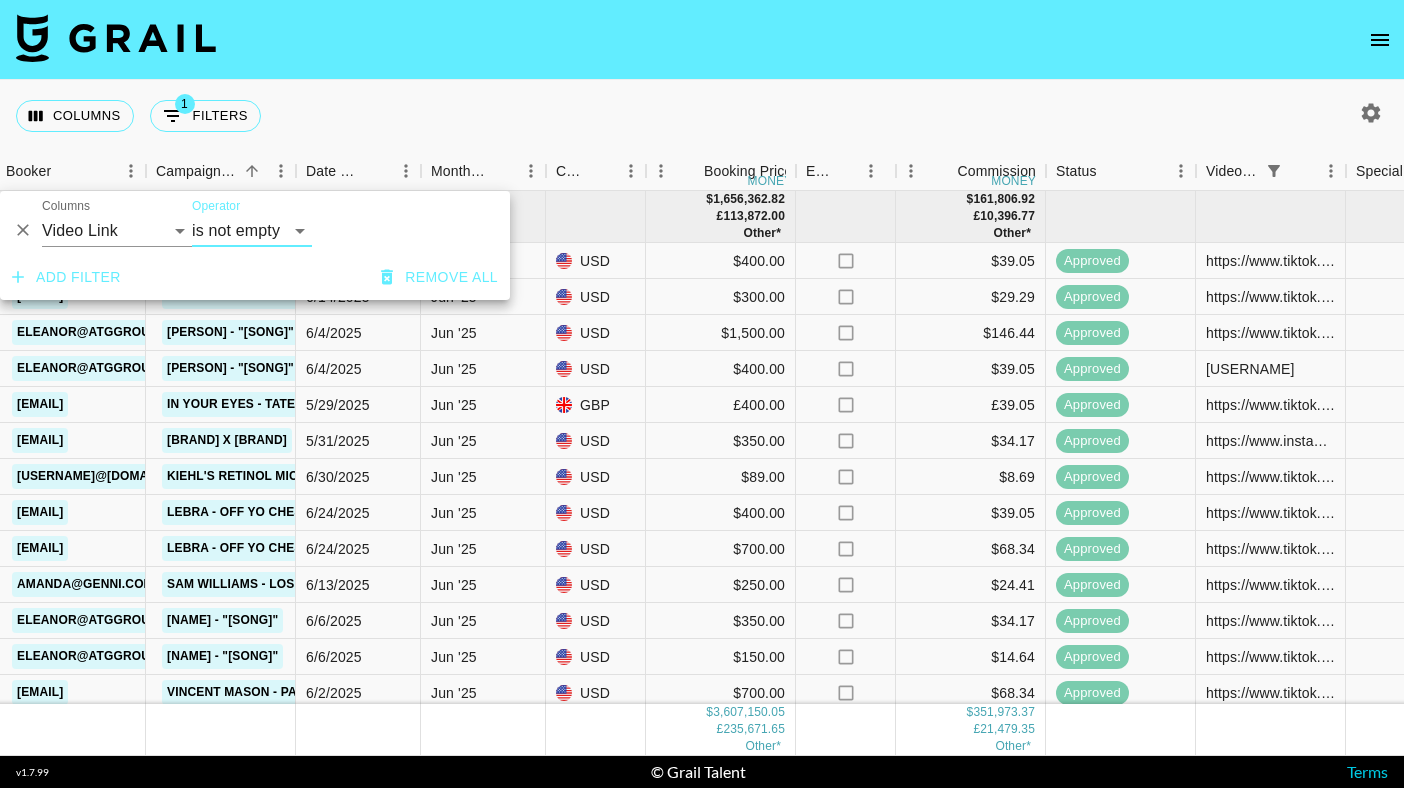 click at bounding box center [702, 40] 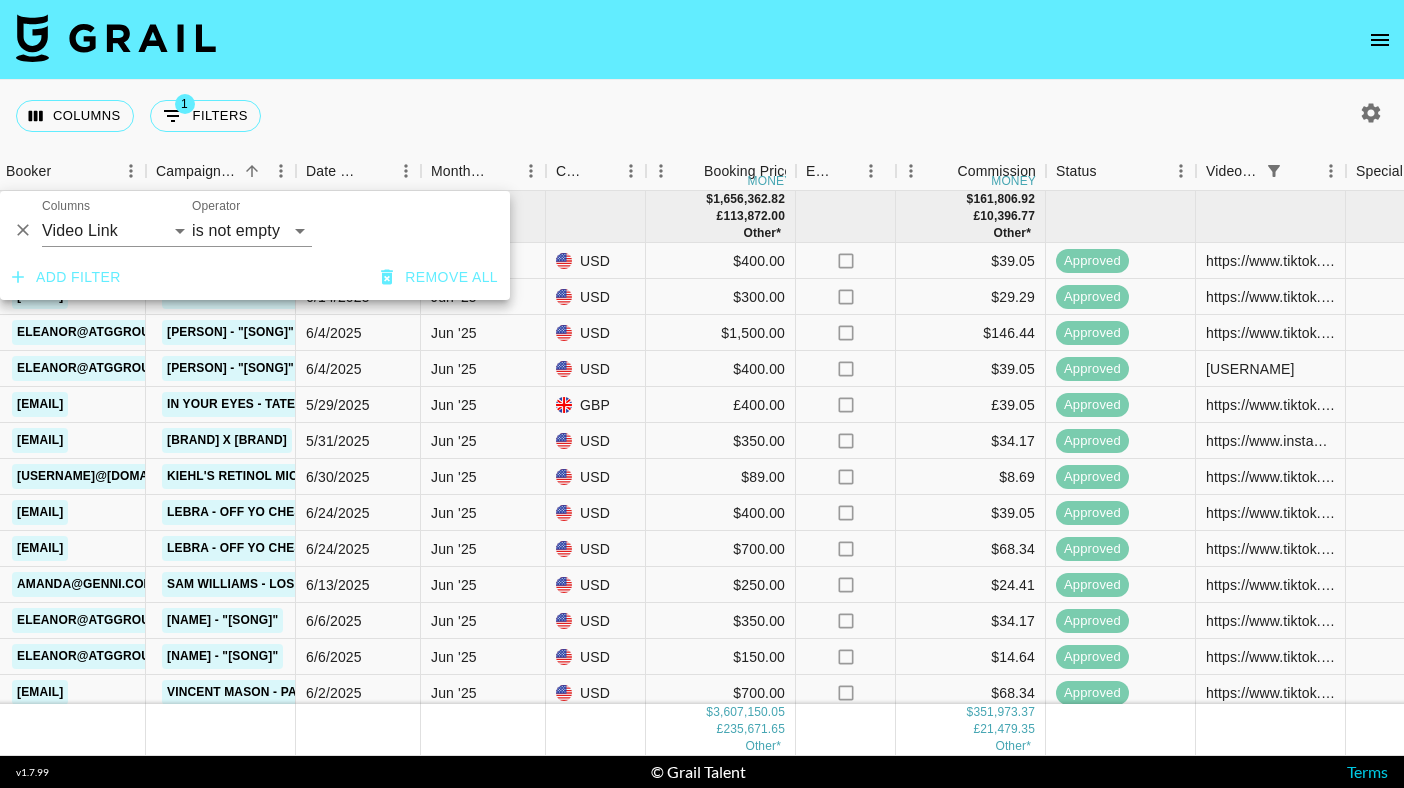 click at bounding box center [702, 40] 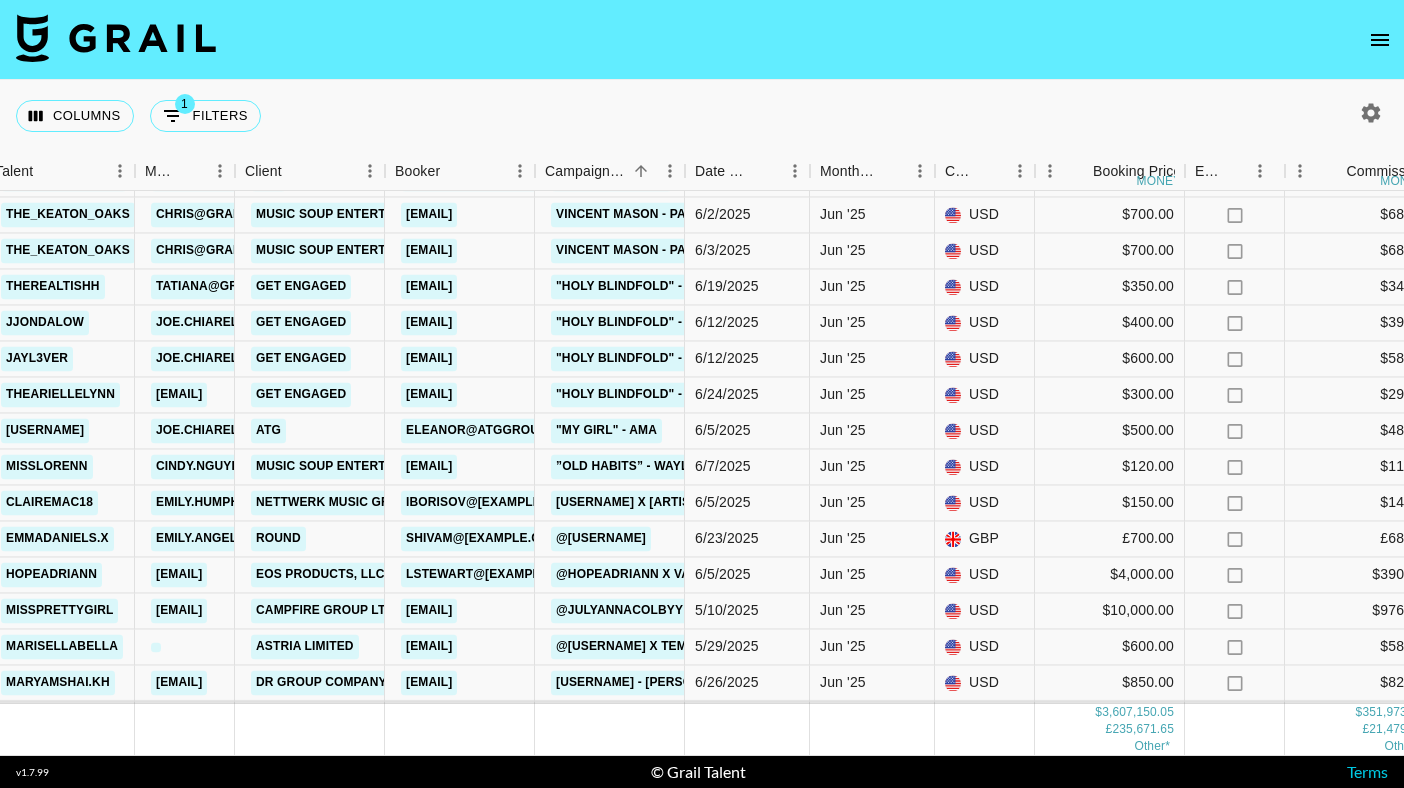 scroll, scrollTop: 478, scrollLeft: 0, axis: vertical 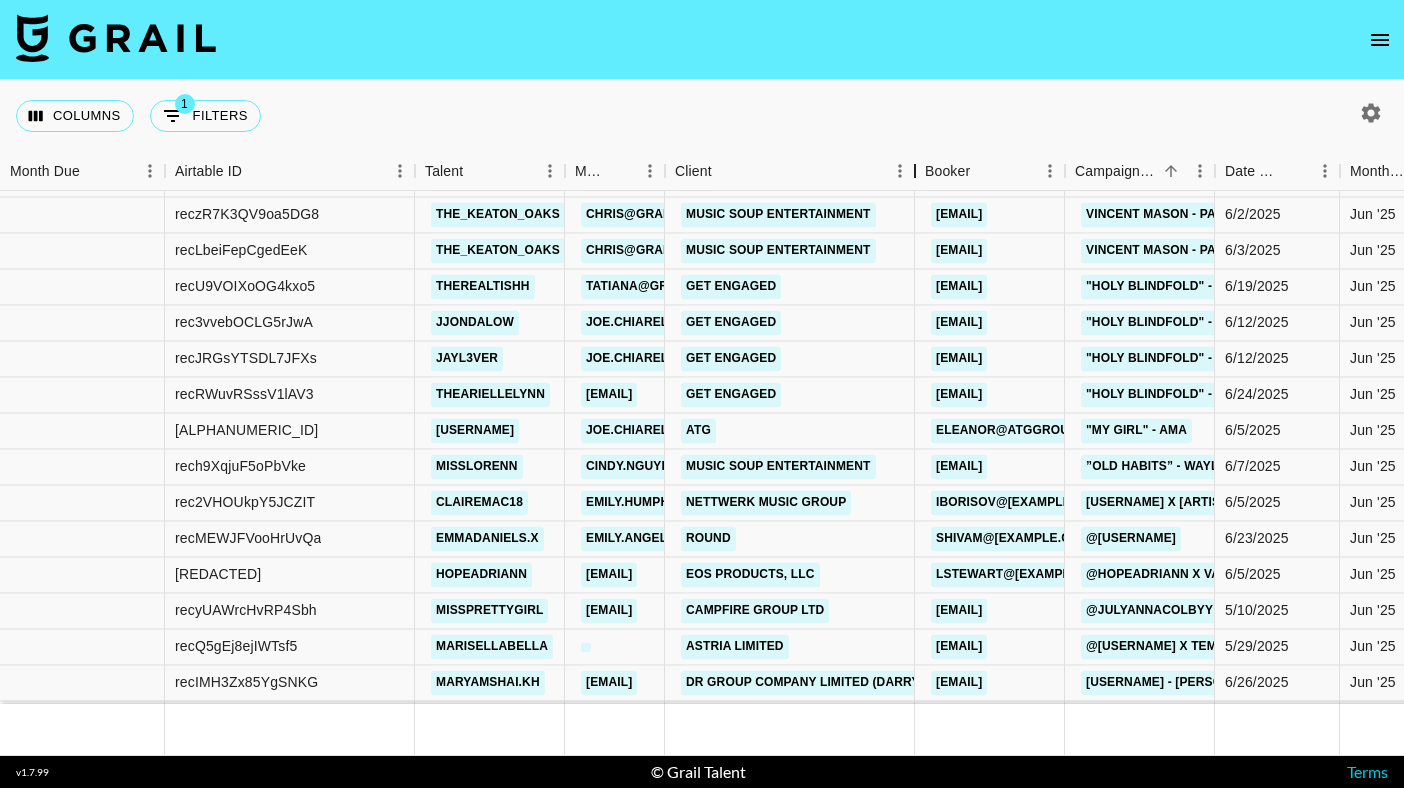 drag, startPoint x: 817, startPoint y: 176, endPoint x: 917, endPoint y: 211, distance: 105.9481 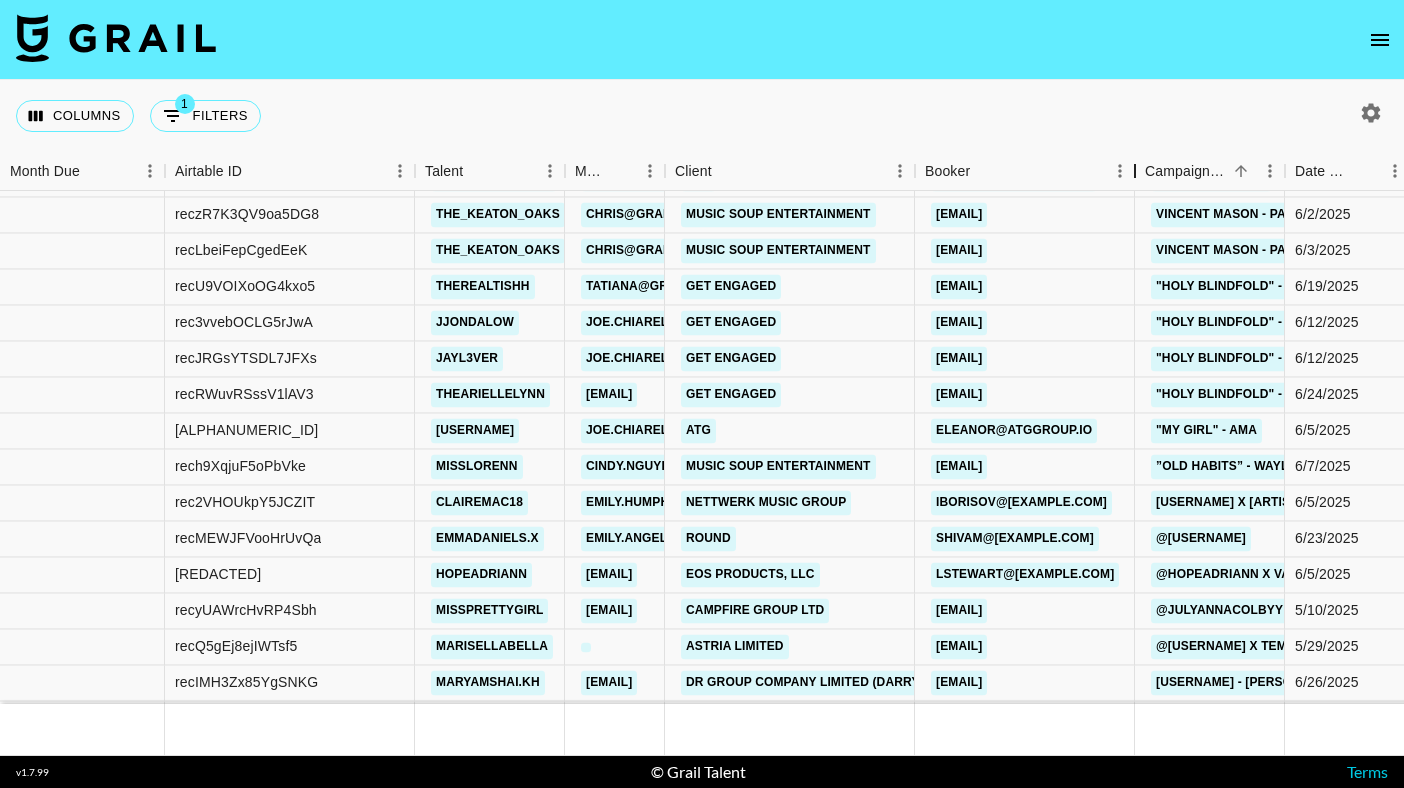 drag, startPoint x: 1064, startPoint y: 177, endPoint x: 1131, endPoint y: 179, distance: 67.02985 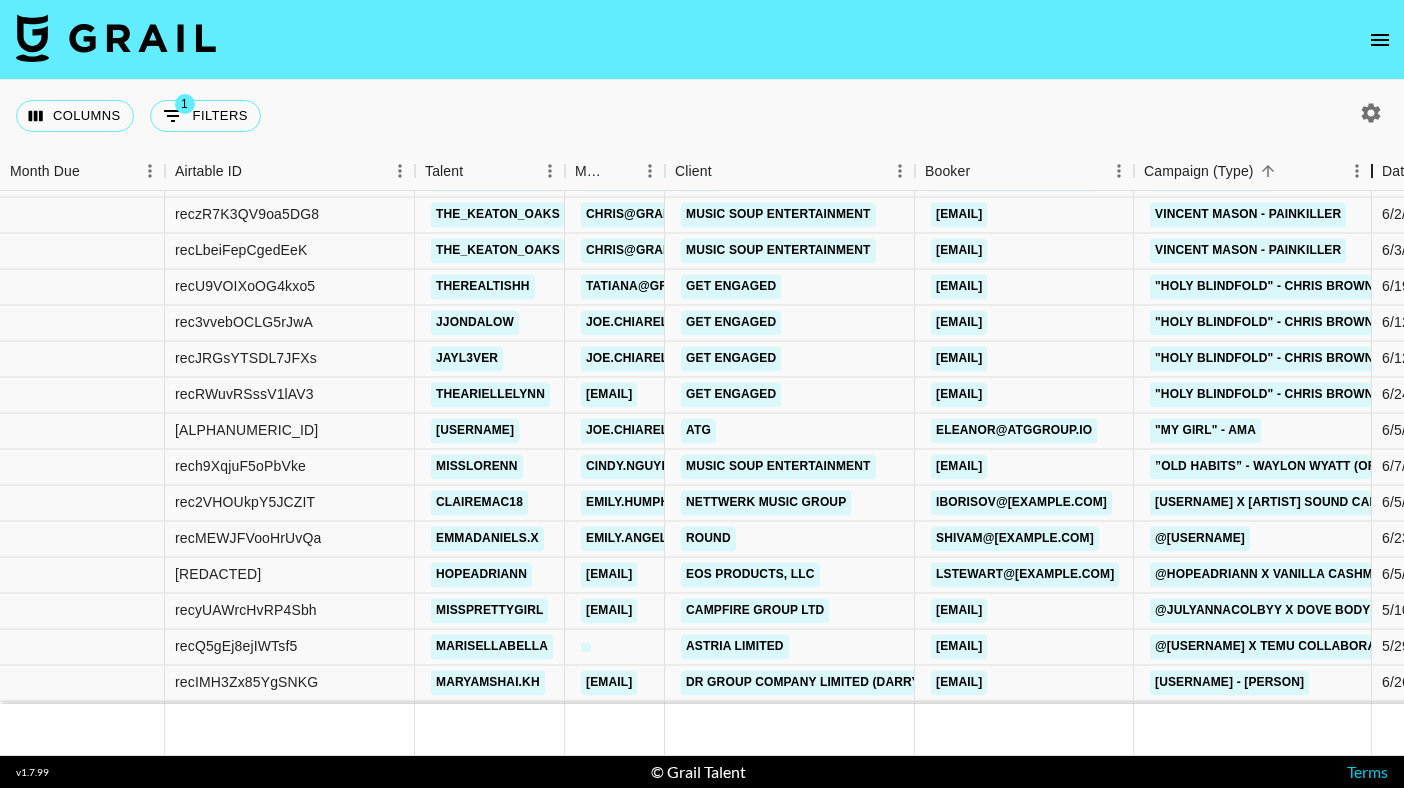 drag, startPoint x: 1289, startPoint y: 162, endPoint x: 1377, endPoint y: 171, distance: 88.45903 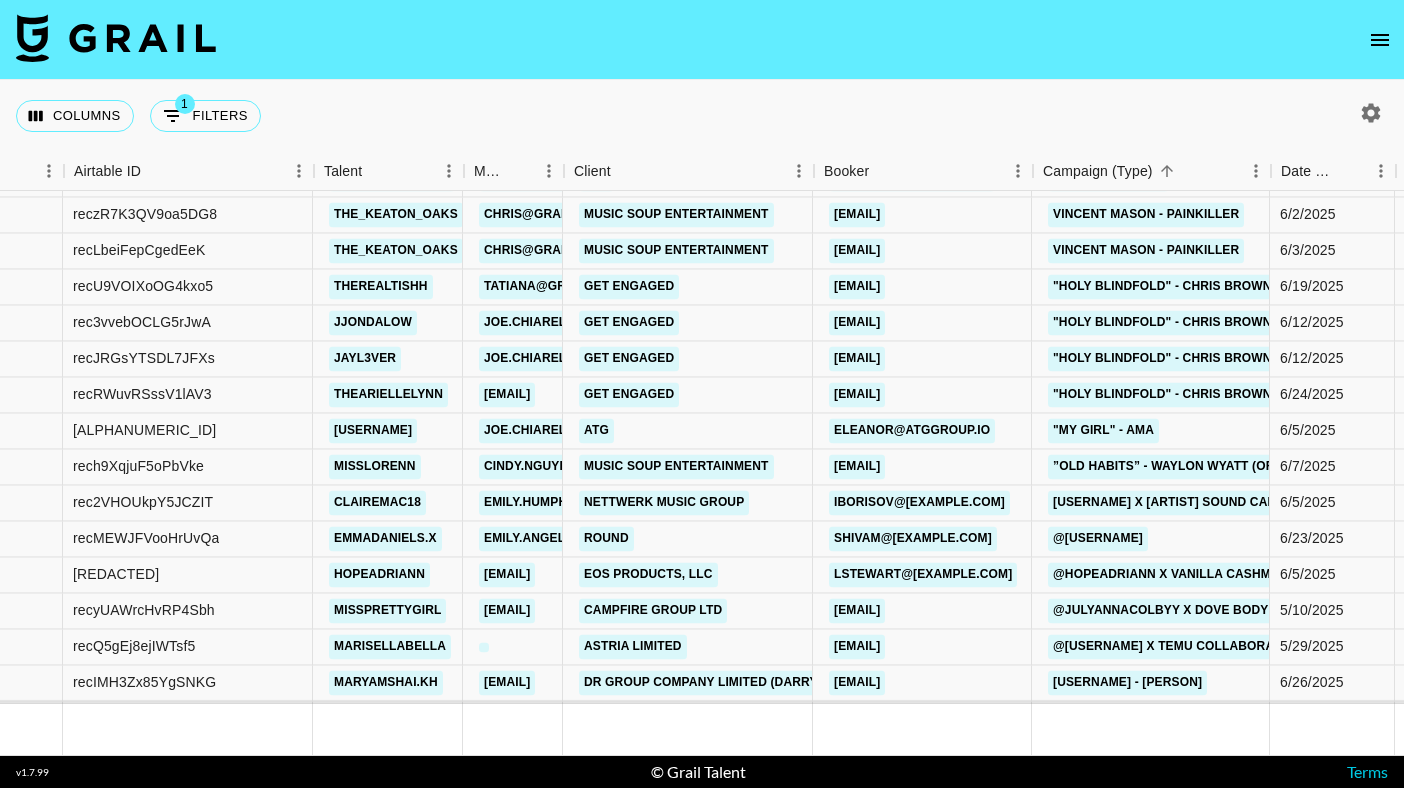 scroll, scrollTop: 478, scrollLeft: 105, axis: both 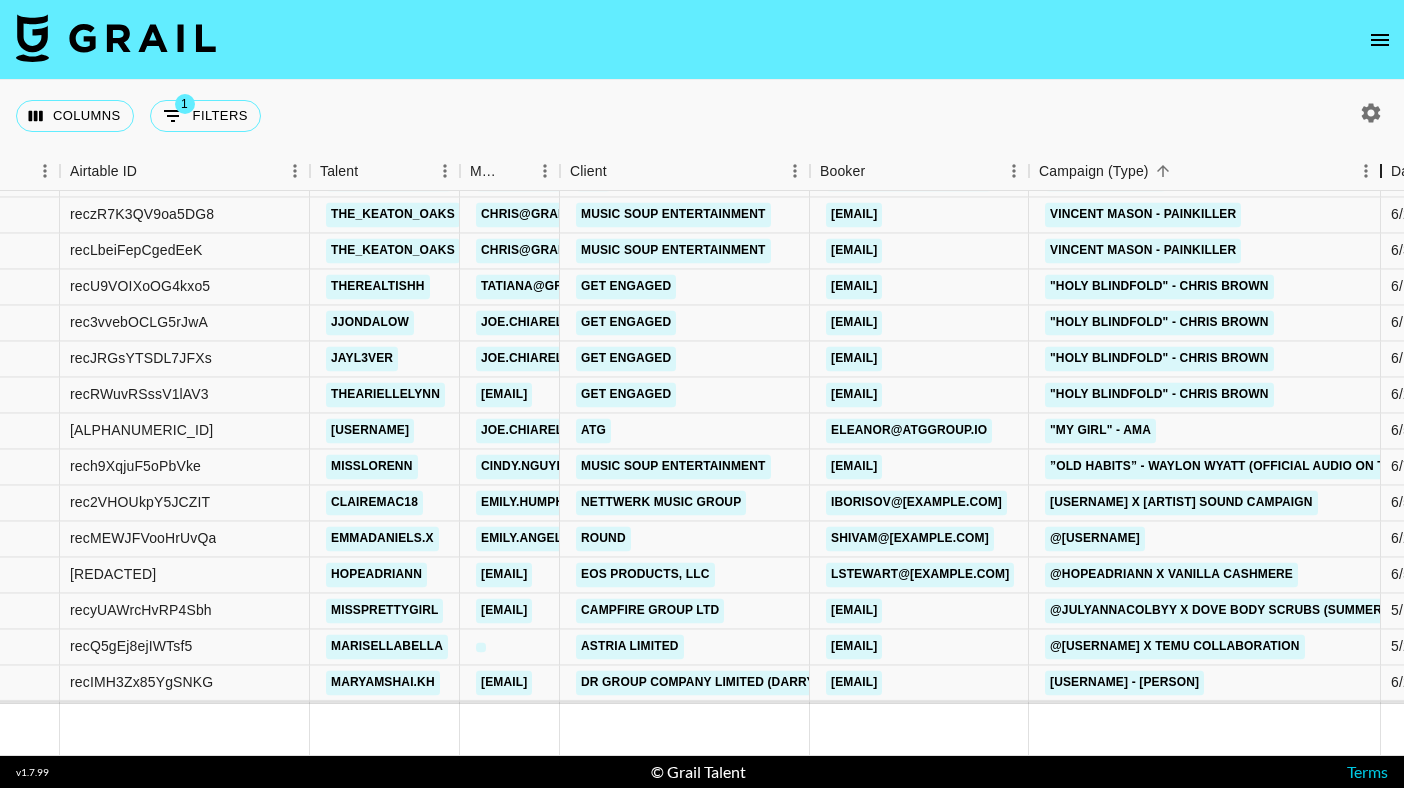 drag, startPoint x: 1265, startPoint y: 169, endPoint x: 1384, endPoint y: 189, distance: 120.66897 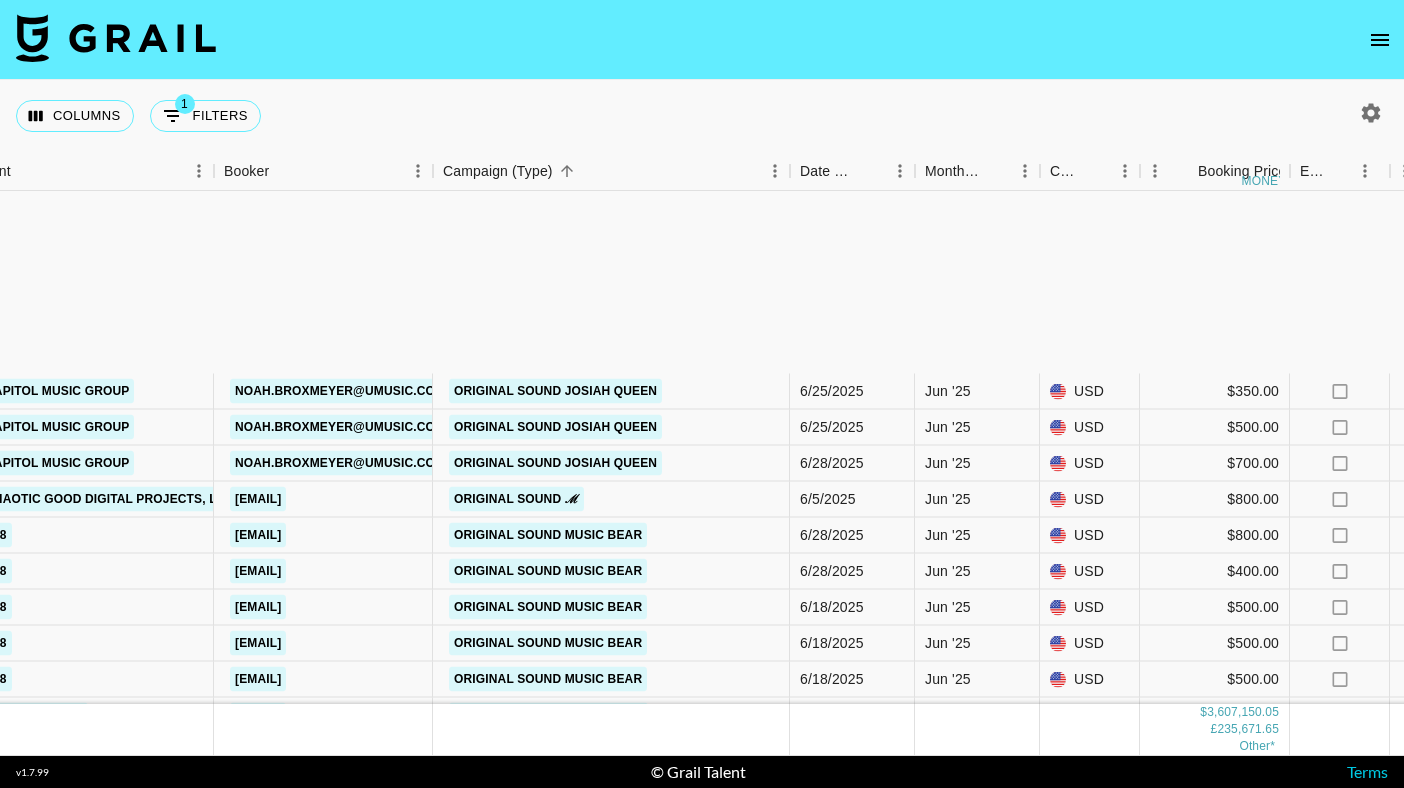 scroll, scrollTop: 41310, scrollLeft: 701, axis: both 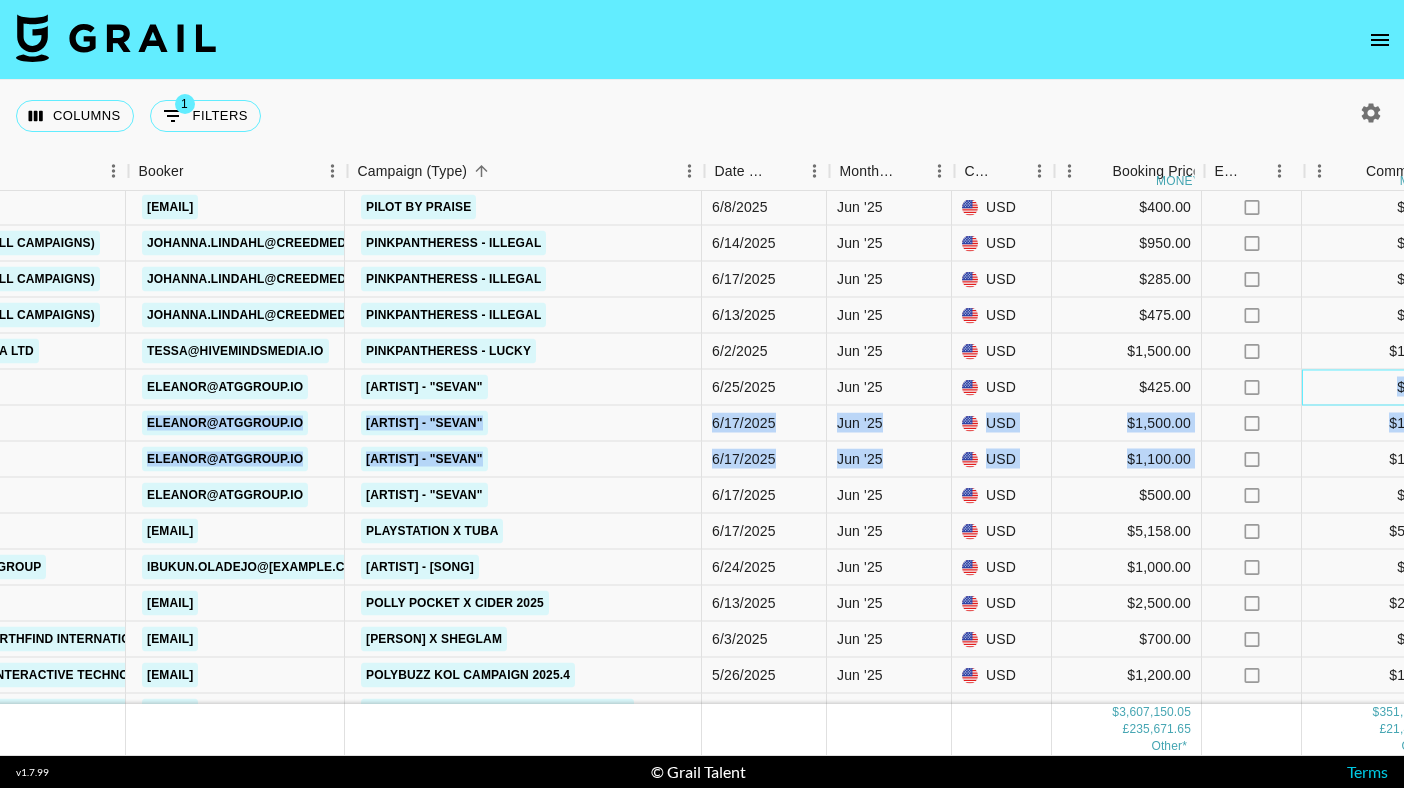 drag, startPoint x: 1397, startPoint y: 385, endPoint x: 1391, endPoint y: 439, distance: 54.33231 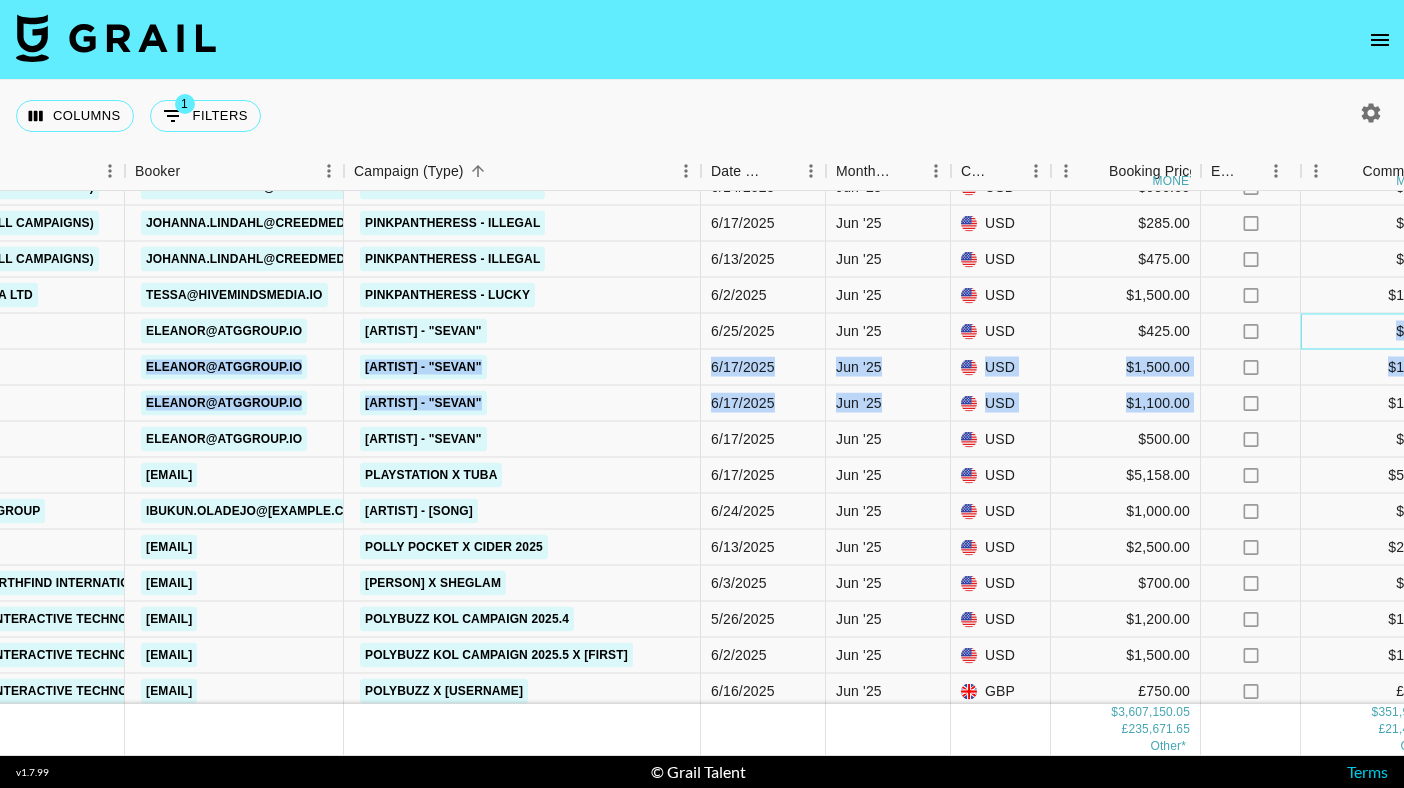 scroll, scrollTop: 41381, scrollLeft: 790, axis: both 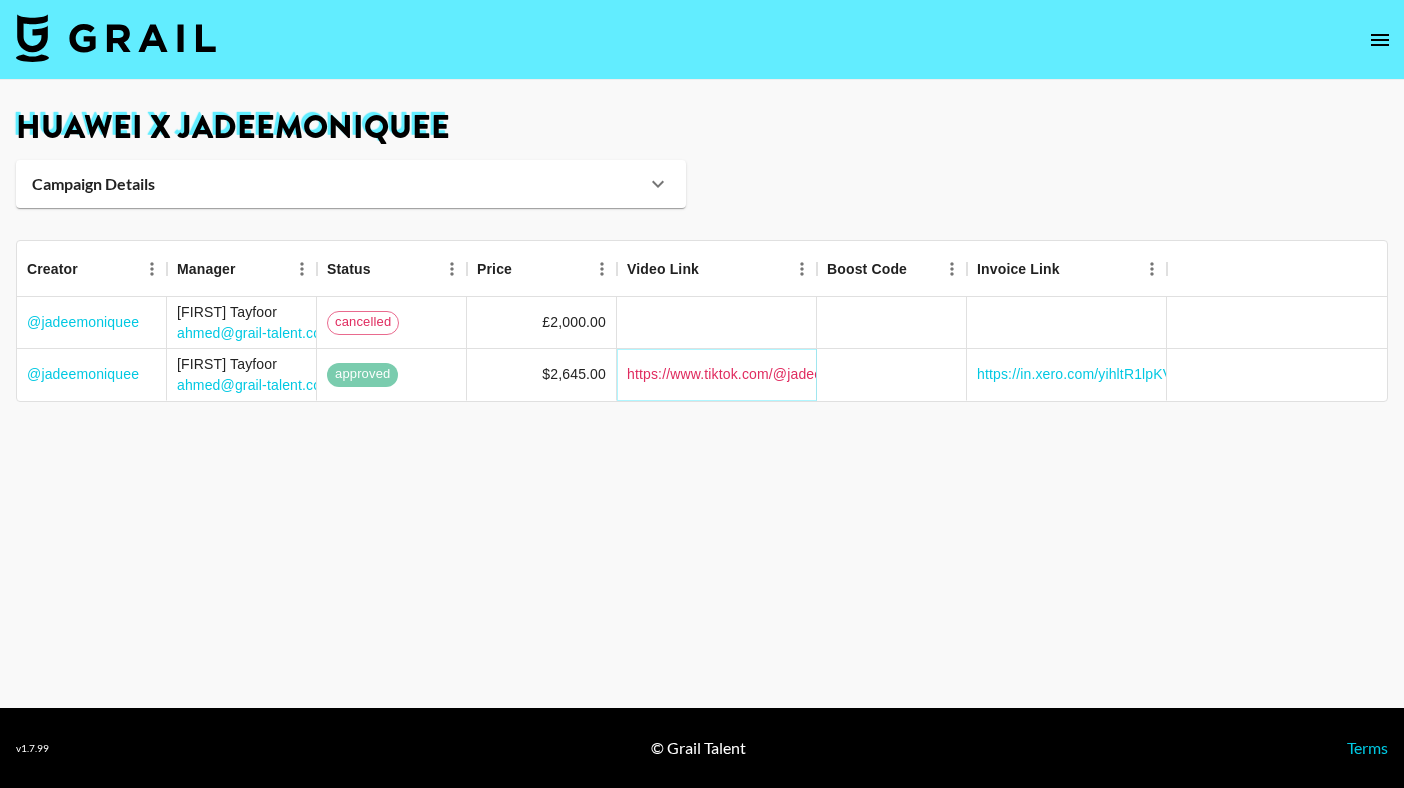 click on "https://www.tiktok.com/@jadeemoniquee/video/7505390758631918870?_t=ZN-8wQnNU87aRr&_r=1" at bounding box center [946, 374] 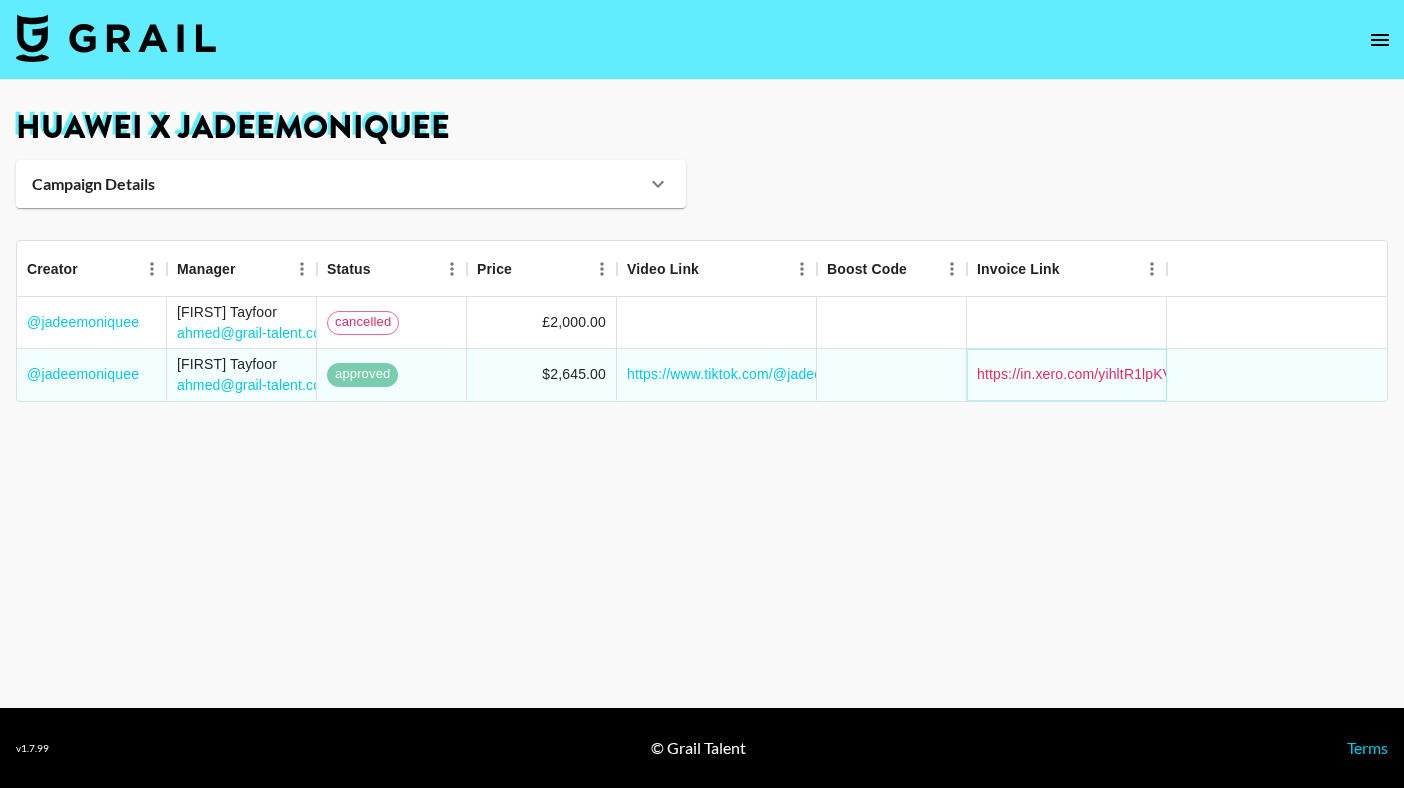 click on "https://in.xero.com/yihltR1lpKVtg6lvrYPTSKxrCRcu7ol4u39v3715" at bounding box center (1184, 374) 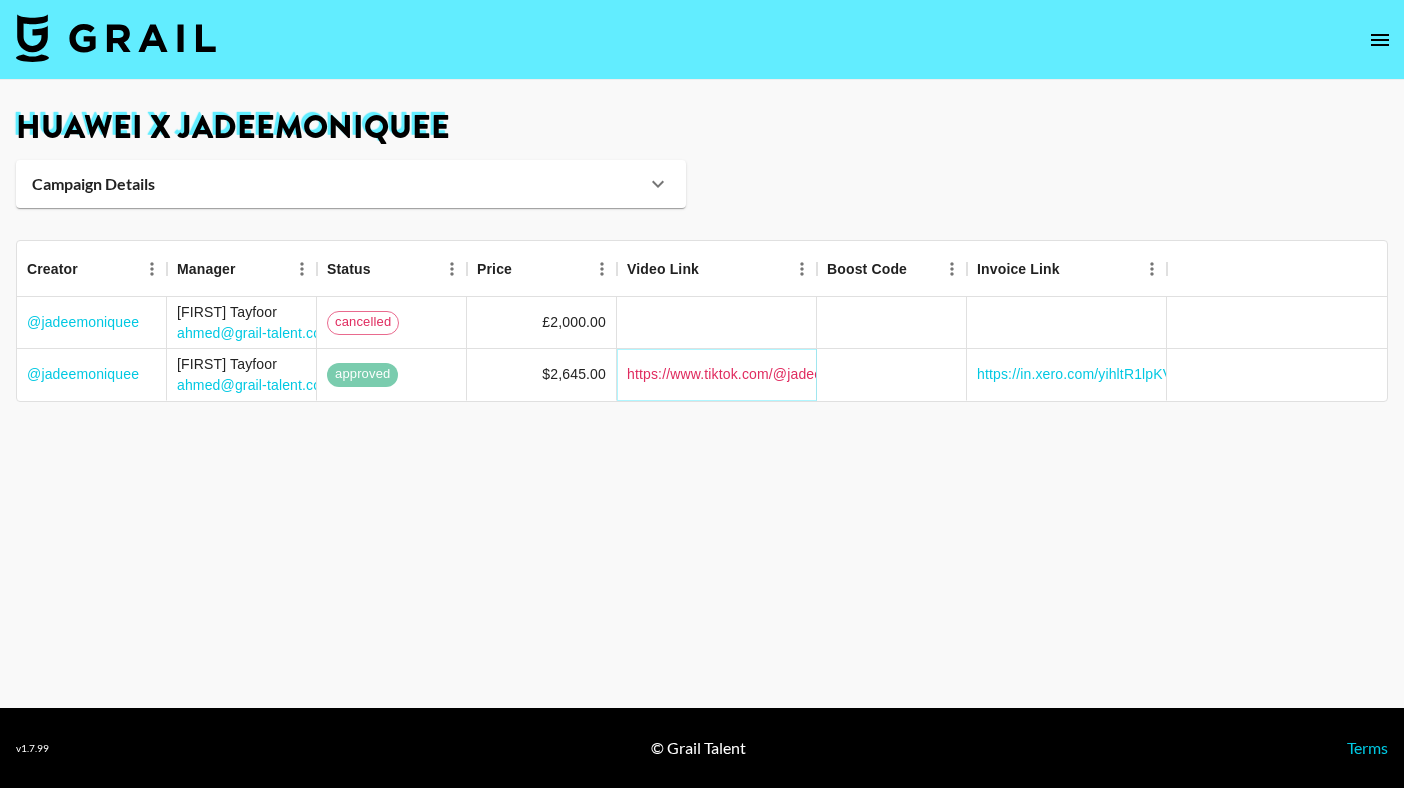 click on "https://www.tiktok.com/@jadeemoniquee/video/7505390758631918870?_t=ZN-8wQnNU87aRr&_r=1" at bounding box center (946, 374) 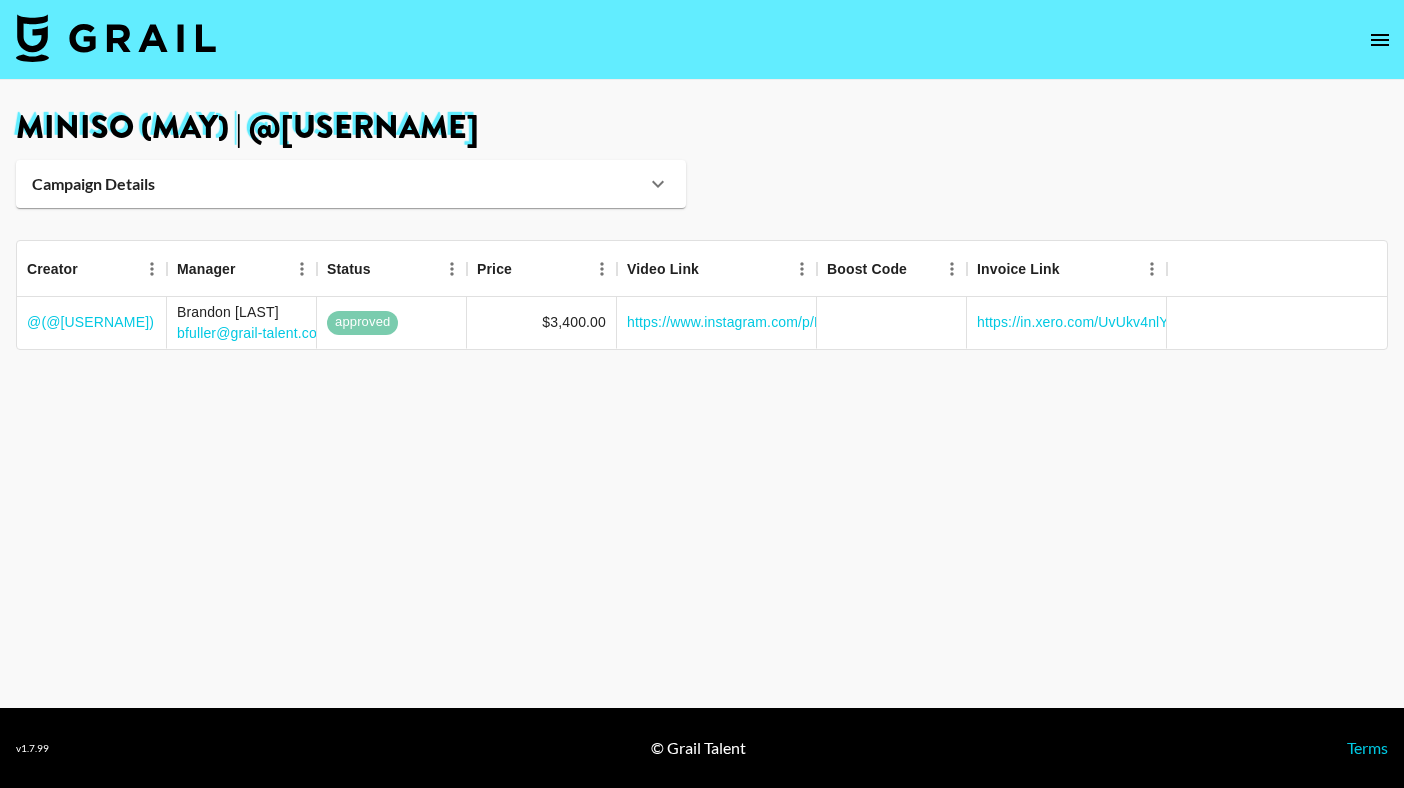 scroll, scrollTop: 0, scrollLeft: 0, axis: both 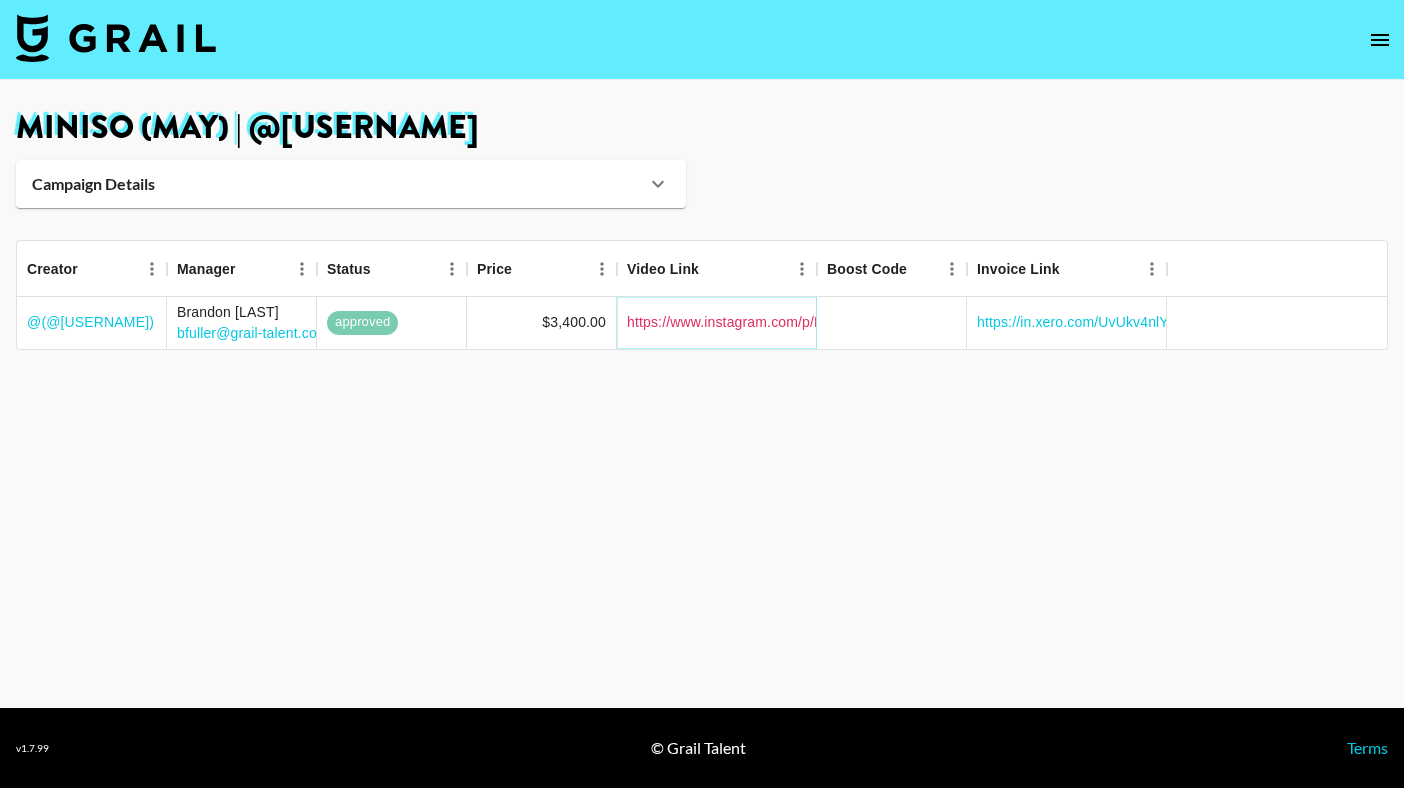 click on "https://www.instagram.com/p/DJcVguXy17Y/?hl=en" at bounding box center [790, 322] 